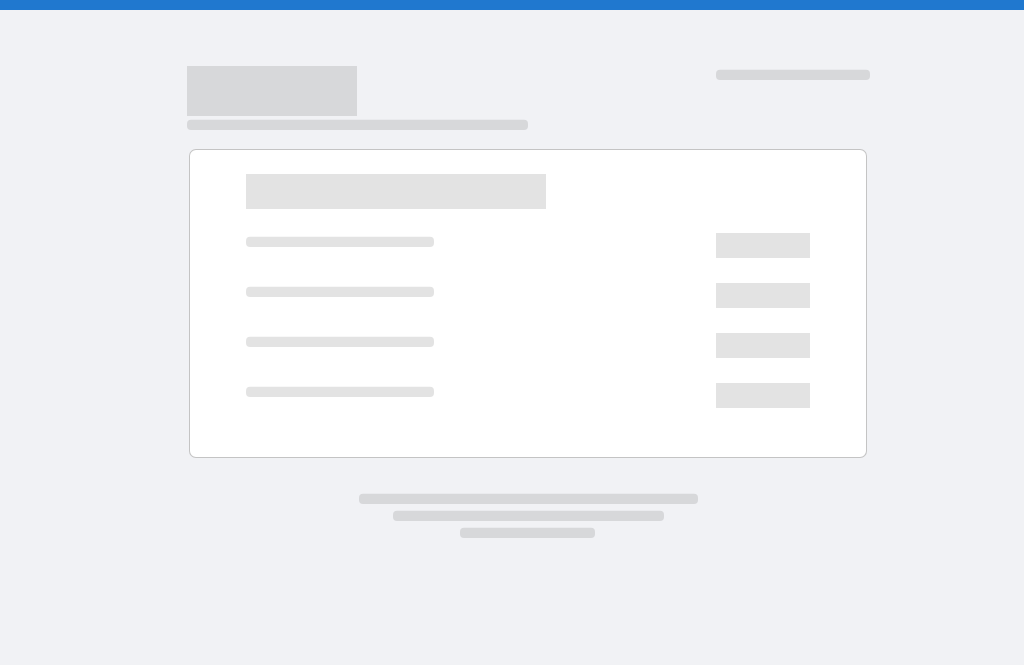 scroll, scrollTop: 0, scrollLeft: 0, axis: both 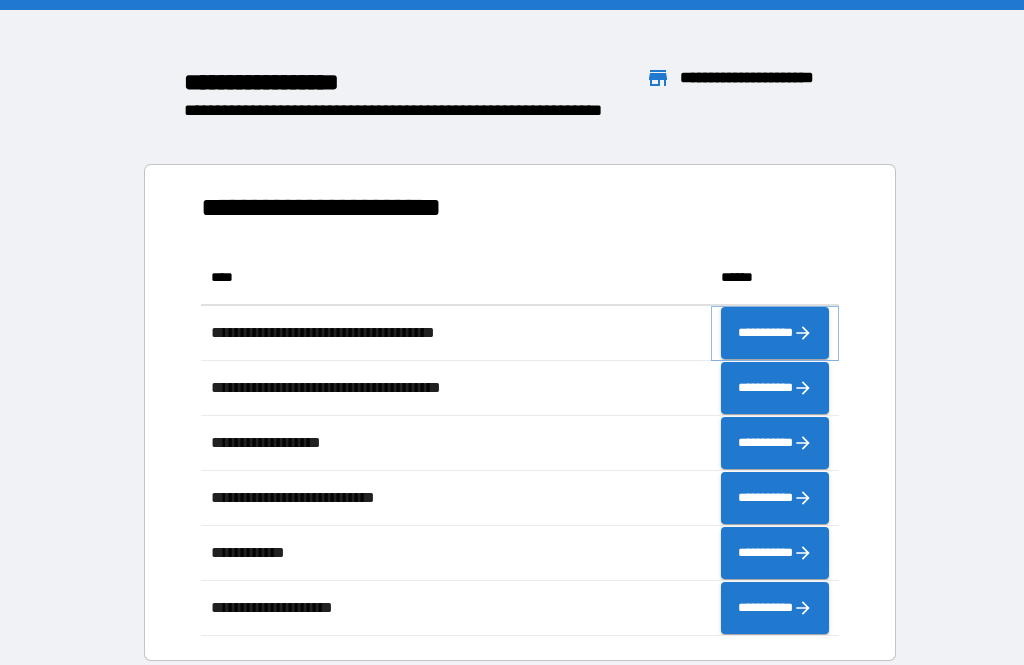 click on "**********" at bounding box center [775, 333] 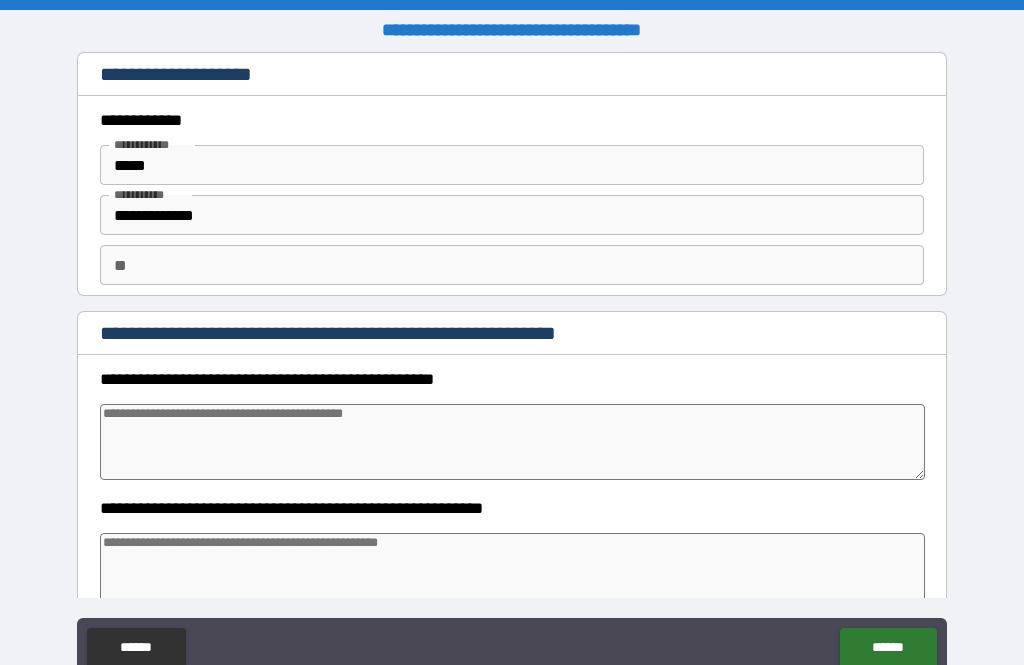 type on "*" 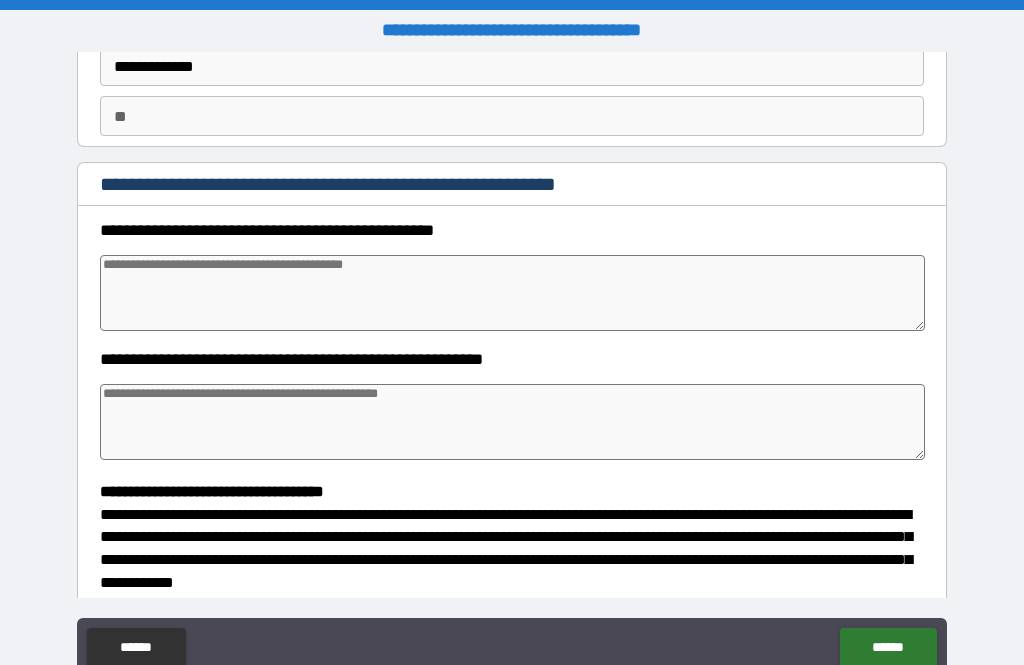 scroll, scrollTop: 201, scrollLeft: 0, axis: vertical 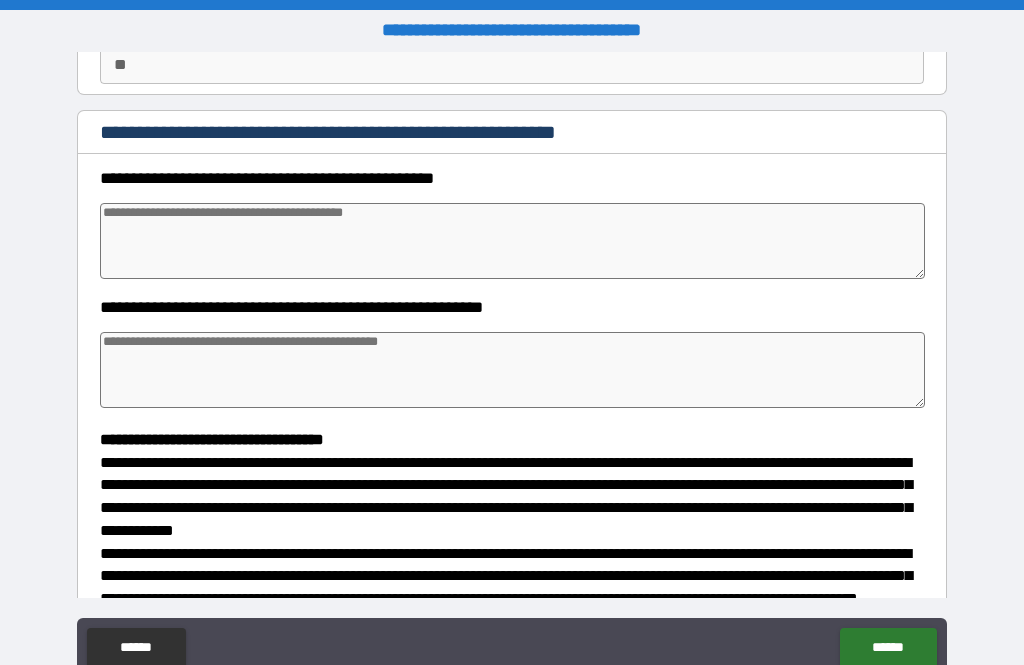 click at bounding box center [513, 241] 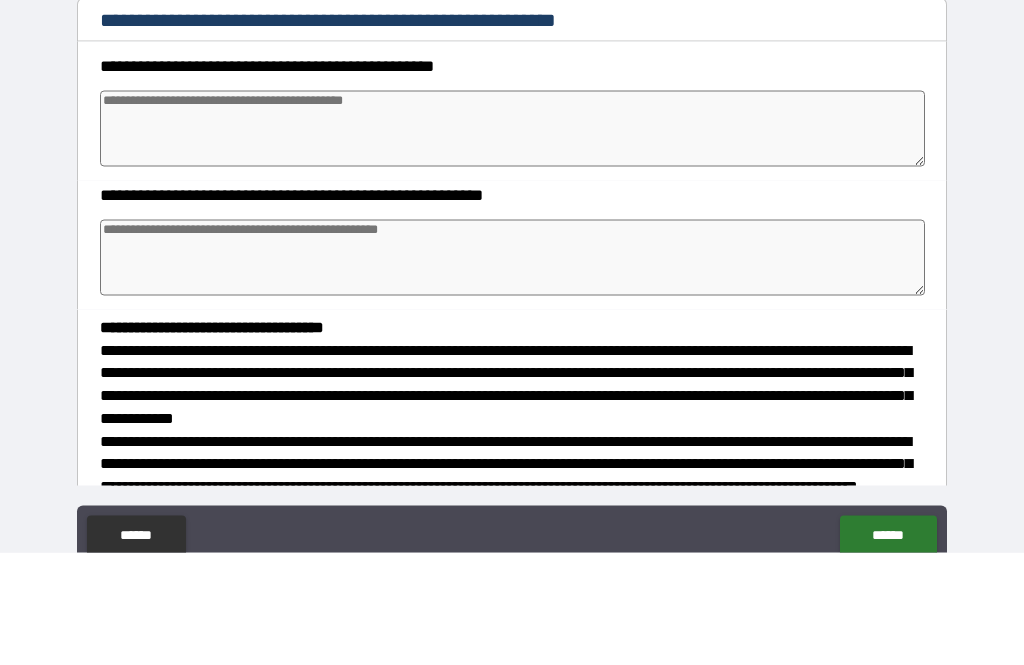 type on "*" 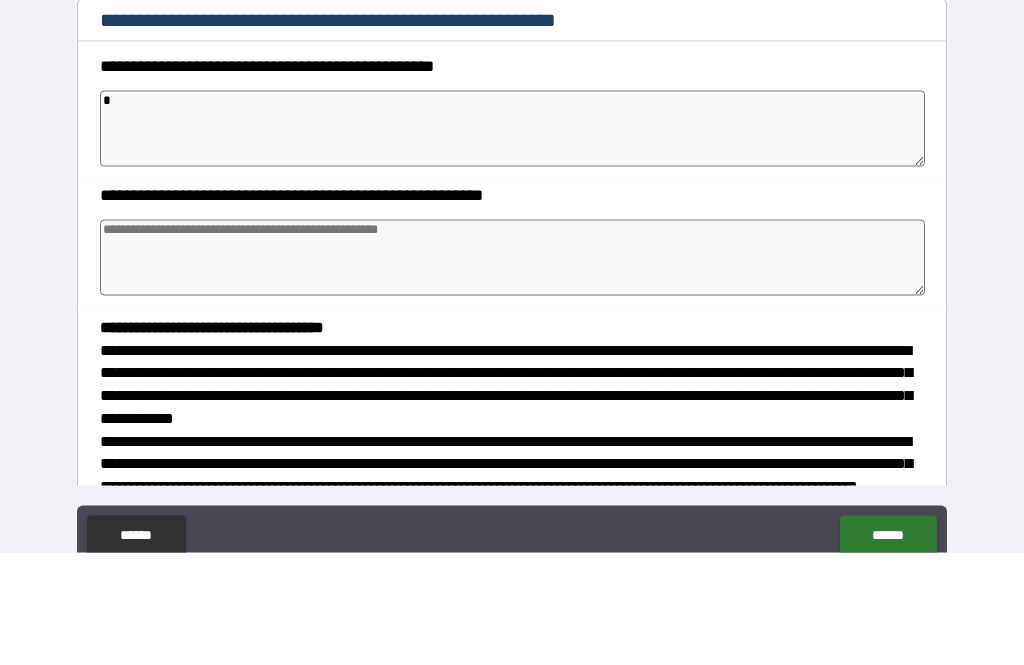 type on "**" 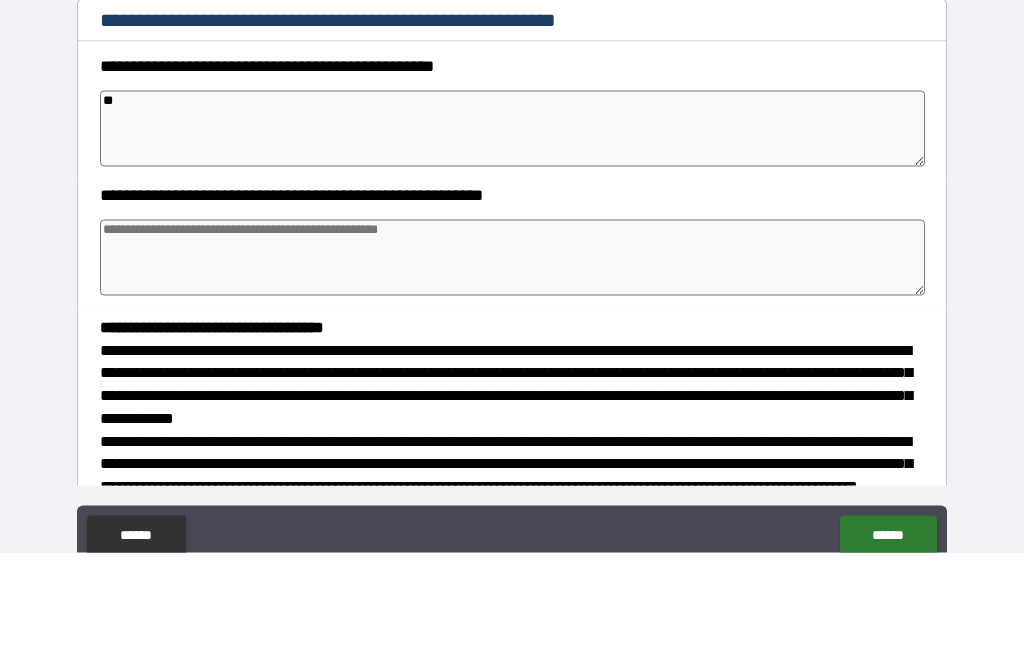 type on "*" 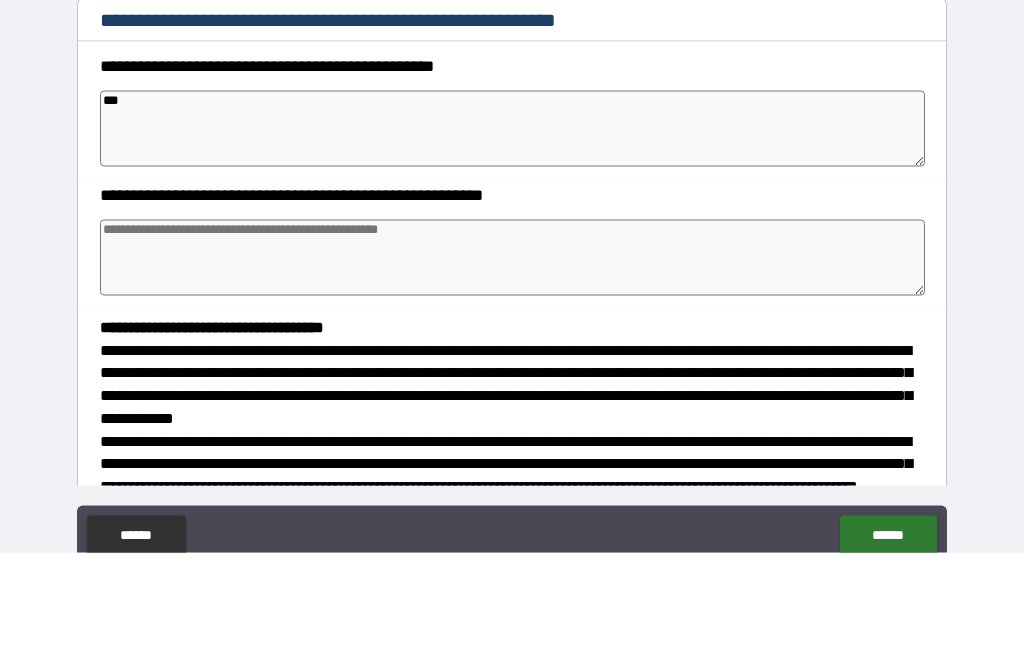 type on "*" 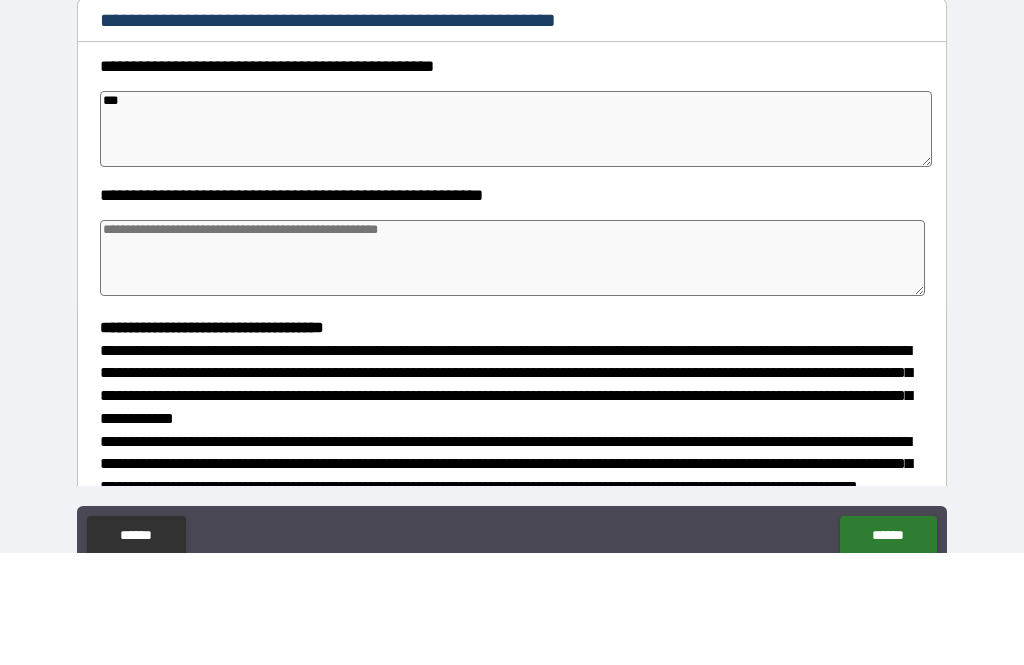 type on "*" 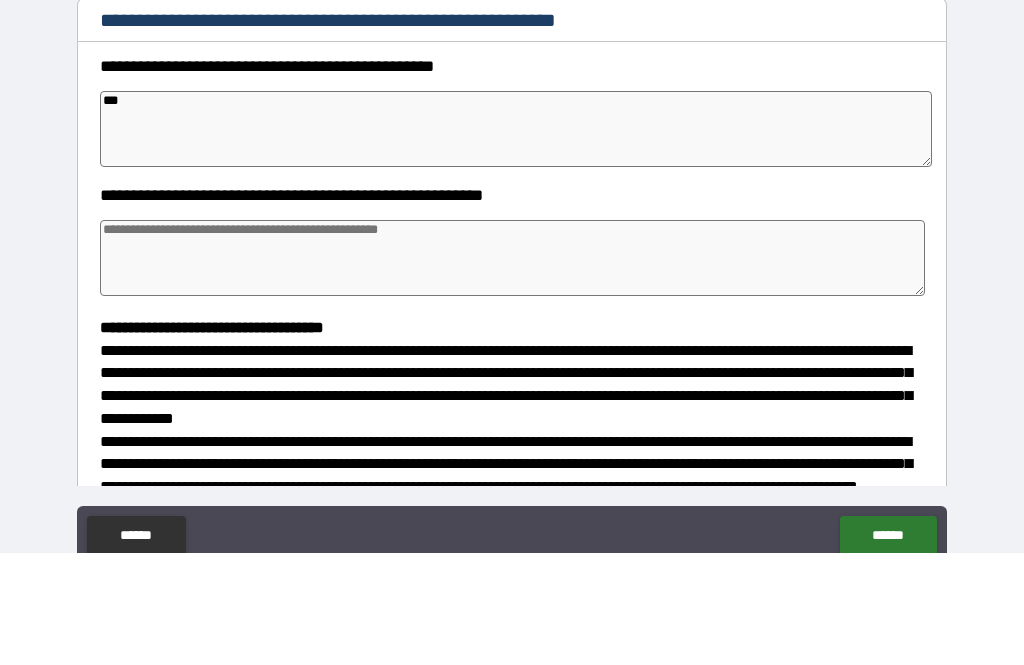 type on "*" 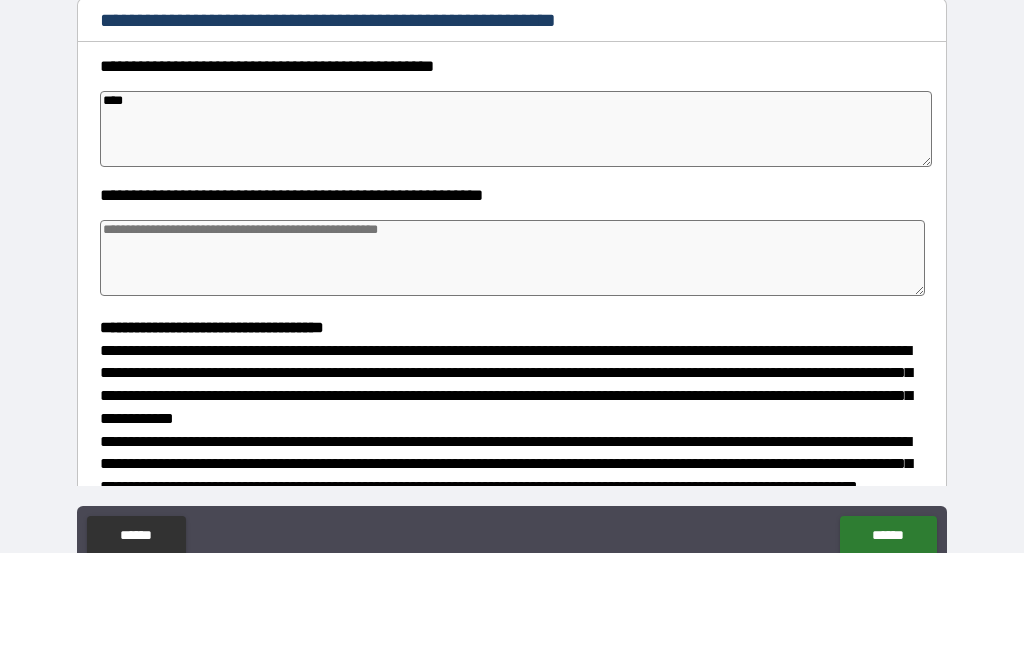 type on "*" 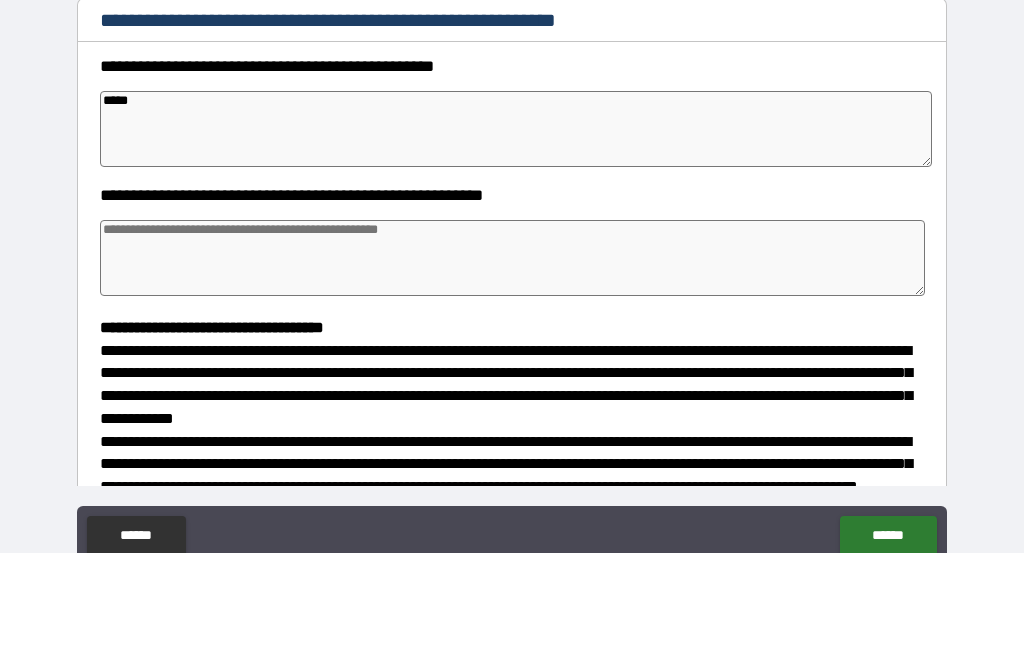 type on "******" 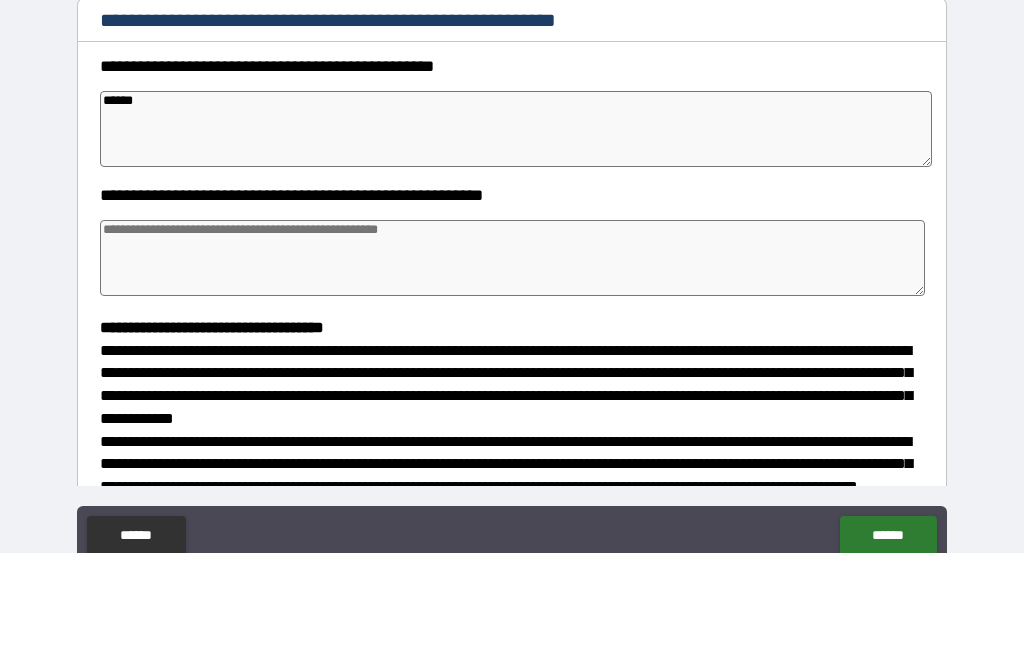 type on "*" 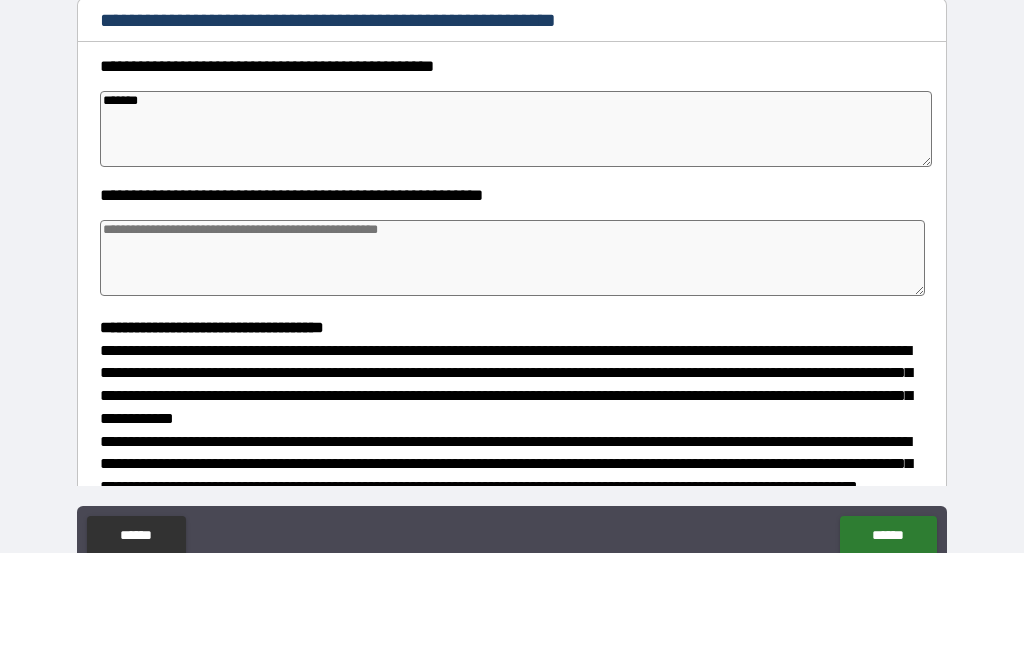 type on "*" 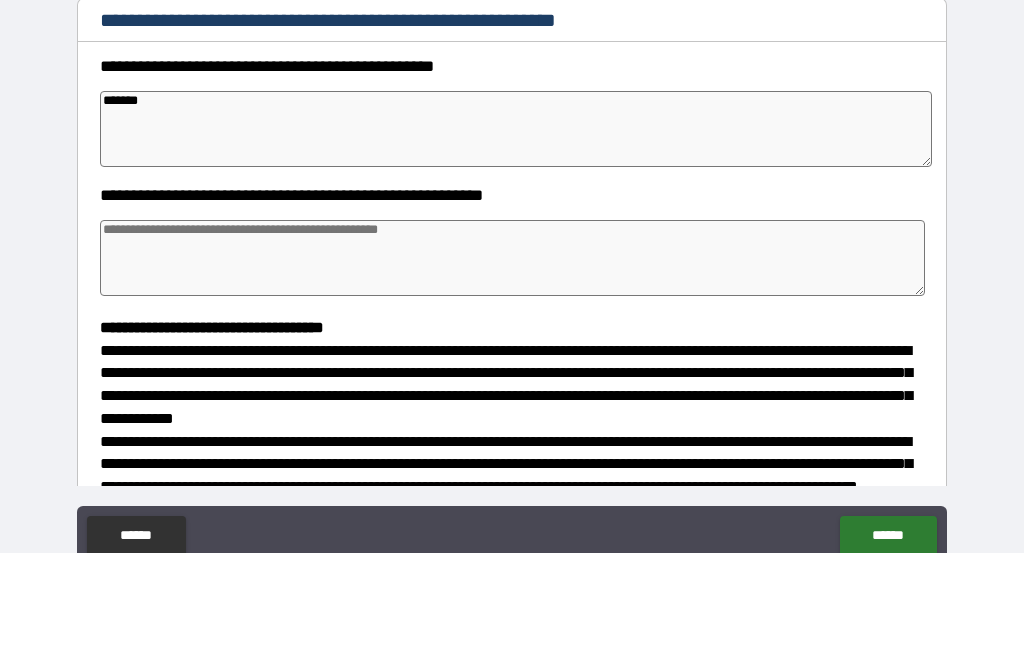 type on "*******" 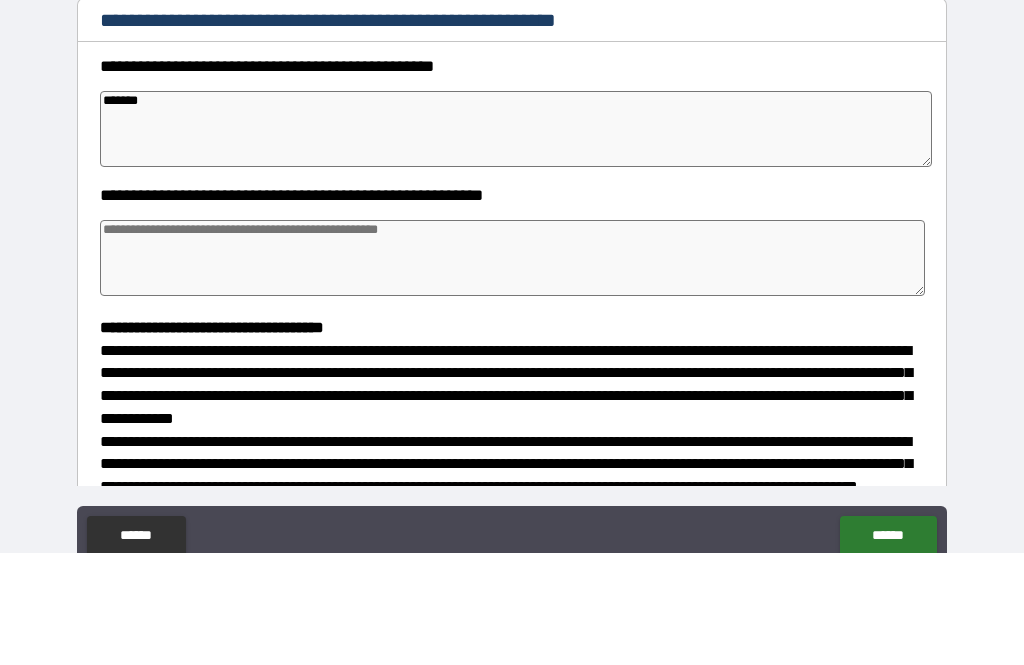 type on "*" 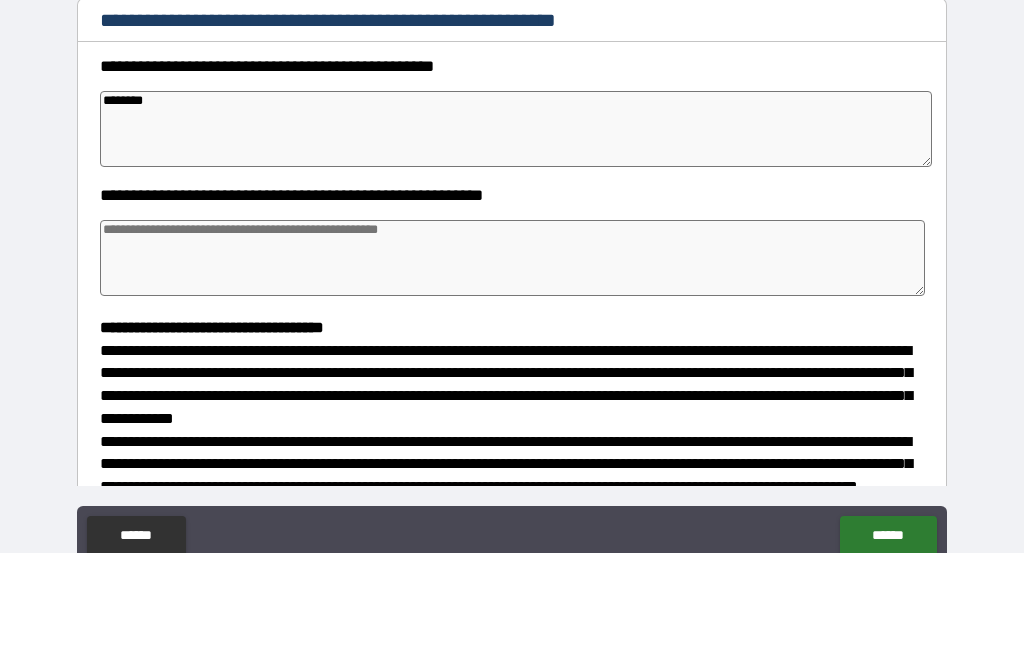 type on "*********" 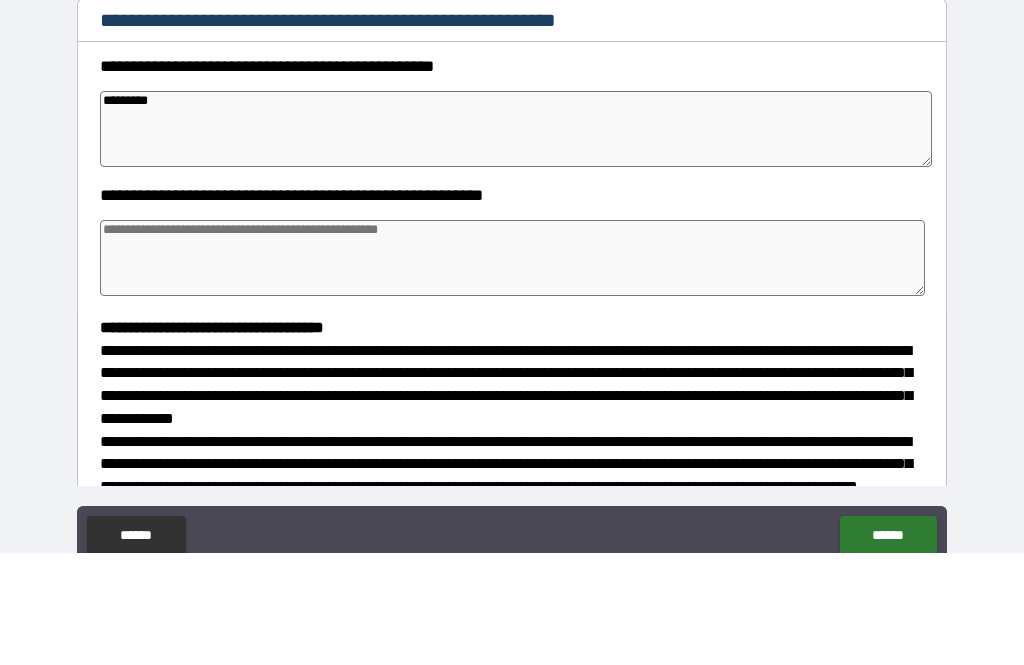 type on "*" 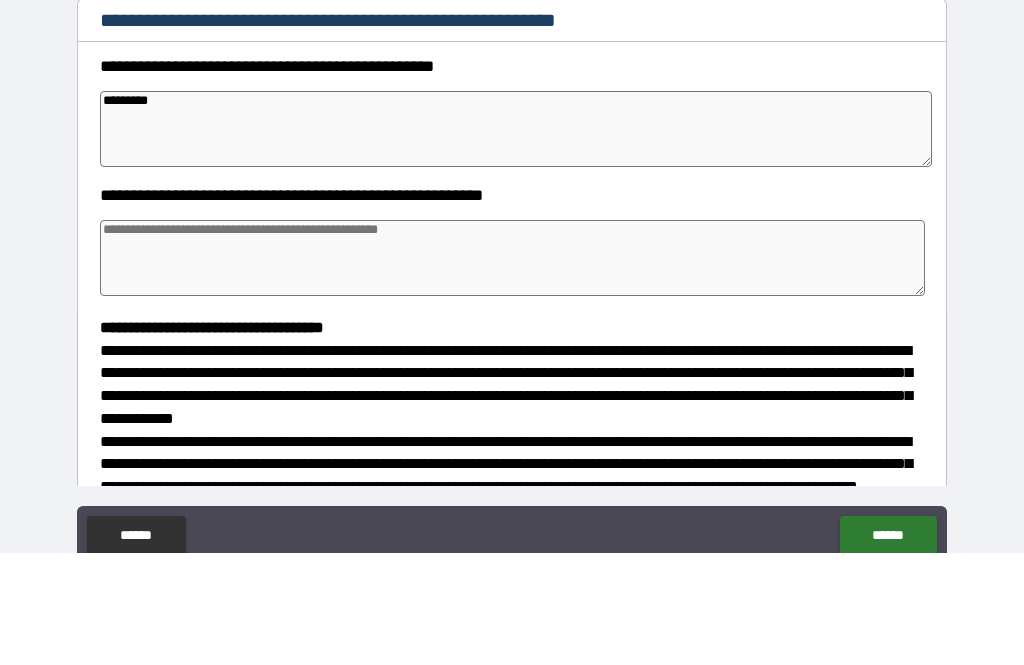 type on "**********" 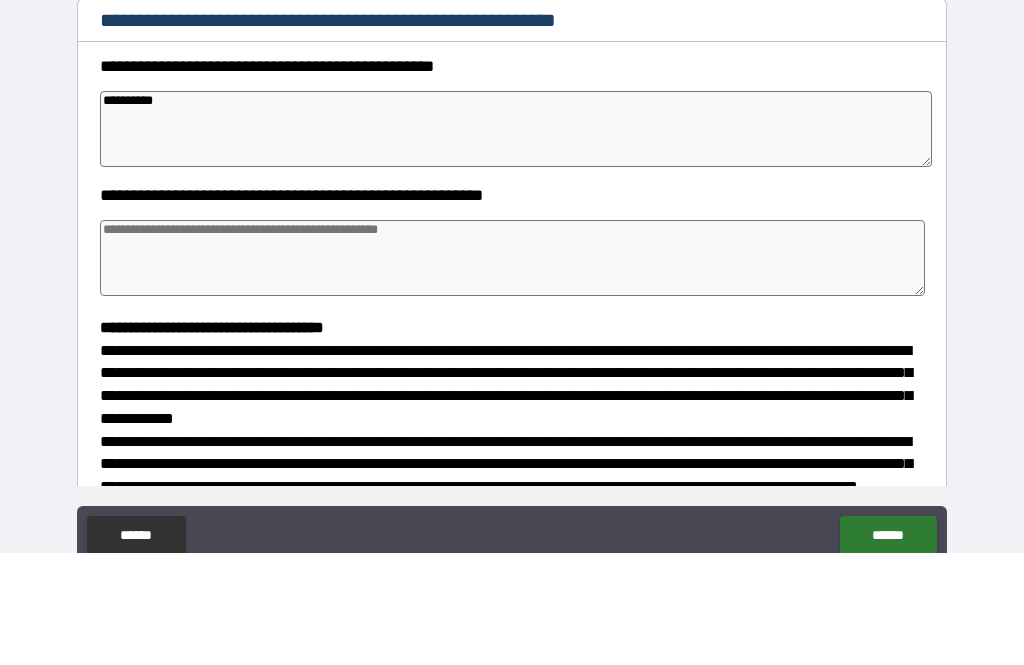 type on "*" 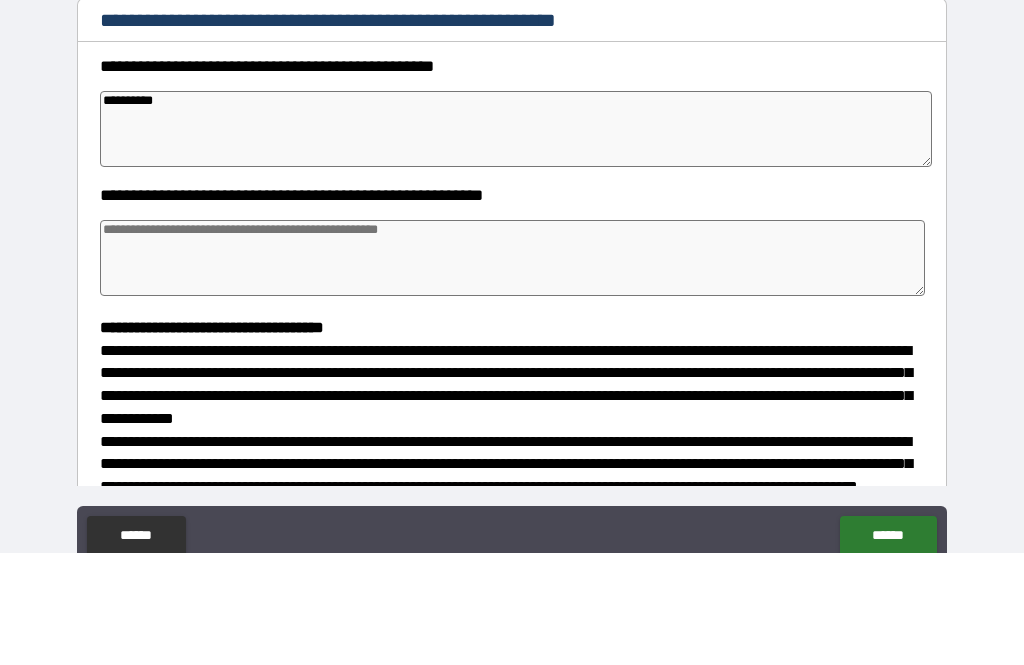 type on "*" 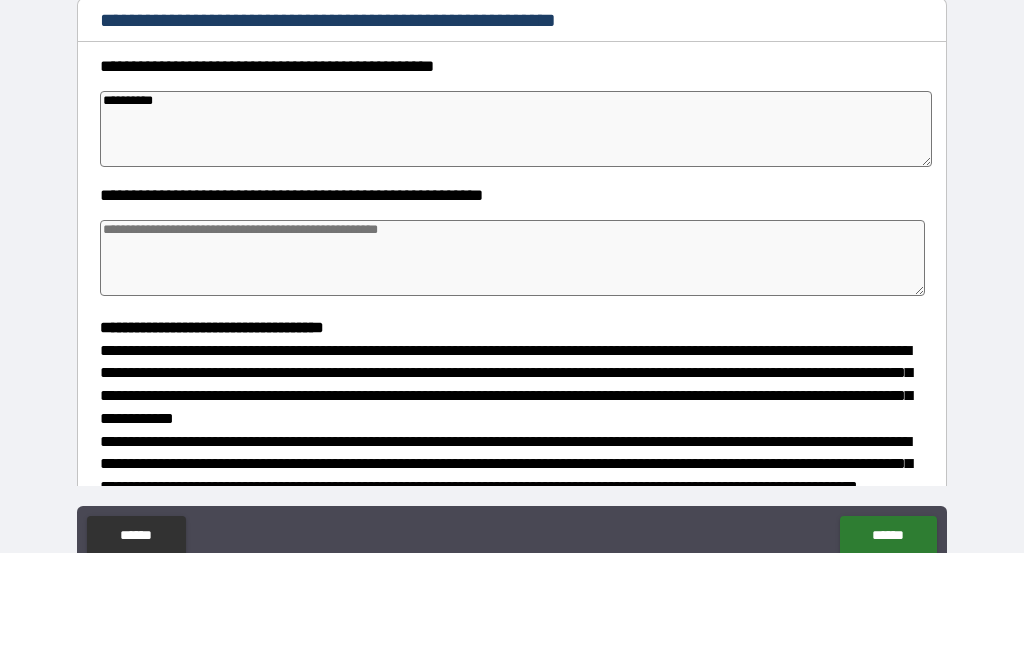 type on "*" 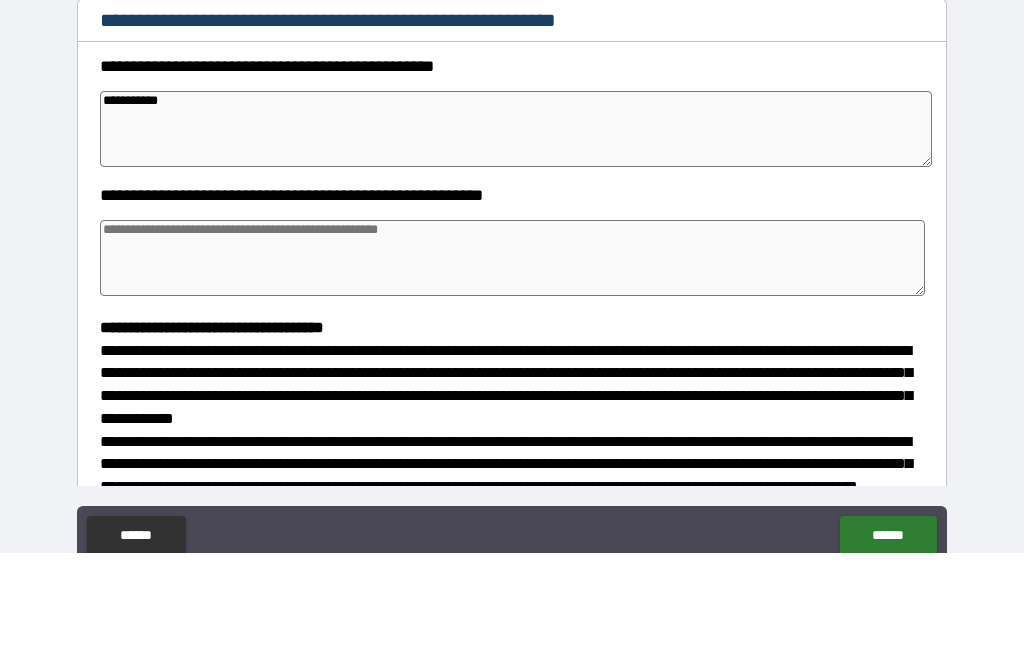 type on "*" 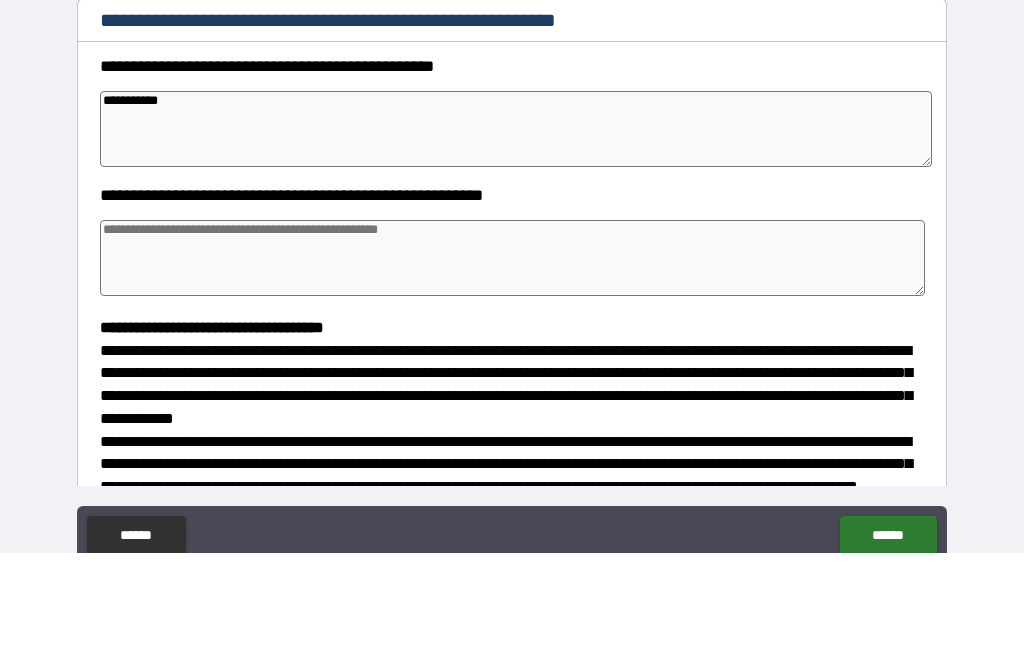 type on "**********" 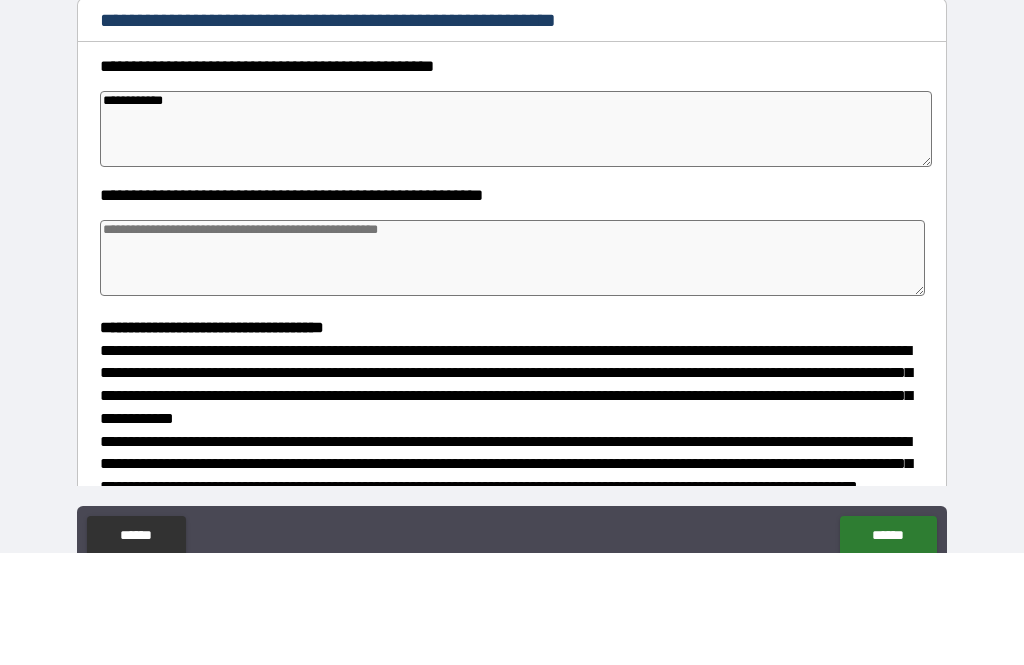 type on "*" 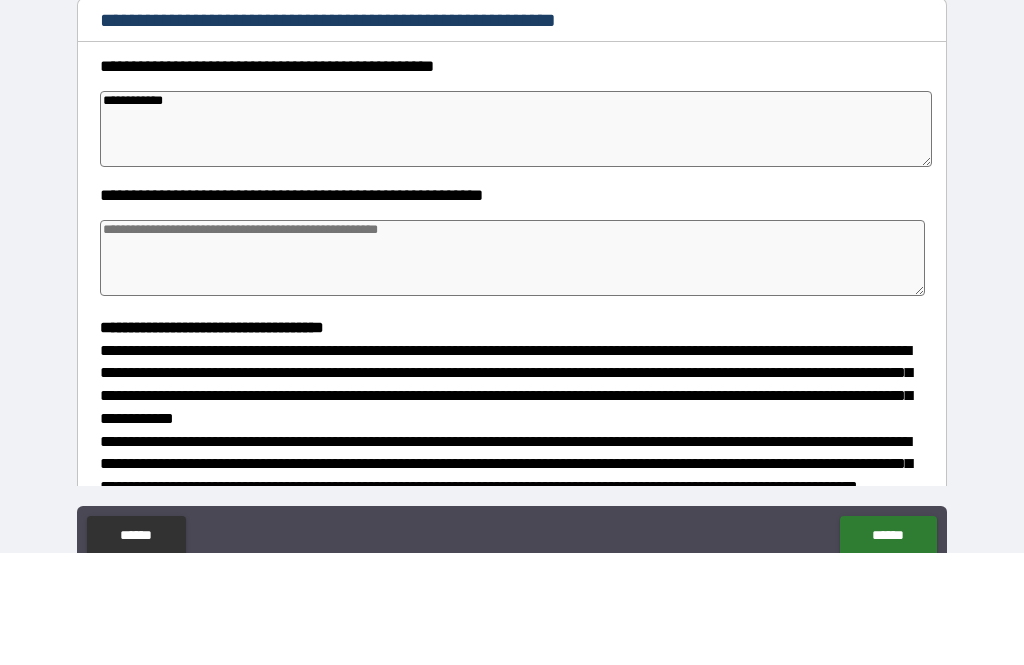type on "*" 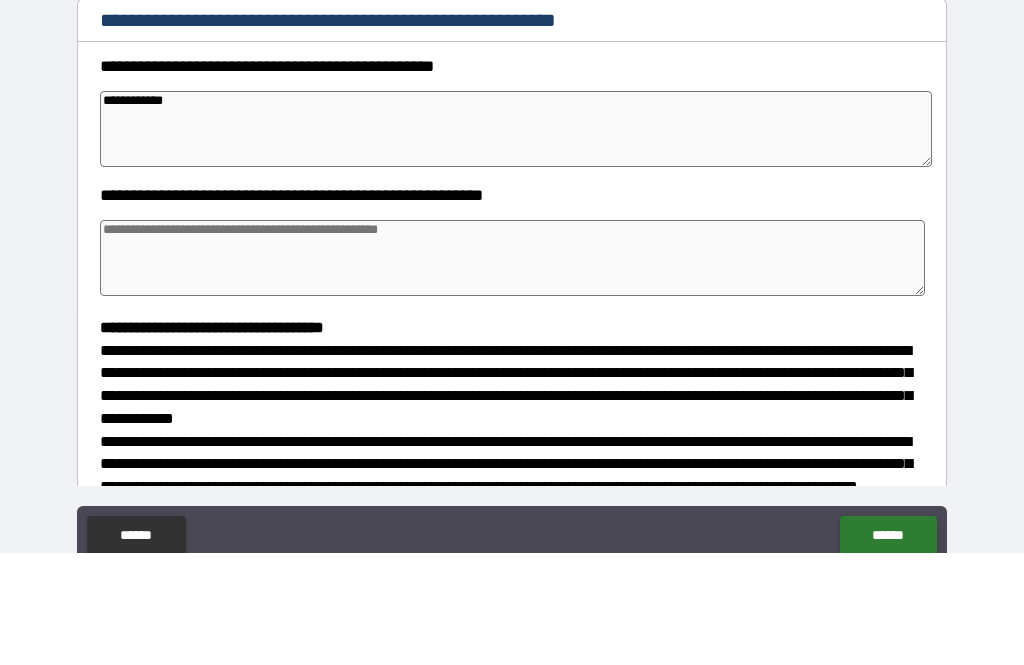 type on "*" 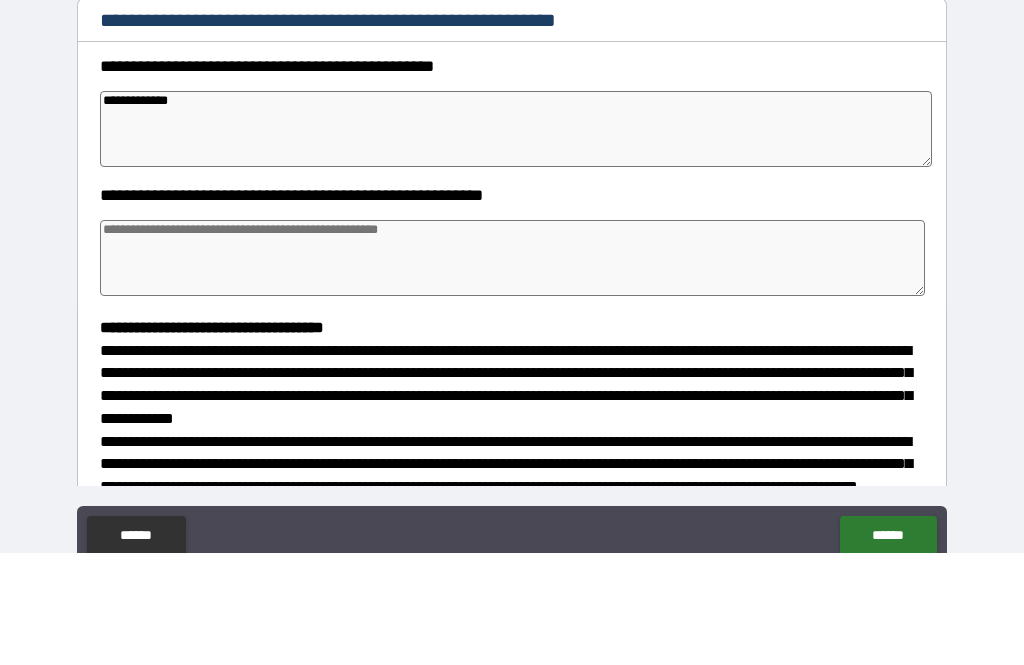 type on "*" 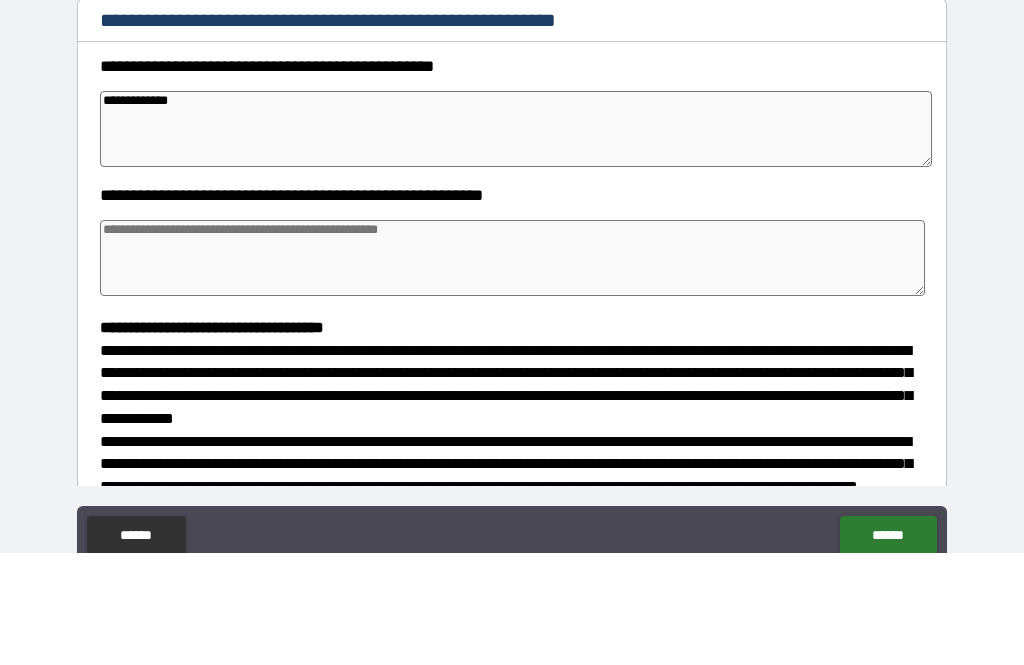 type on "**********" 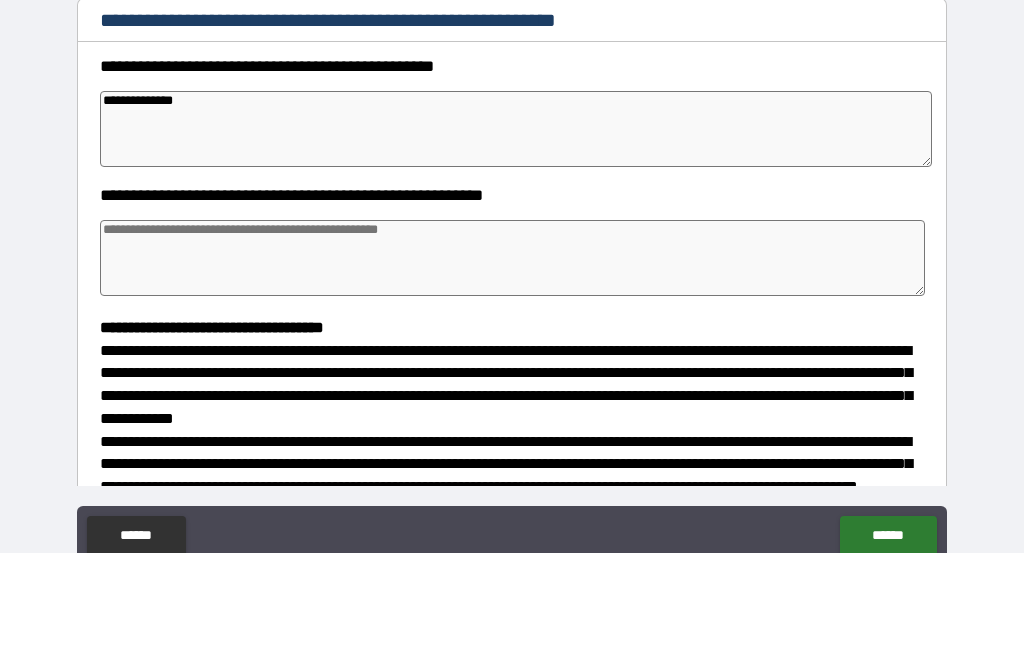 type on "*" 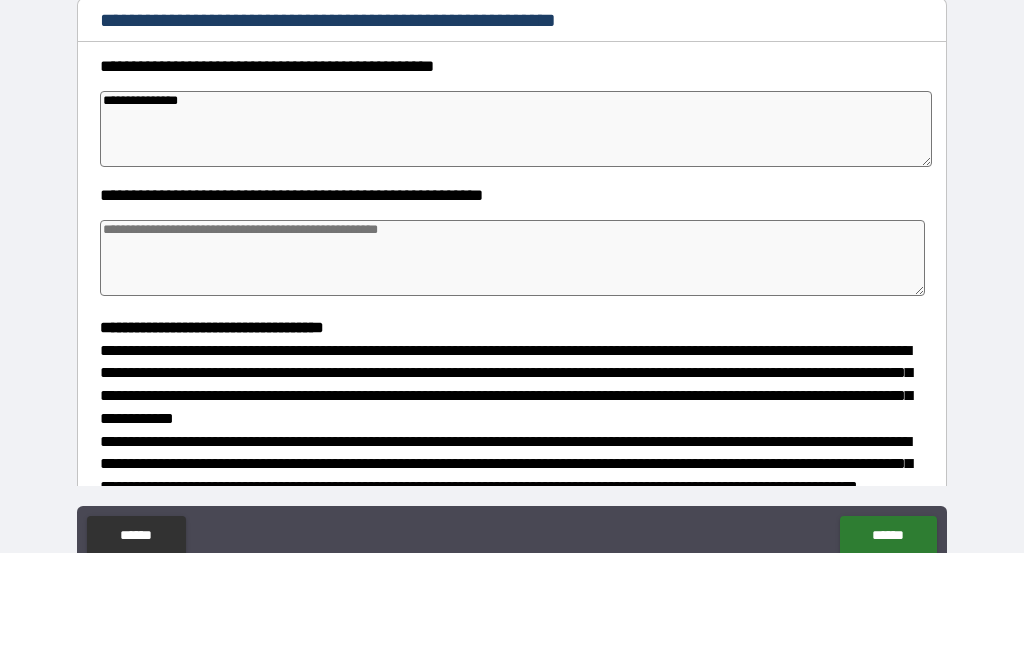 type on "*" 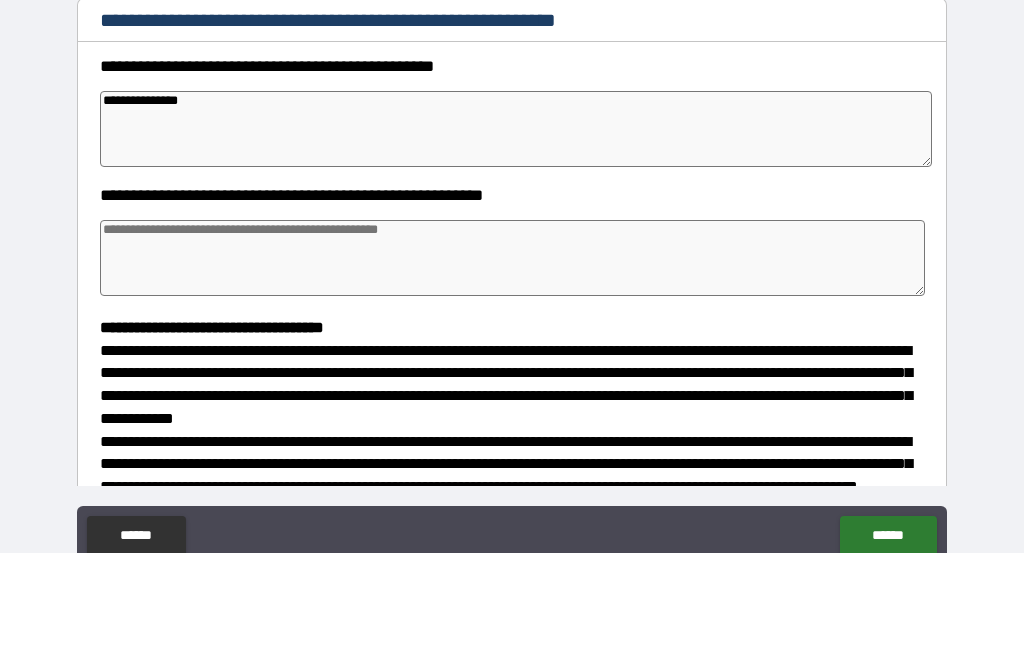 type on "*" 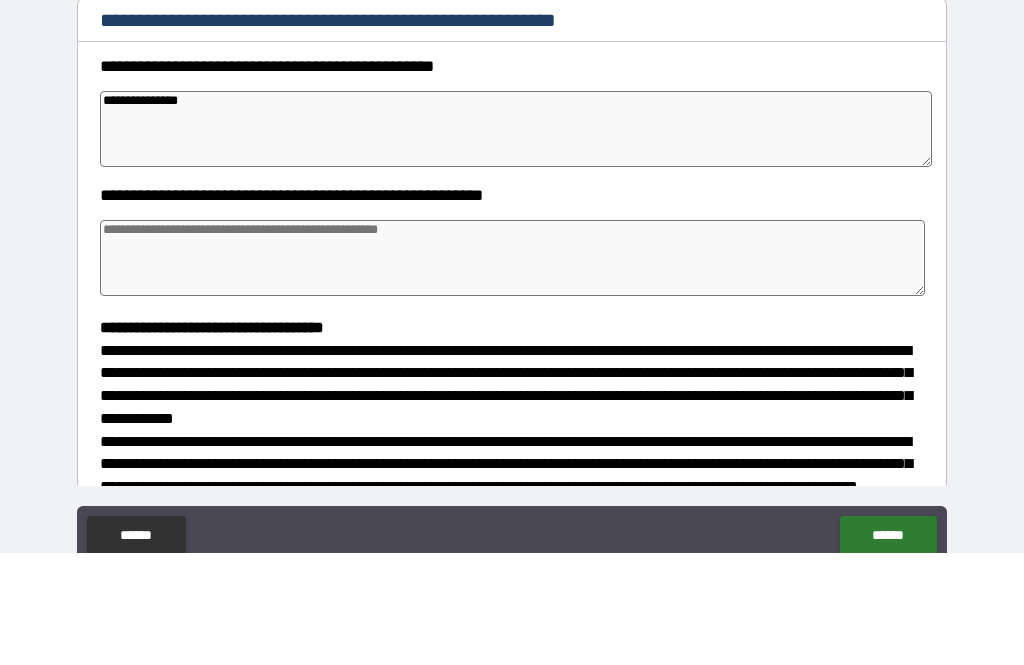 type on "*" 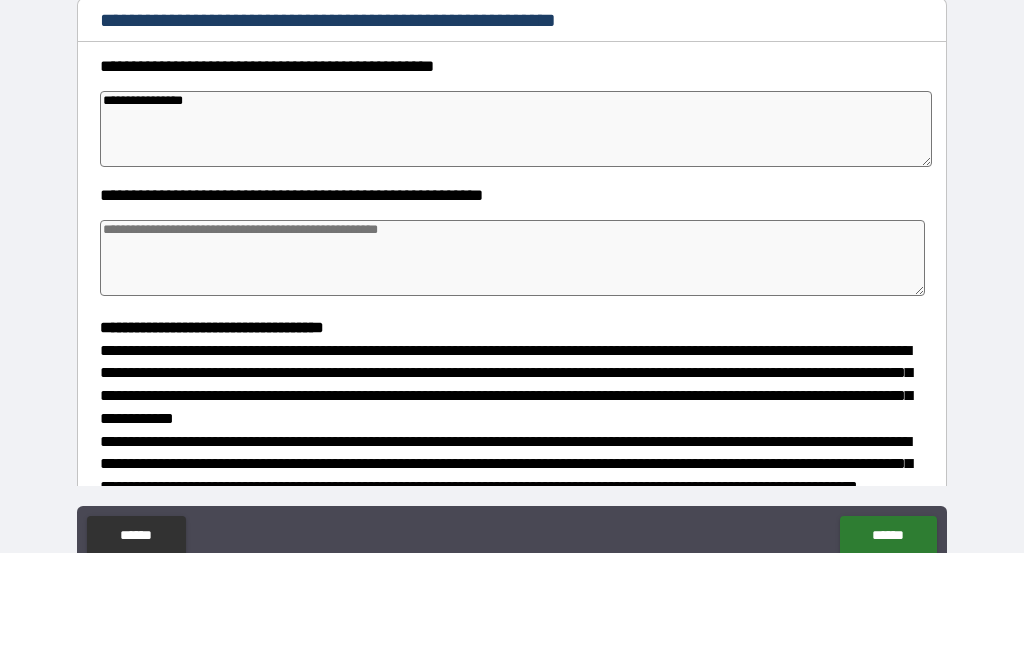 type on "*" 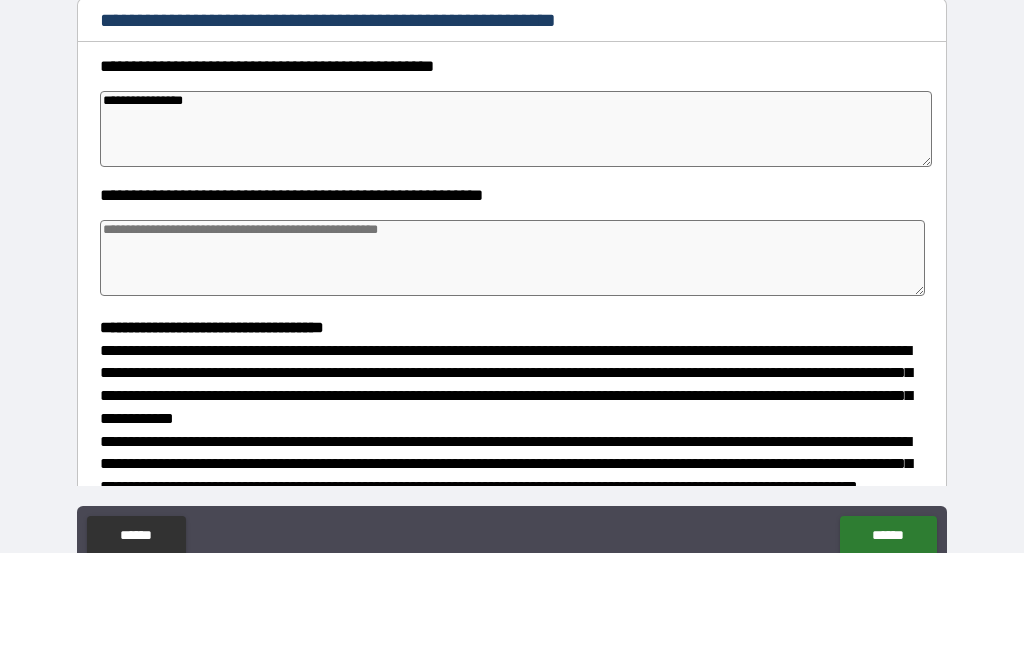 type on "*" 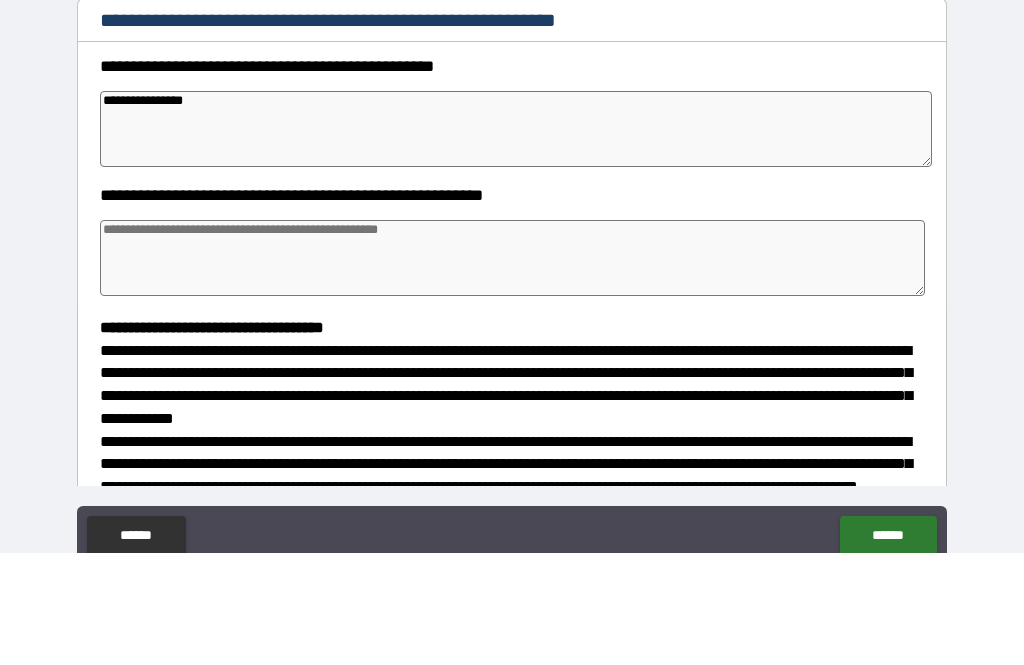 type on "*" 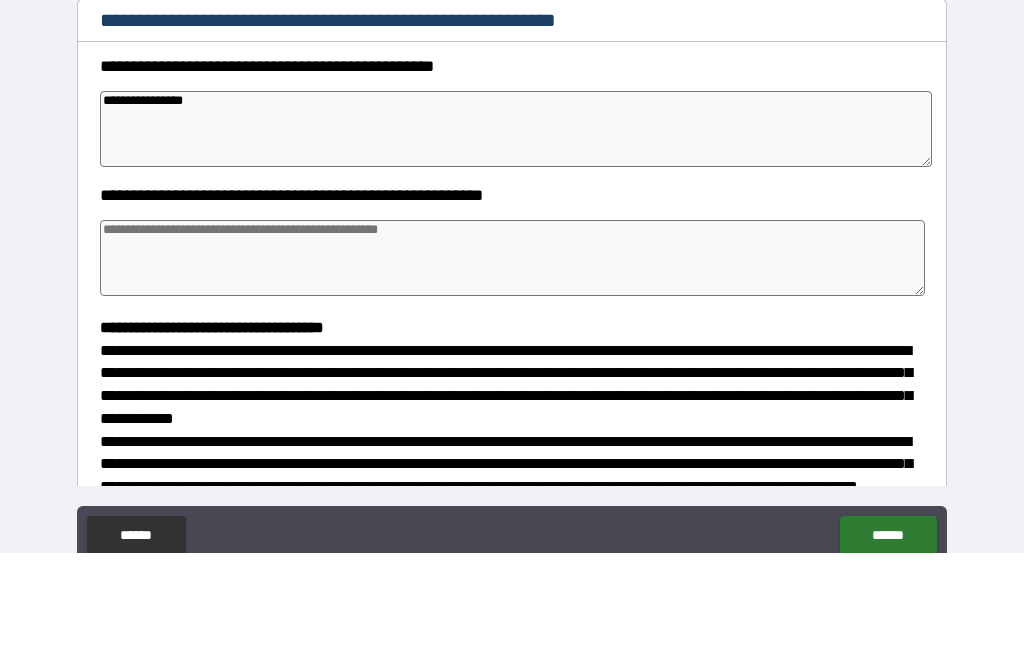 type on "**********" 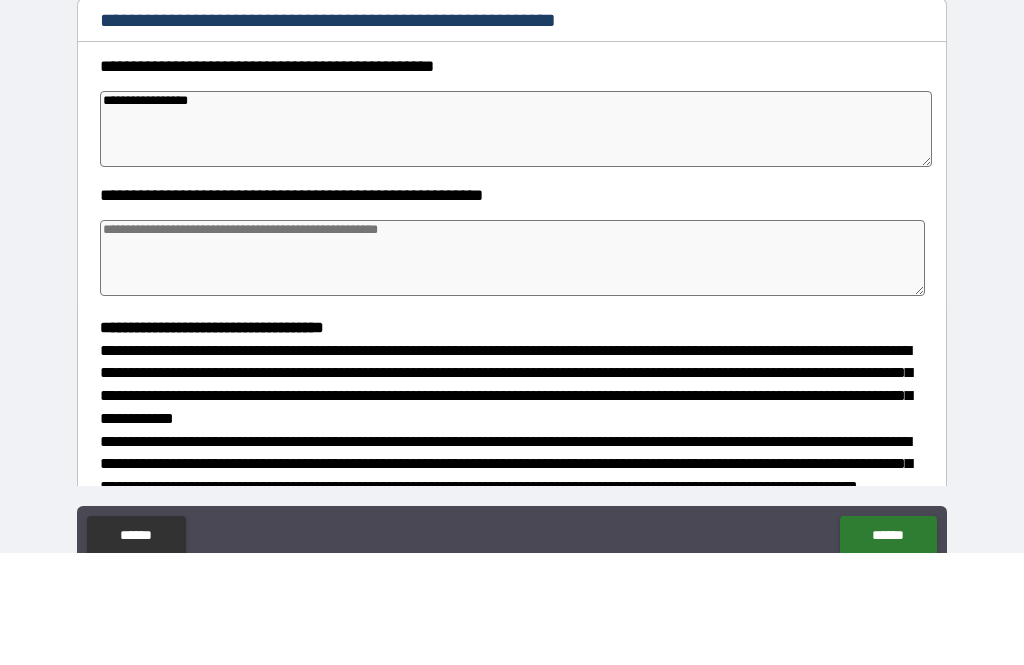 type on "*" 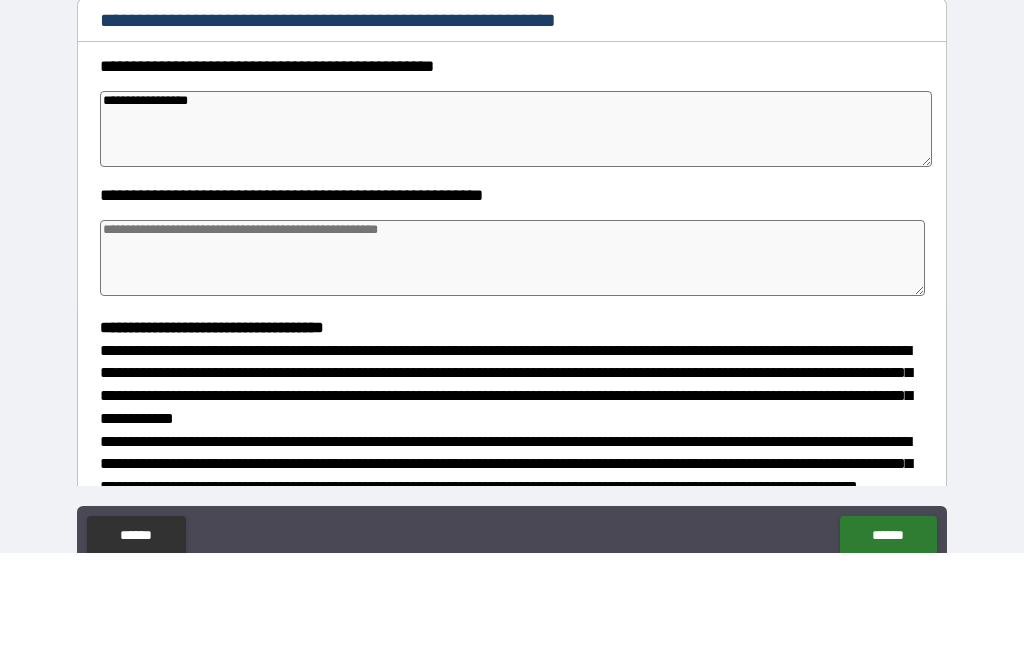 type on "*" 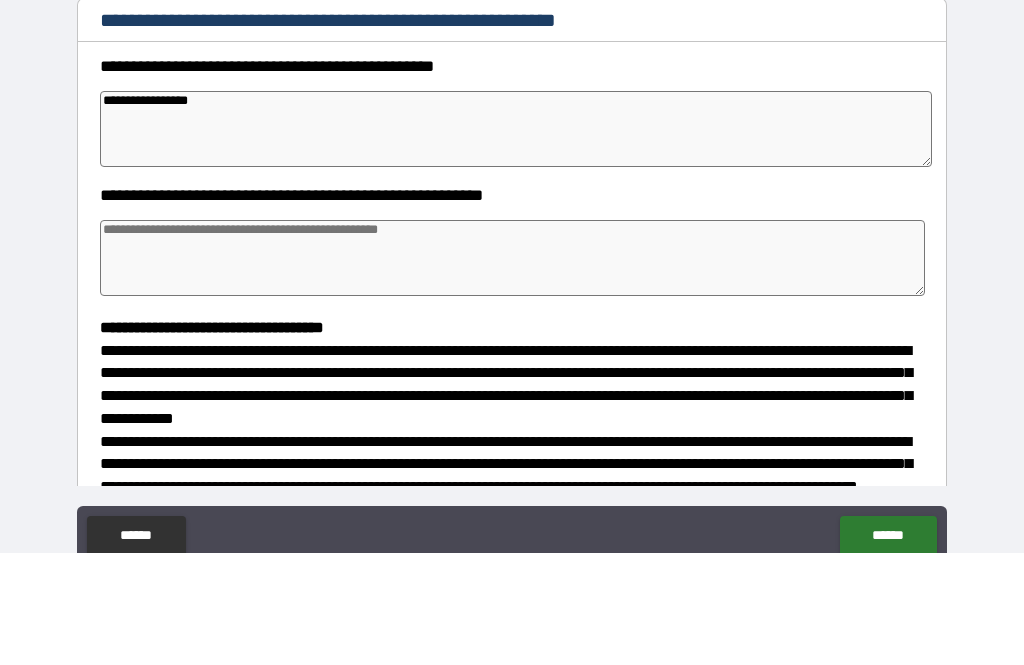 type on "*" 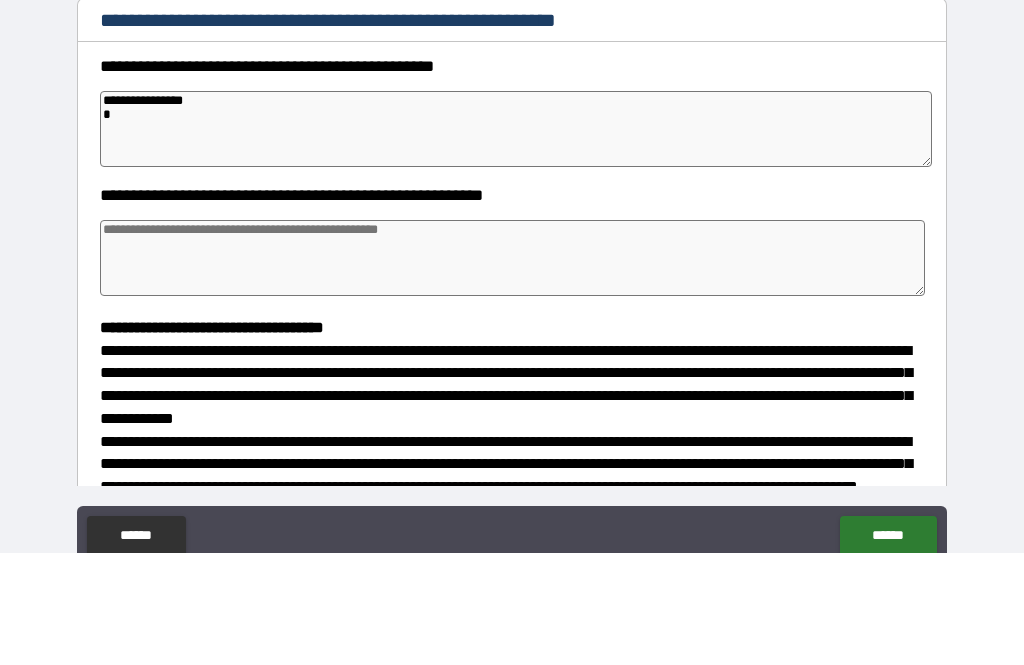 type on "*" 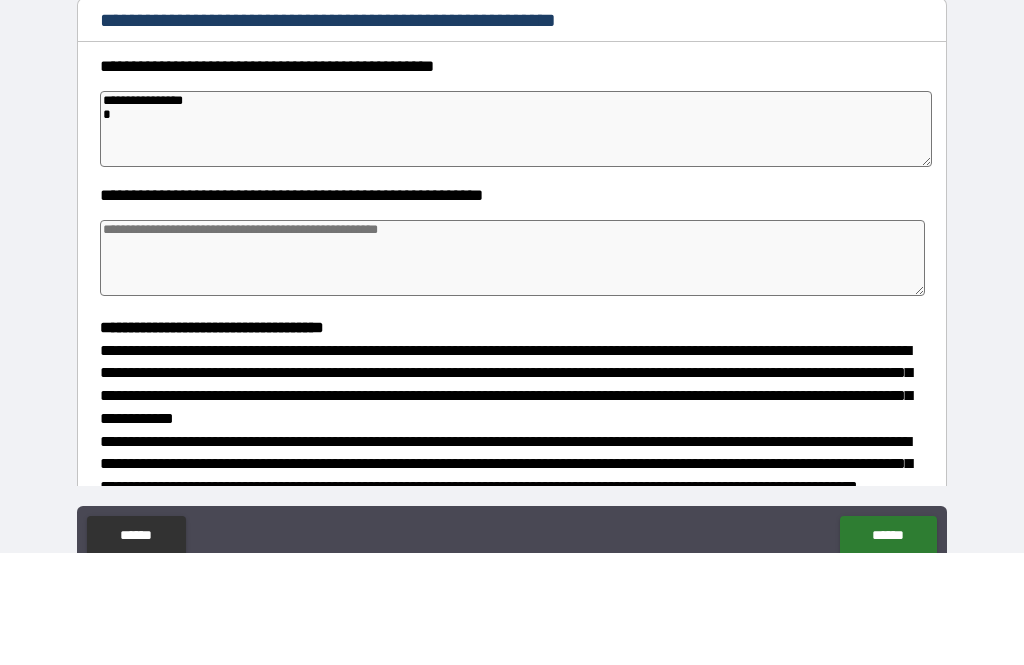 type on "**********" 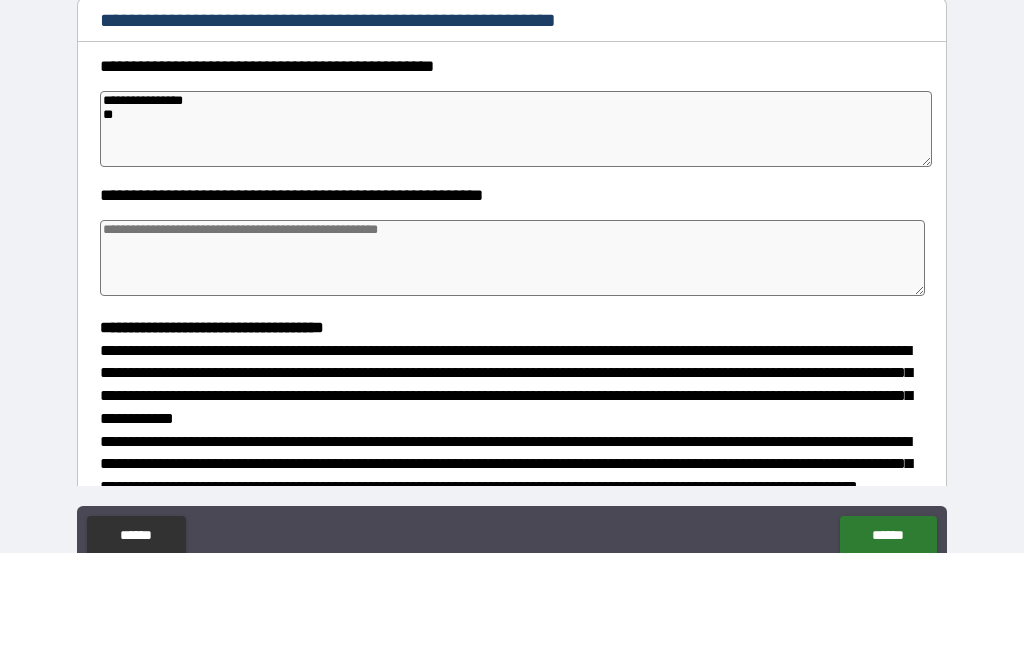 type on "*" 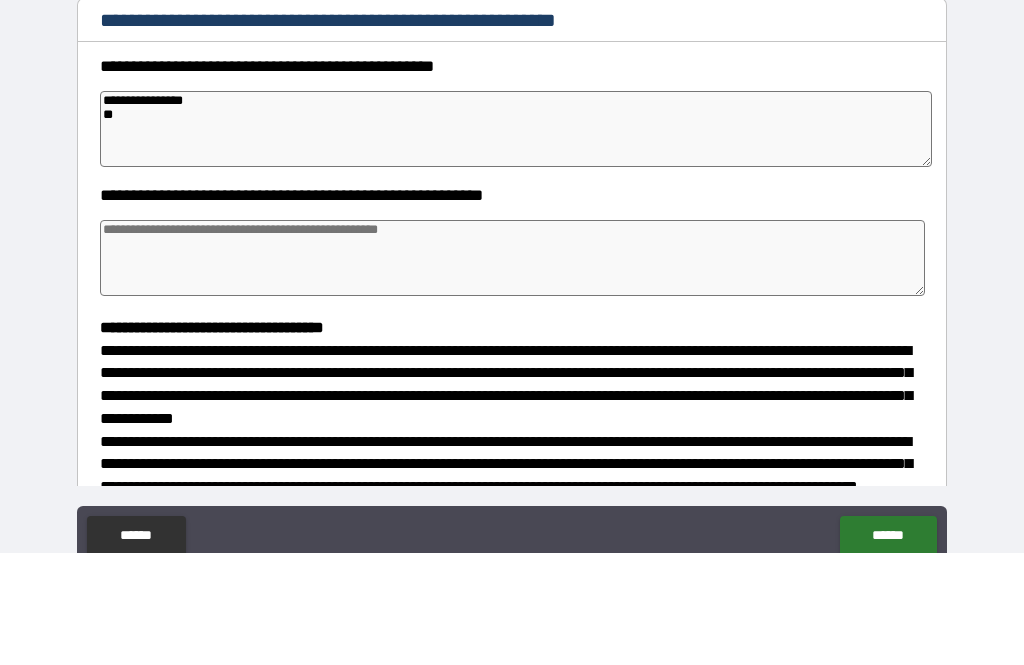 type on "**********" 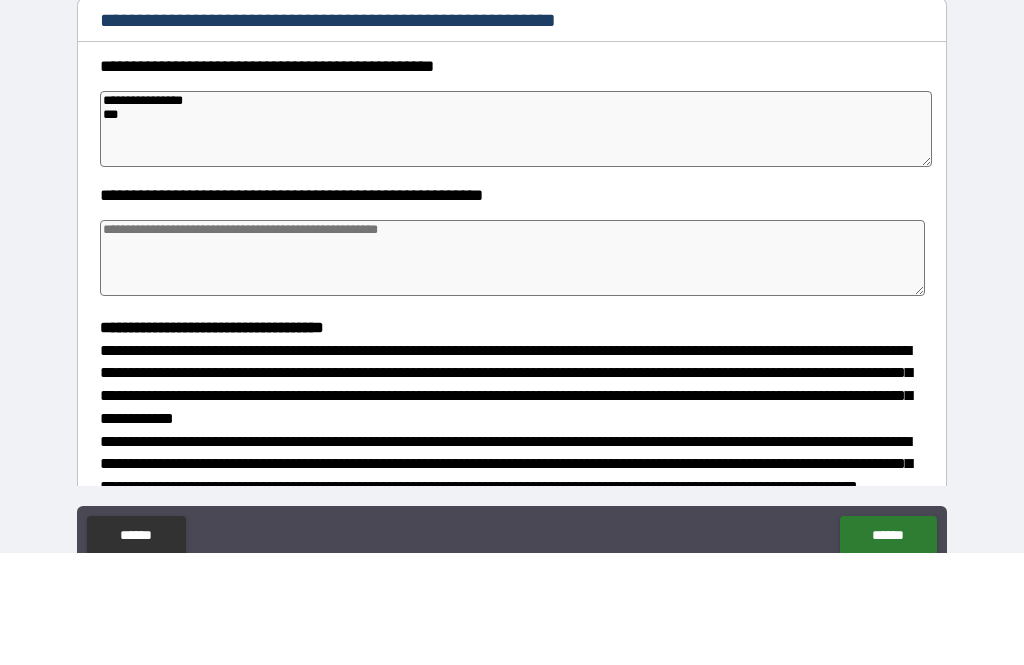 type on "*" 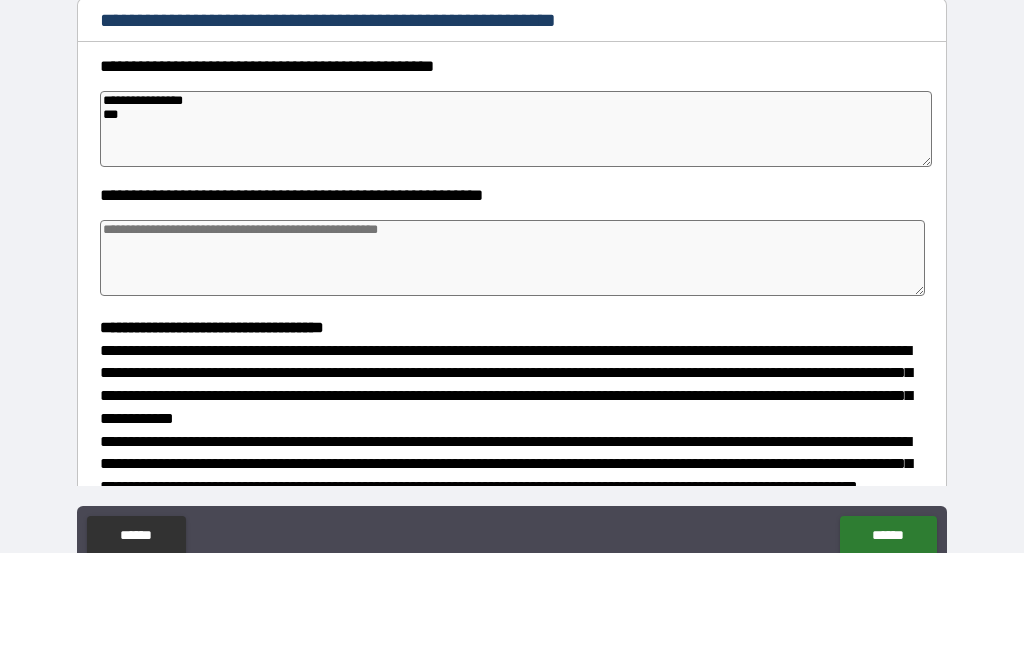 type on "**********" 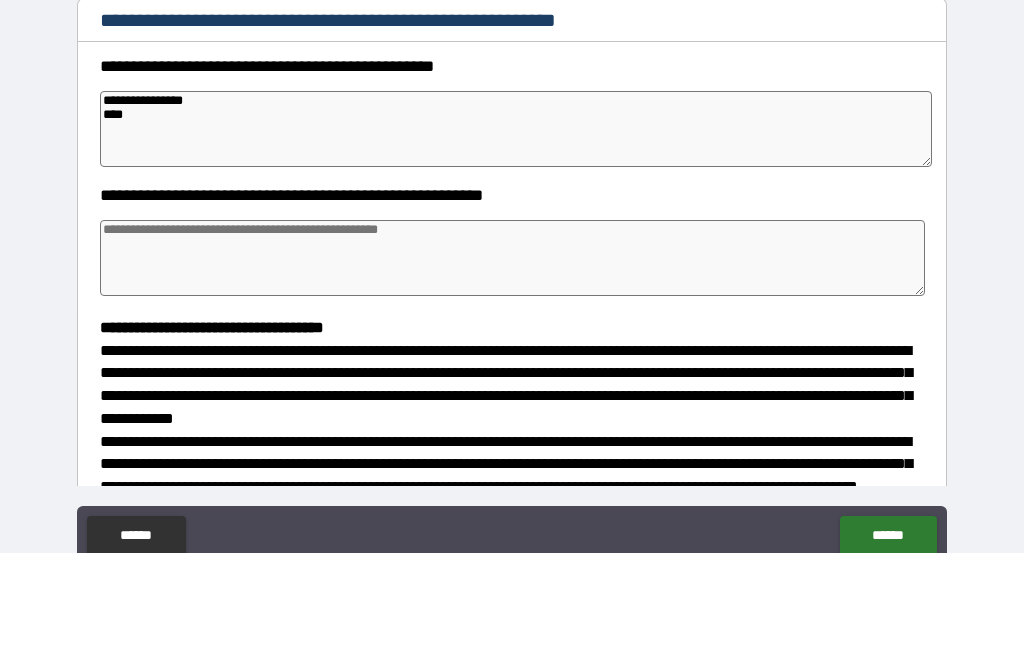 type on "*" 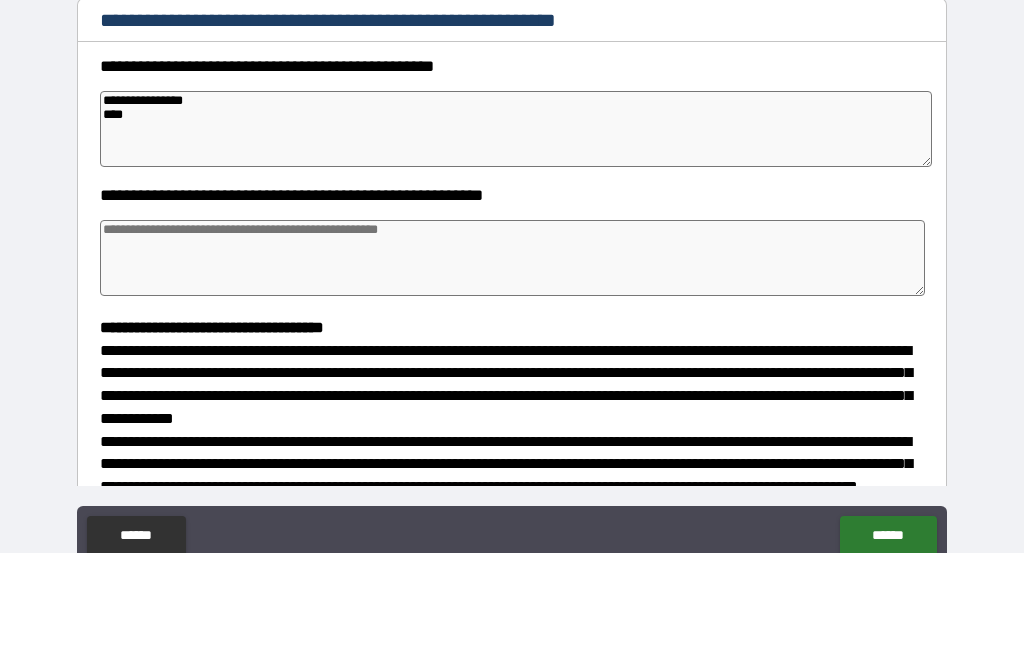 type on "*" 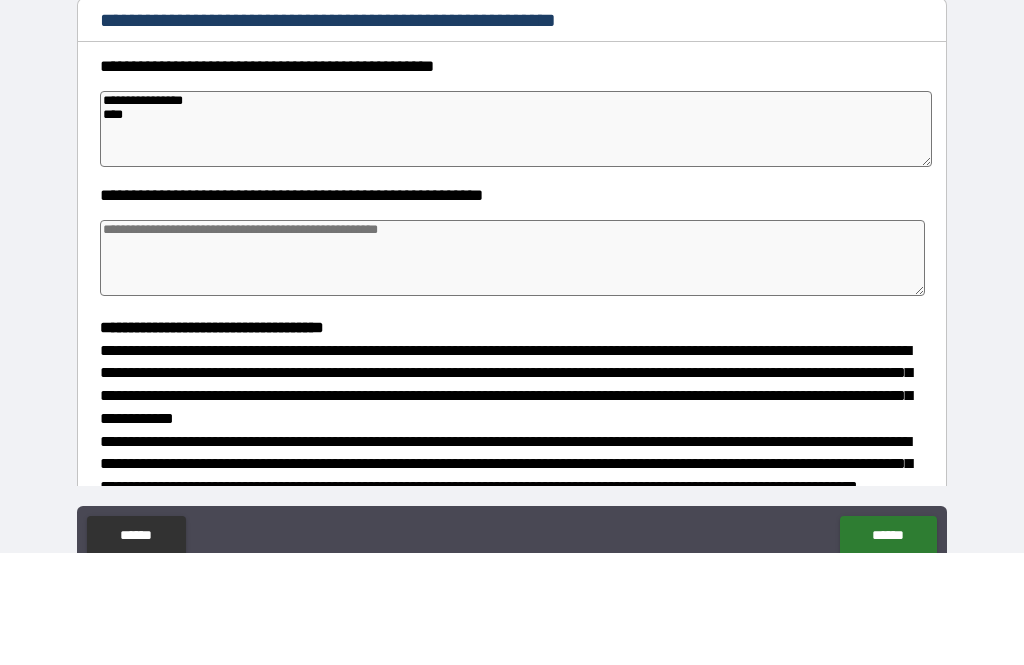 type on "*" 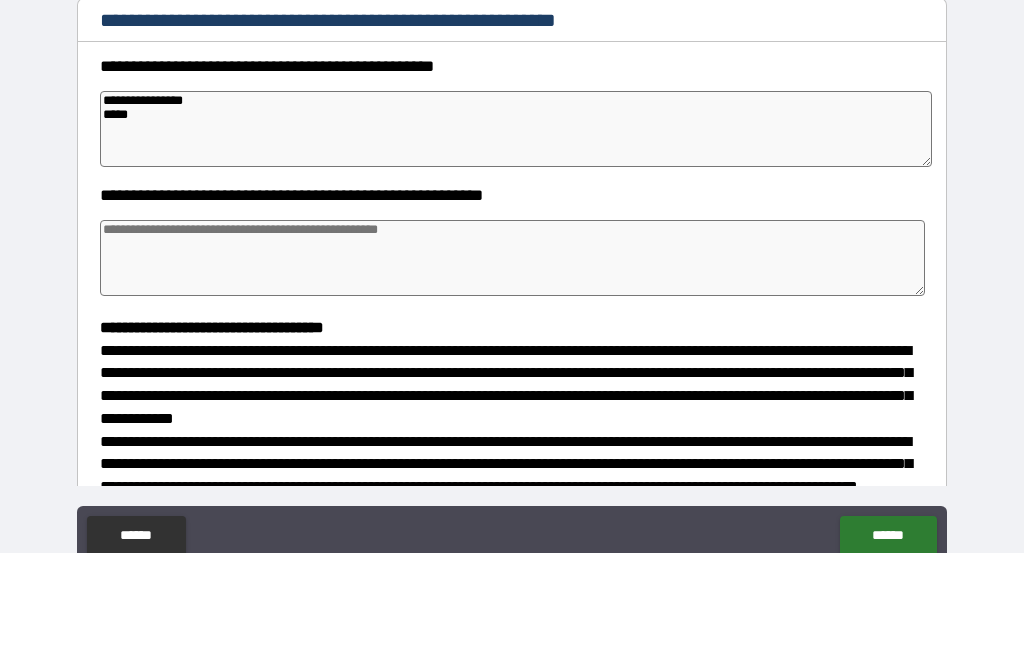 type on "**********" 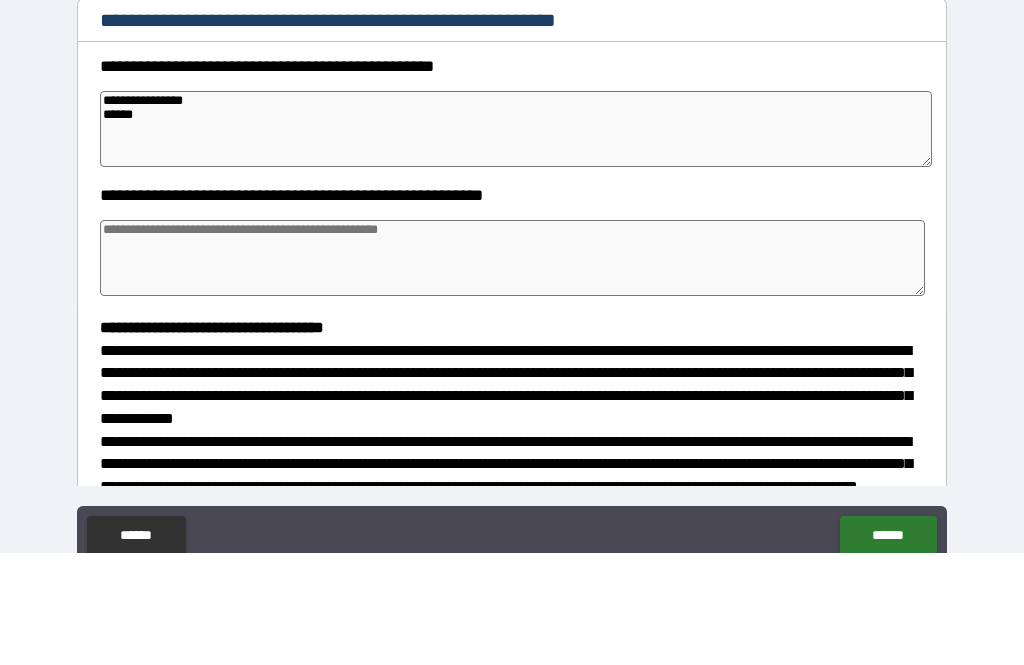 type on "*" 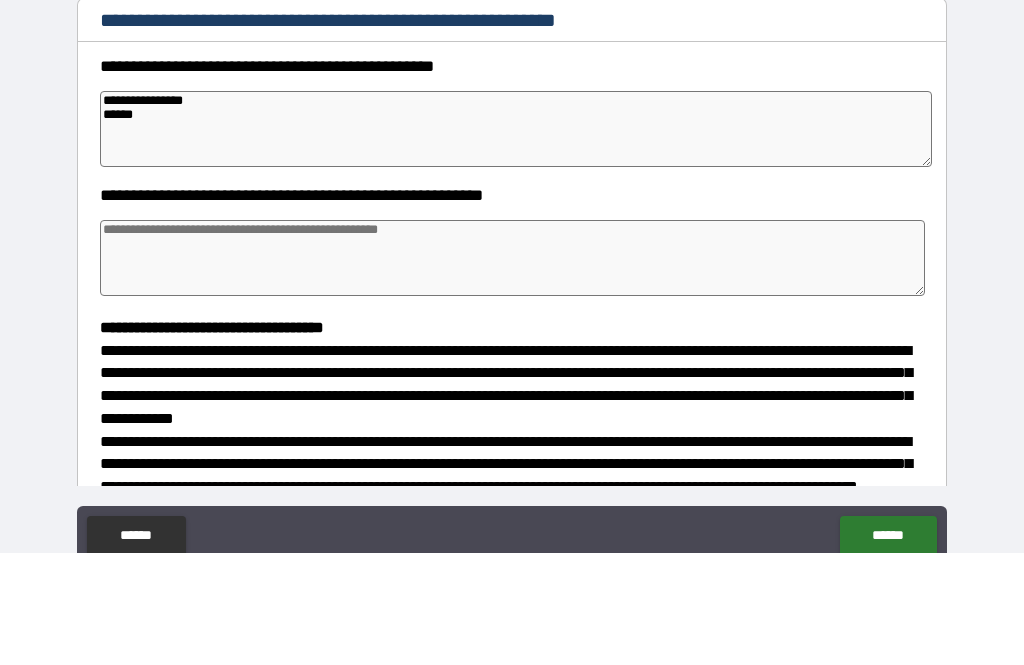 type on "*" 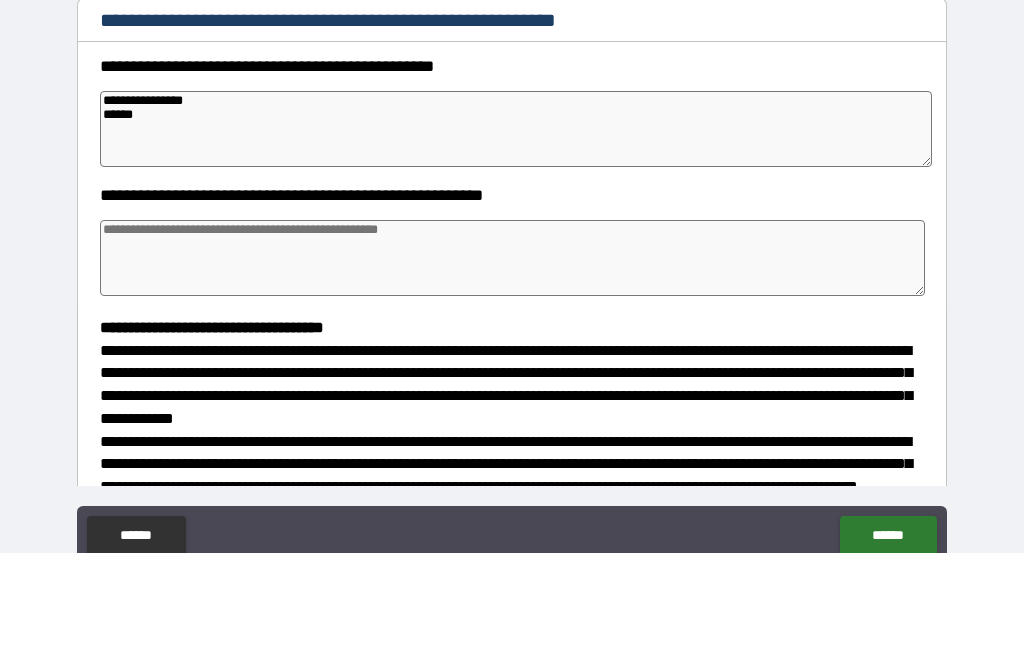 type on "*" 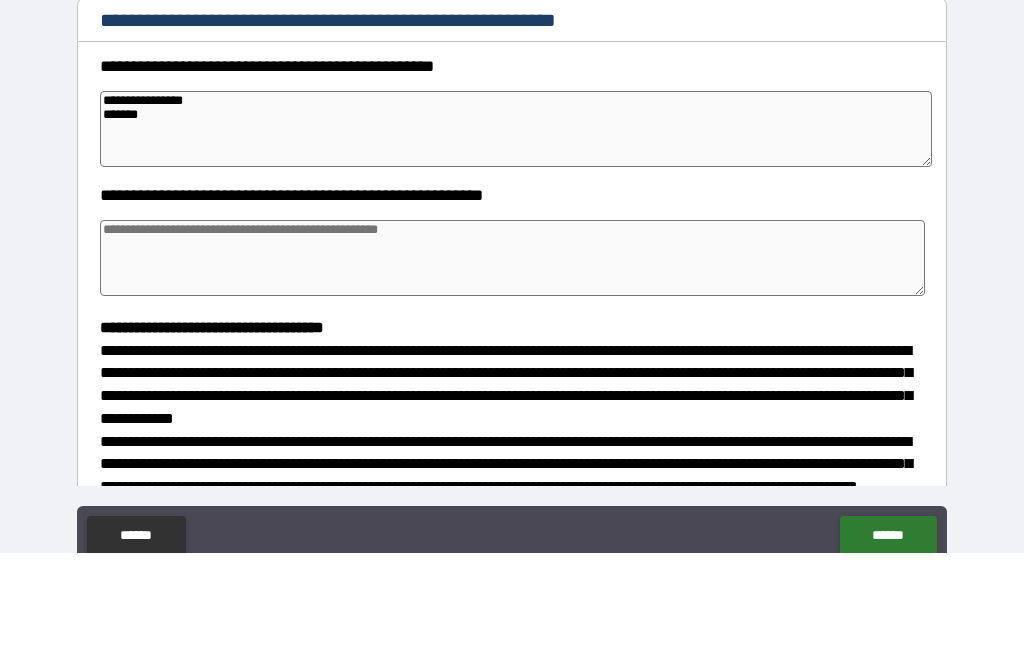 type on "*" 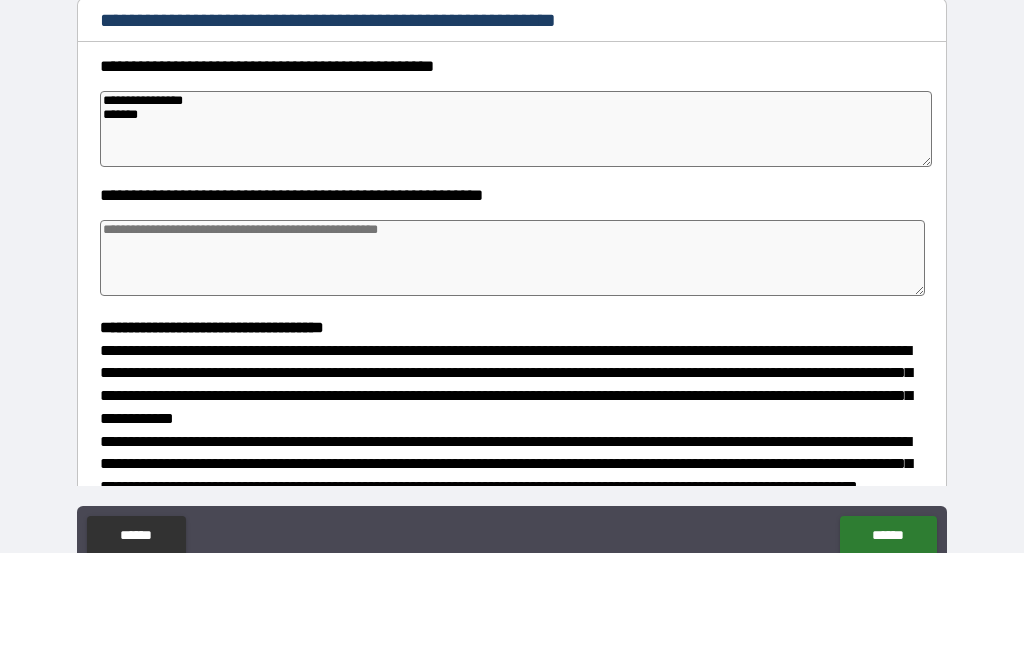 type on "*" 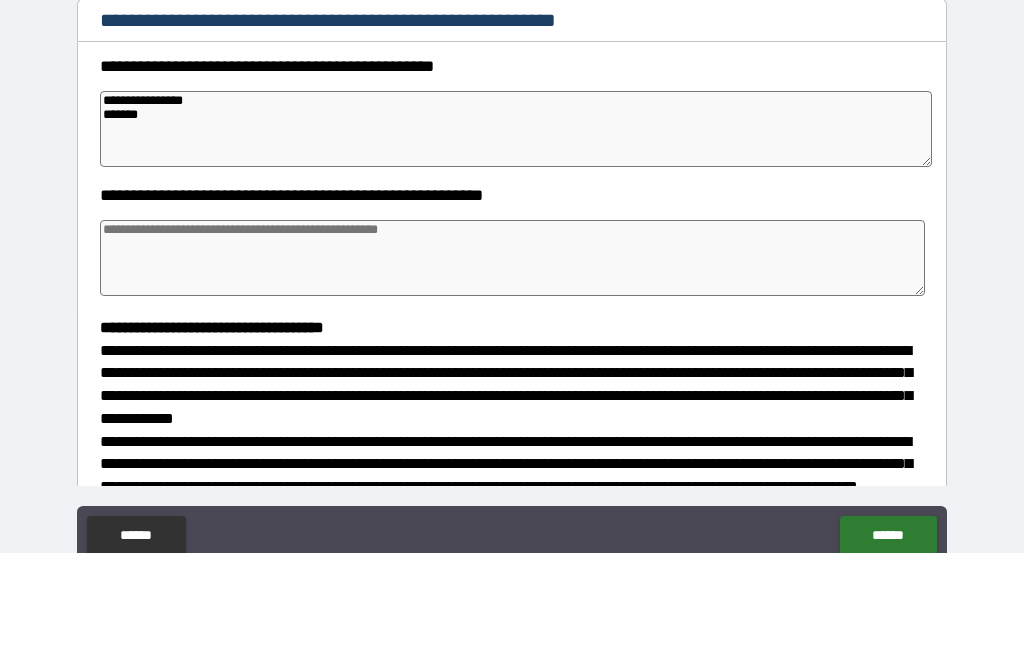 type on "*" 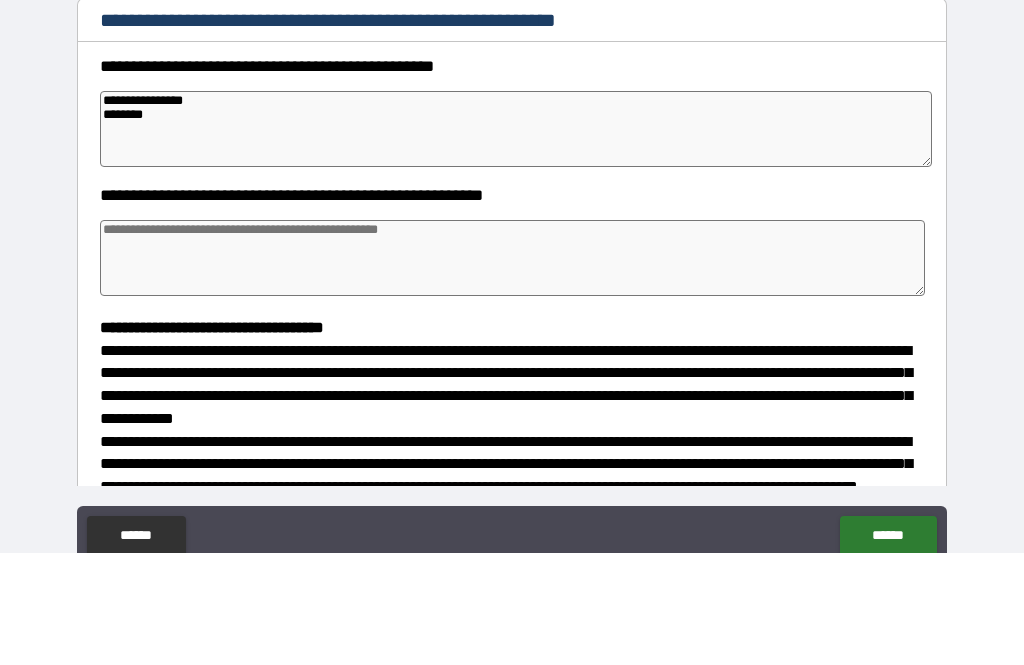 type on "*" 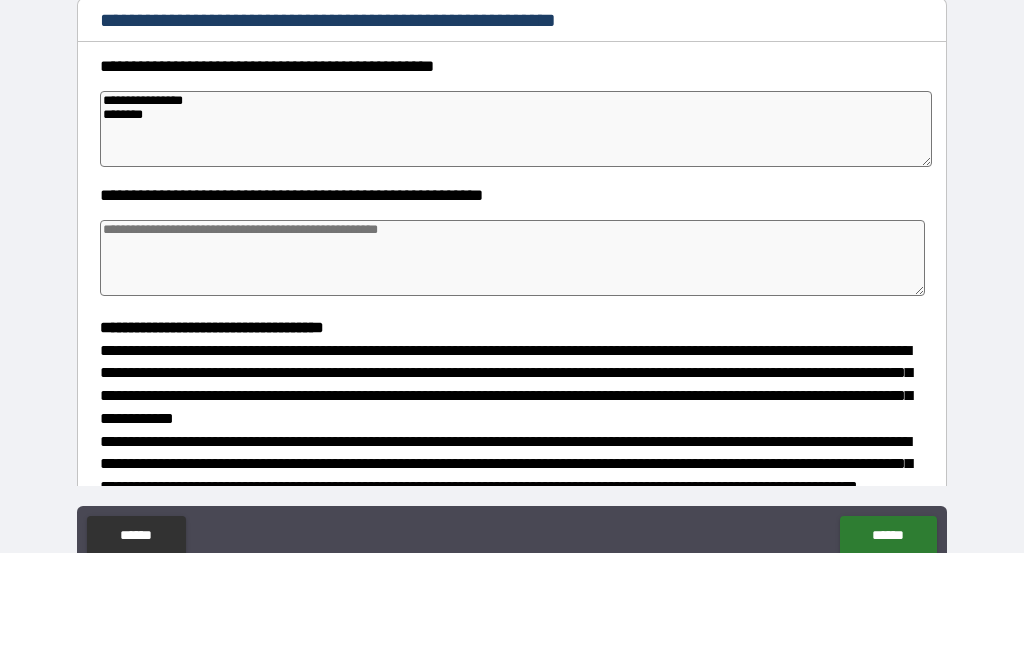 type on "*" 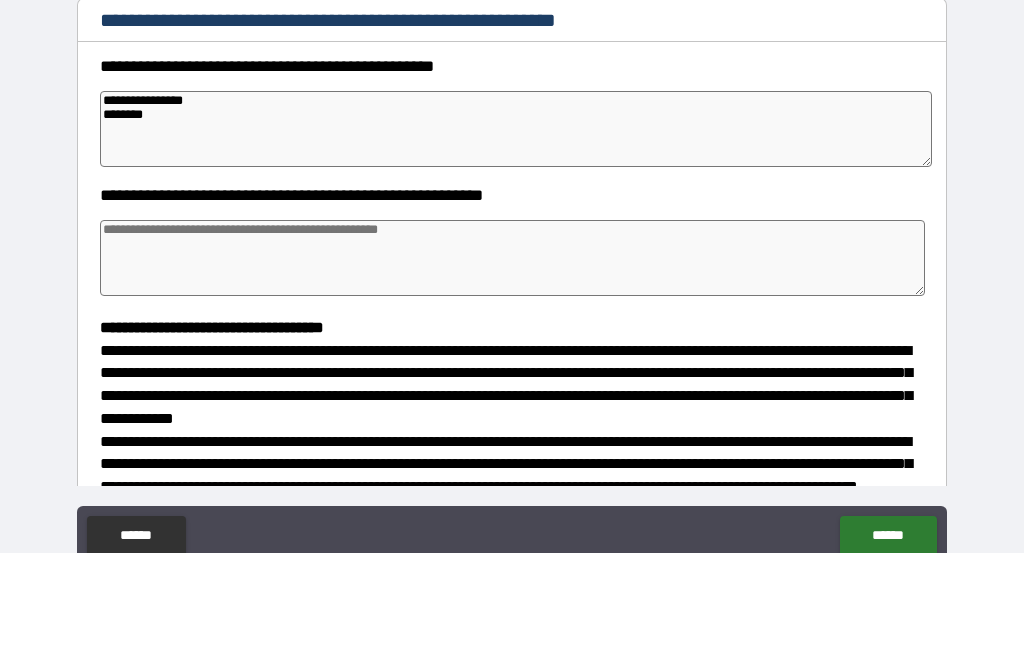 type on "**********" 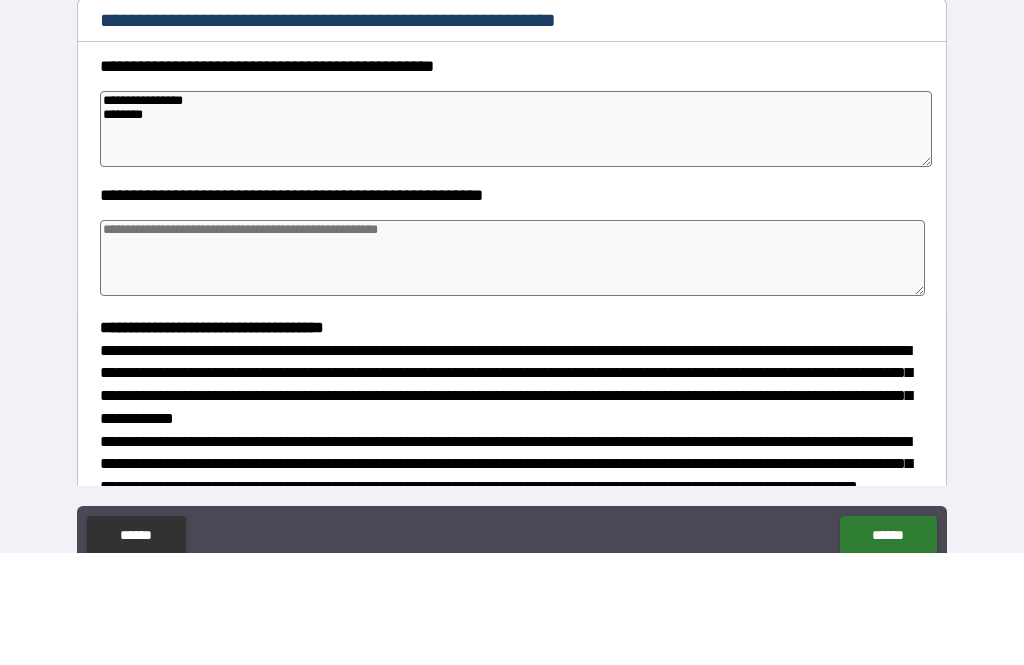 type on "*" 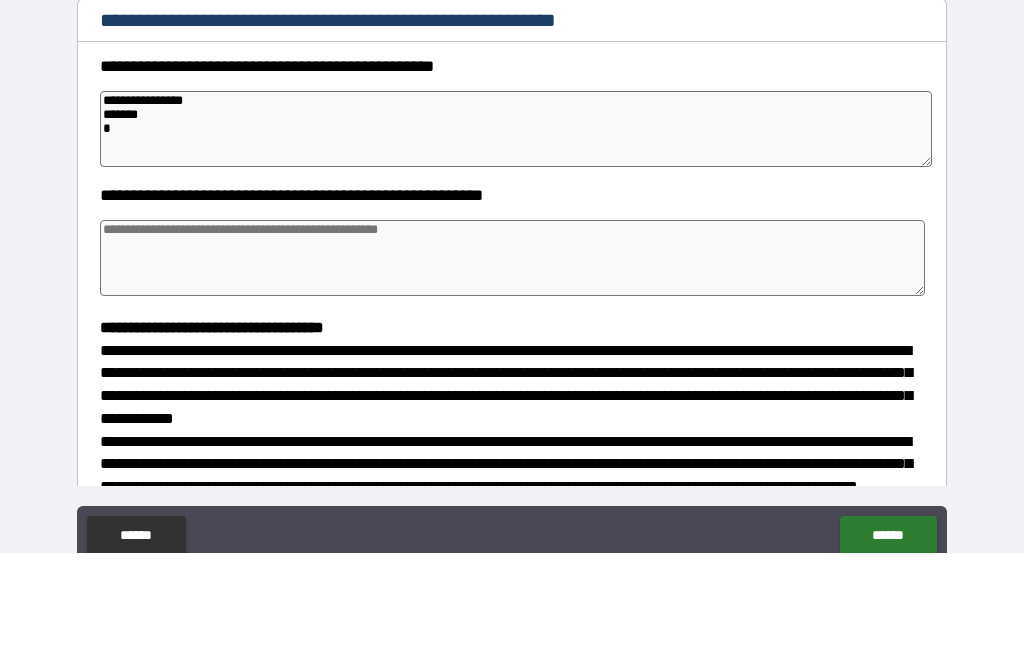 type on "*" 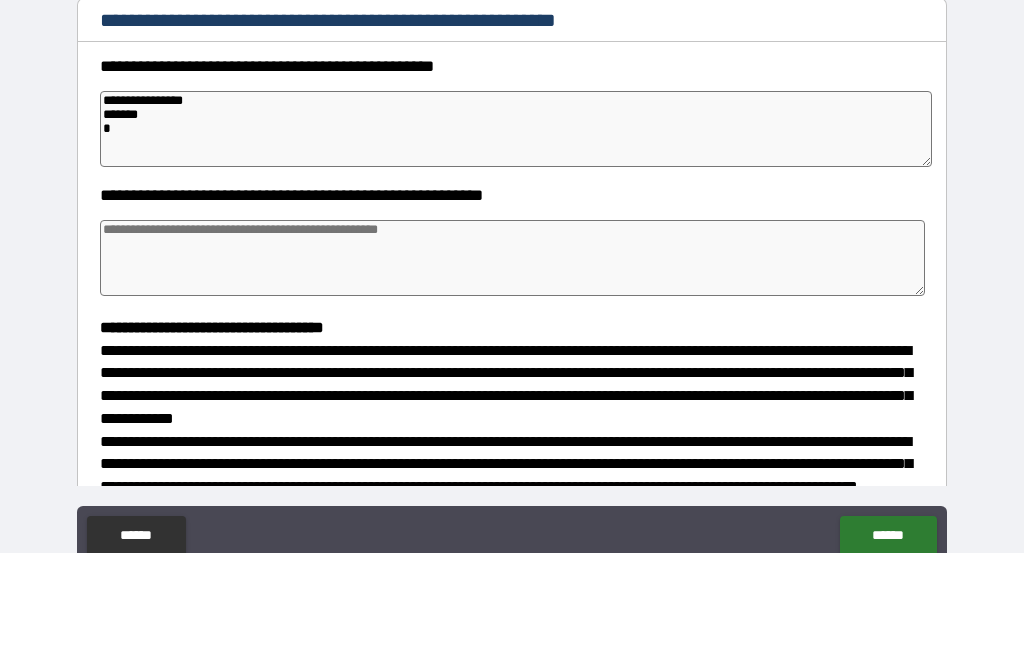 type on "**********" 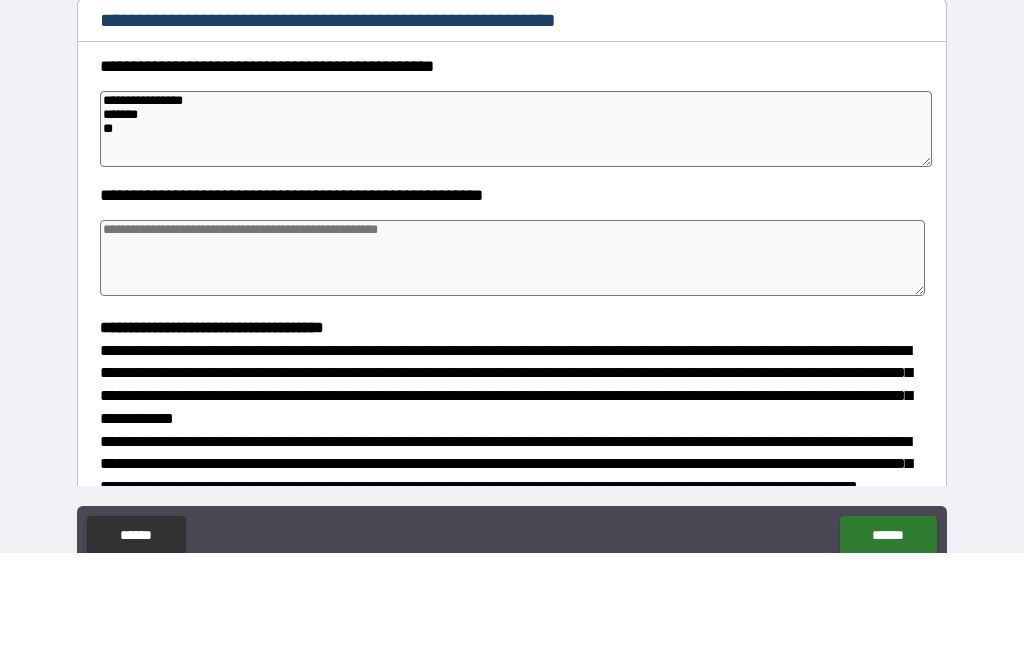 type on "*" 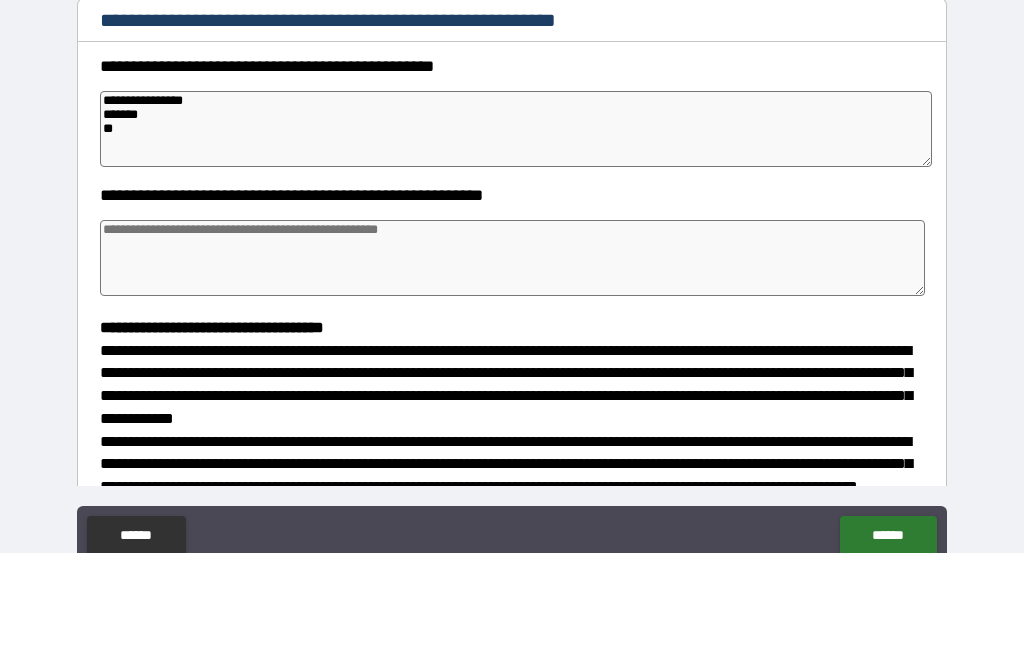 type on "**********" 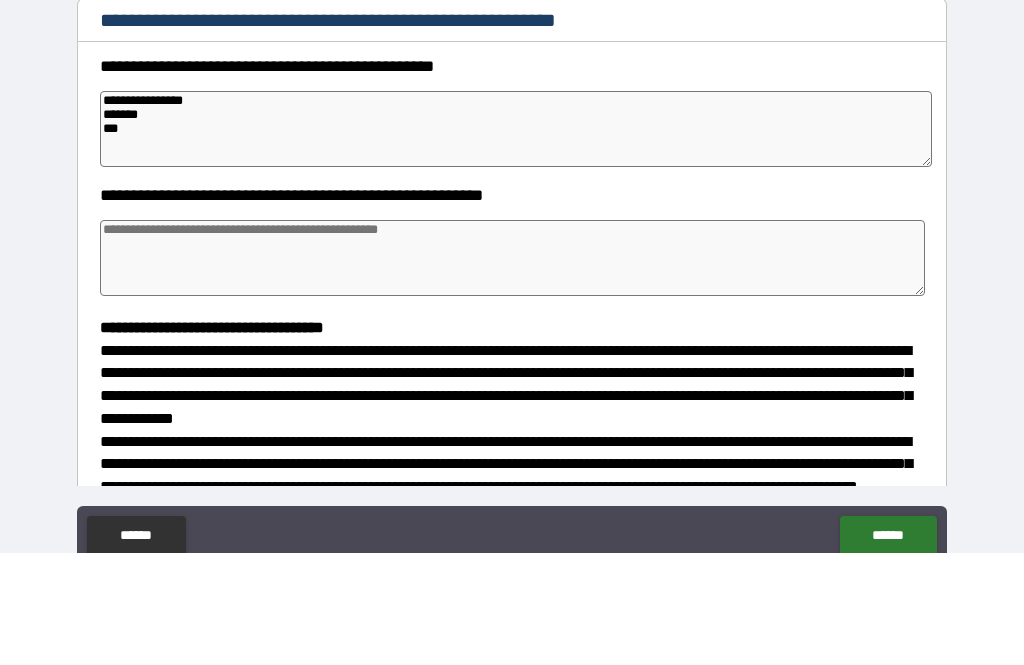 type on "*" 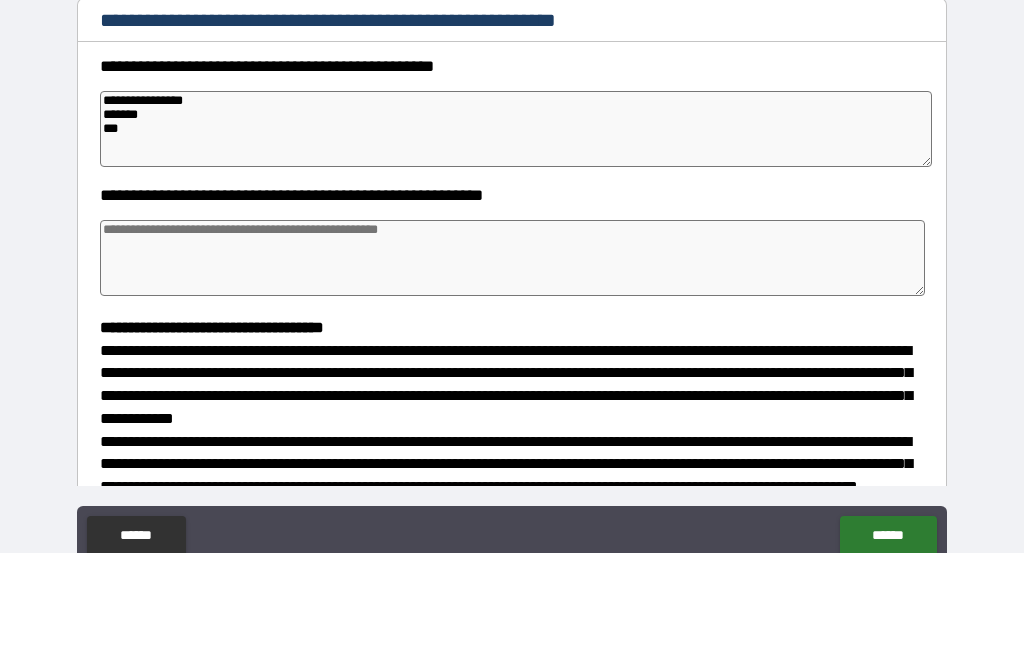 type on "*" 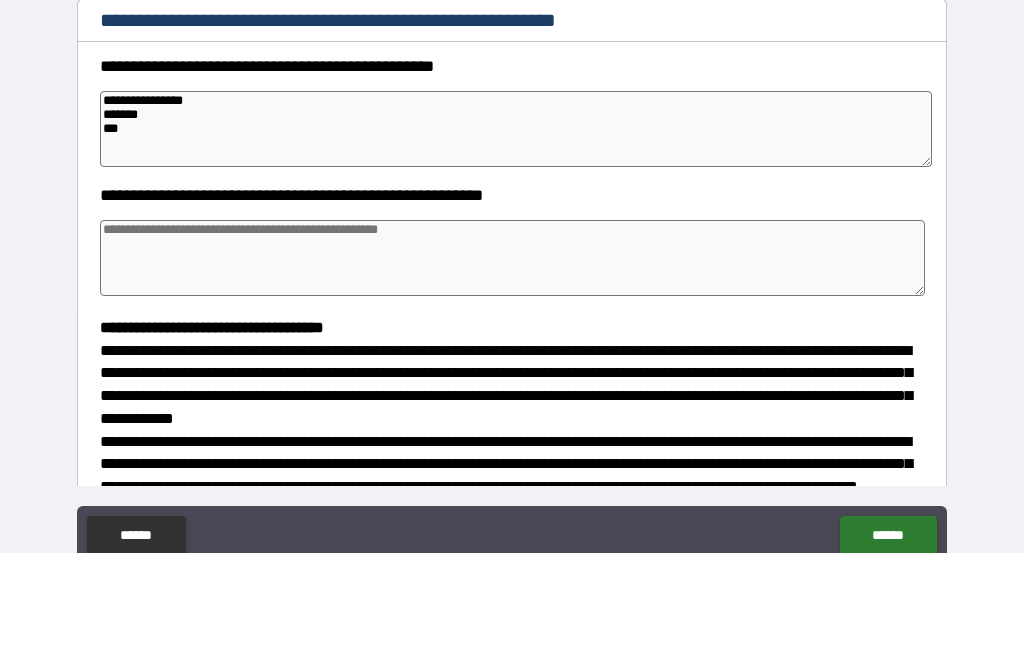 type on "*" 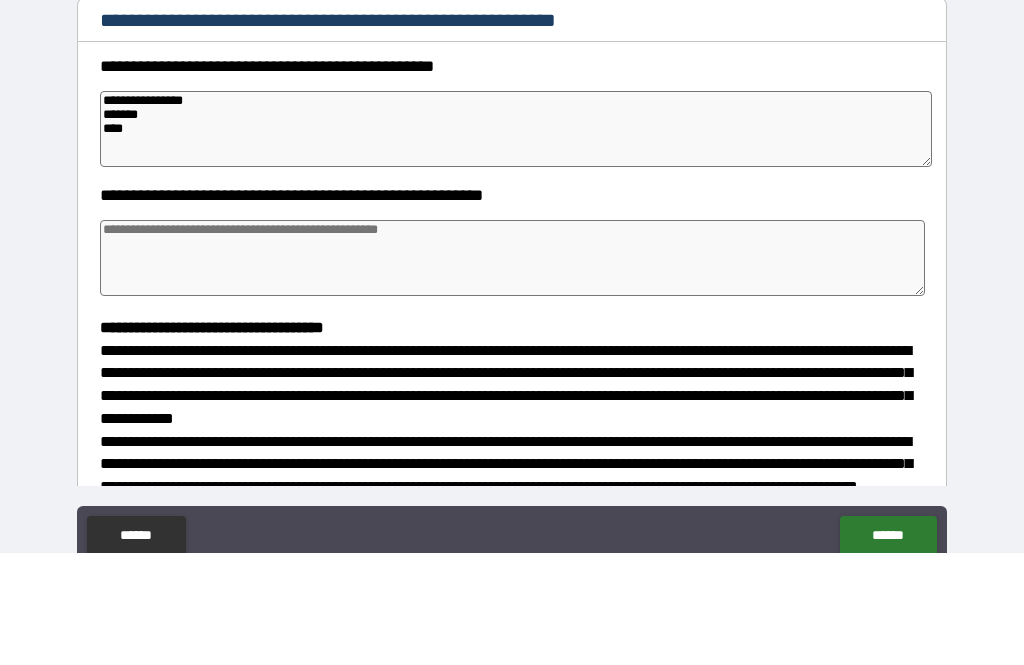 type on "*" 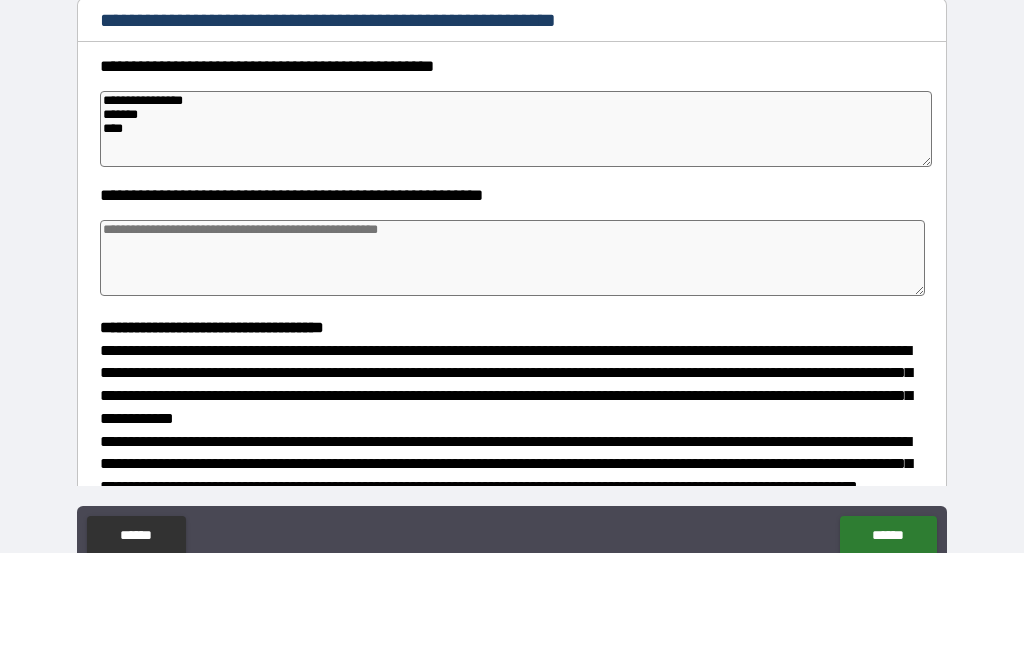 type on "**********" 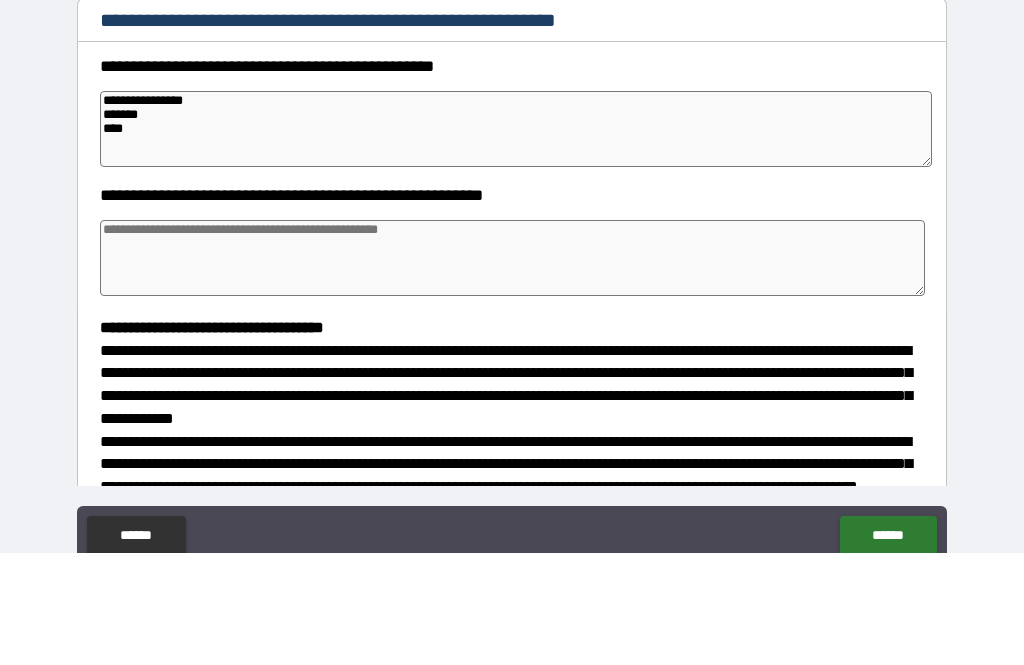 type on "*" 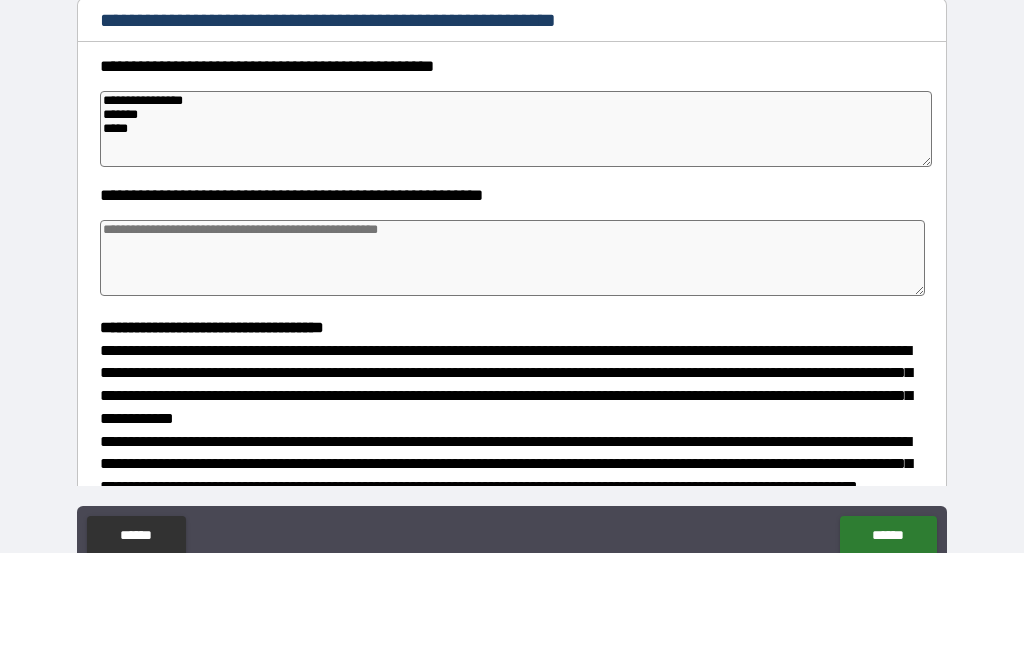 type on "**********" 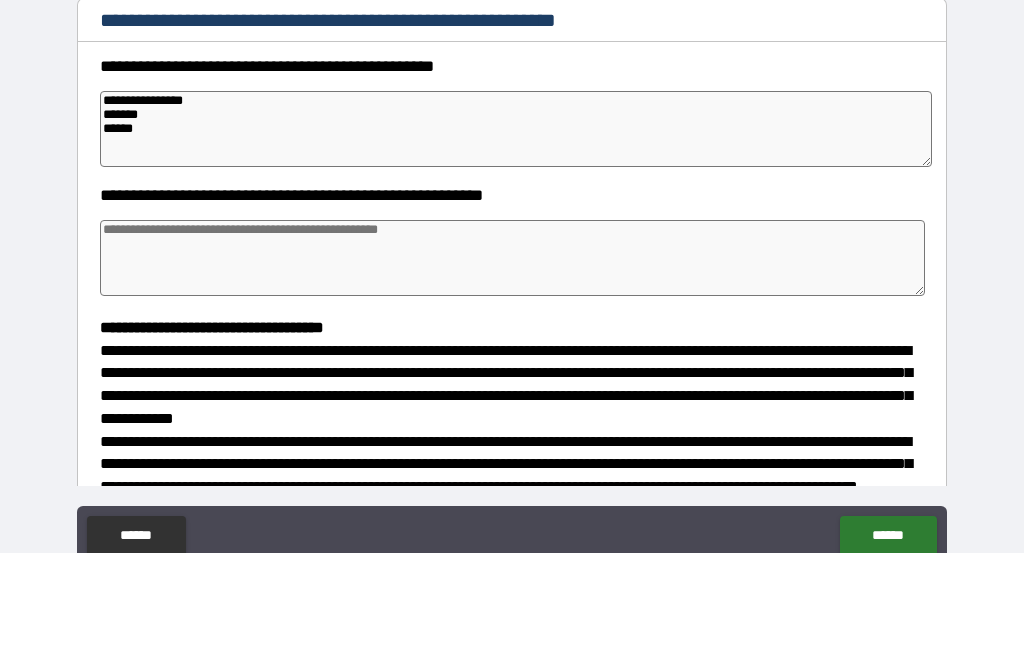 type on "*" 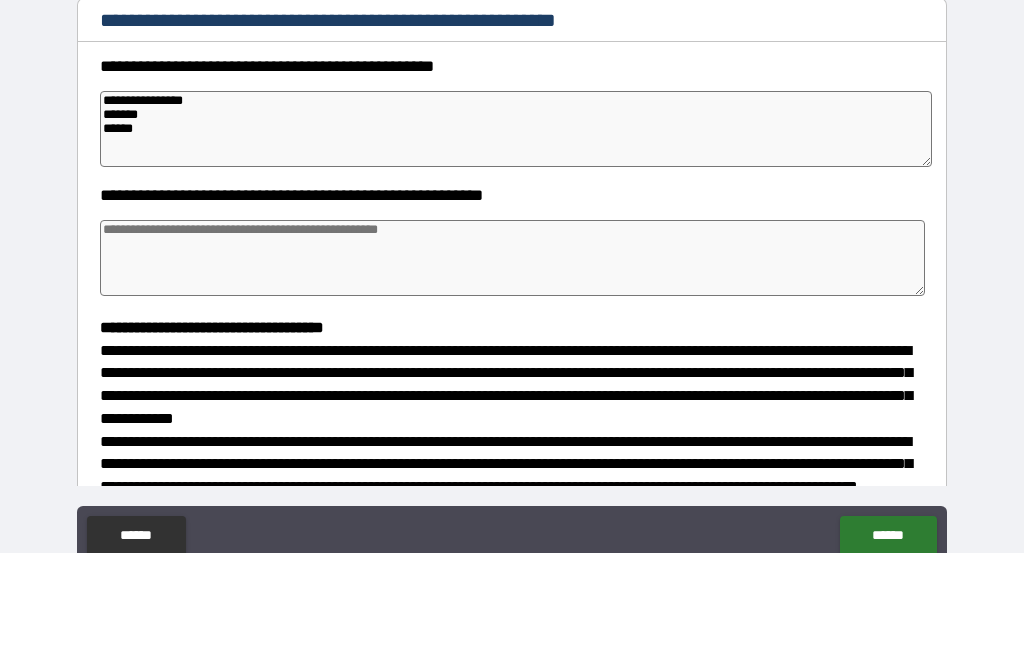 type on "*" 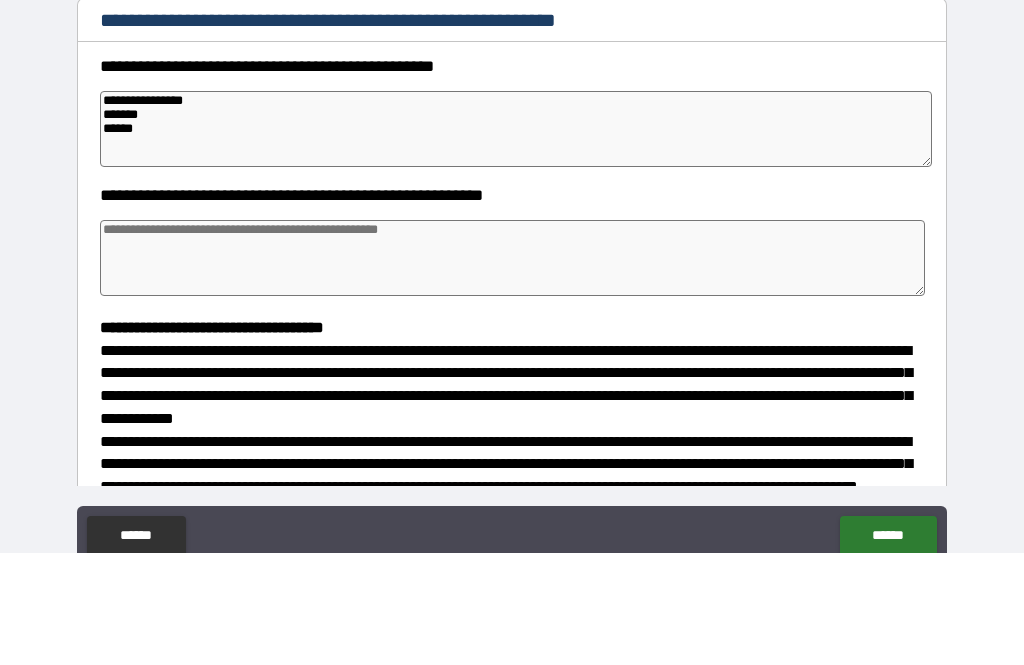 type on "*" 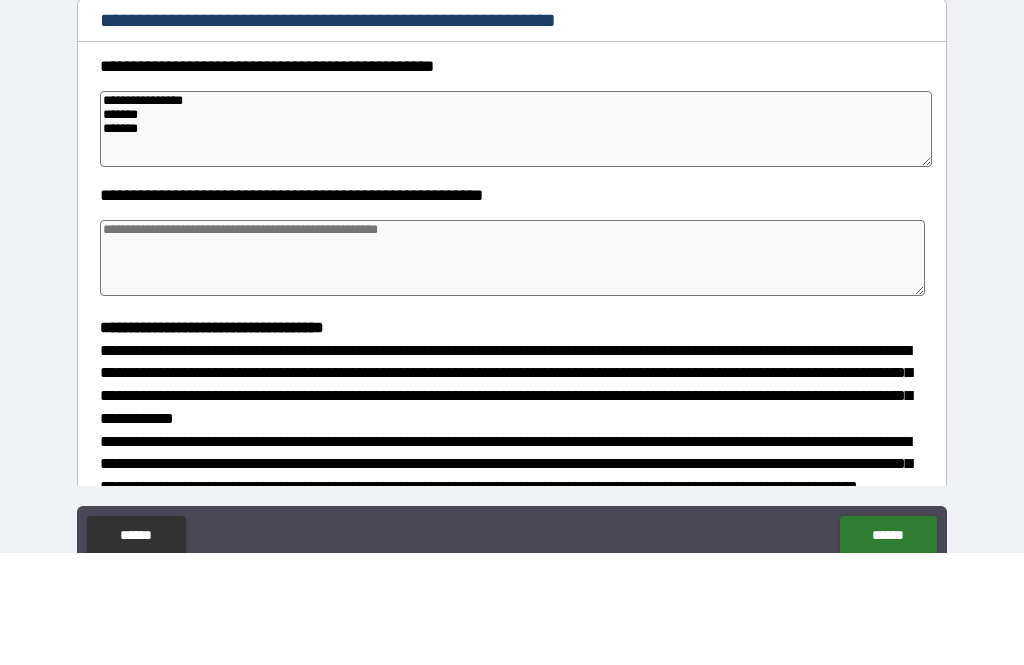 type on "*" 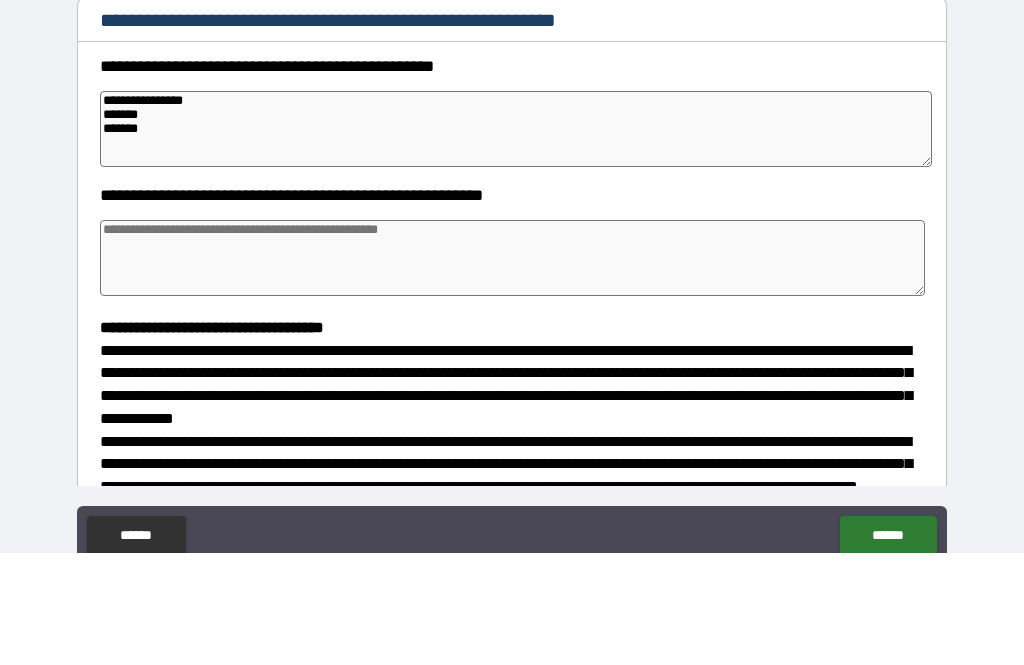 type on "*" 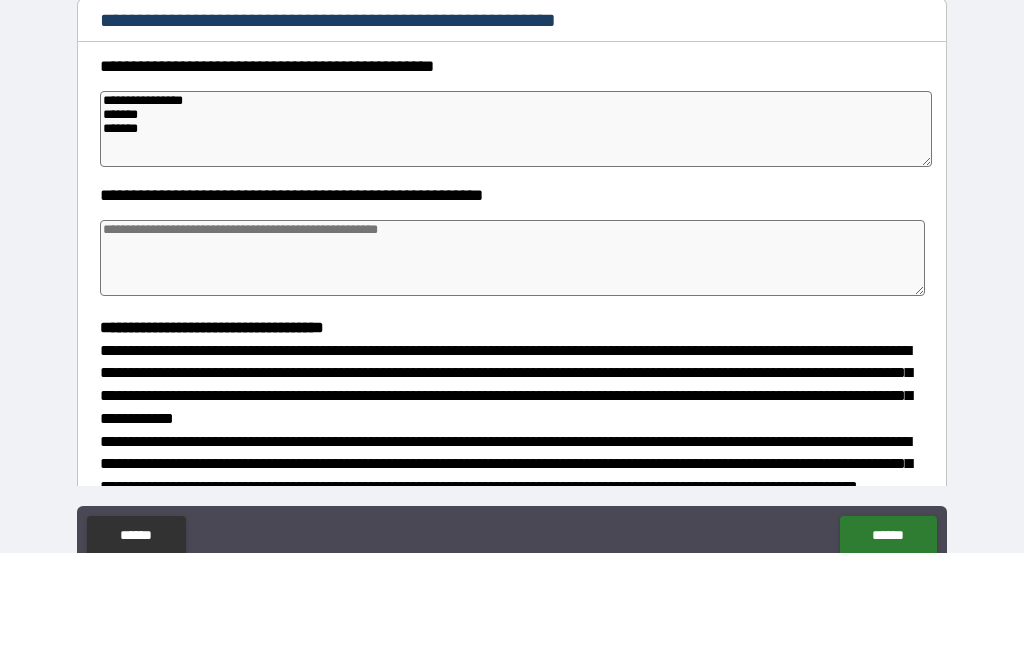 type on "*" 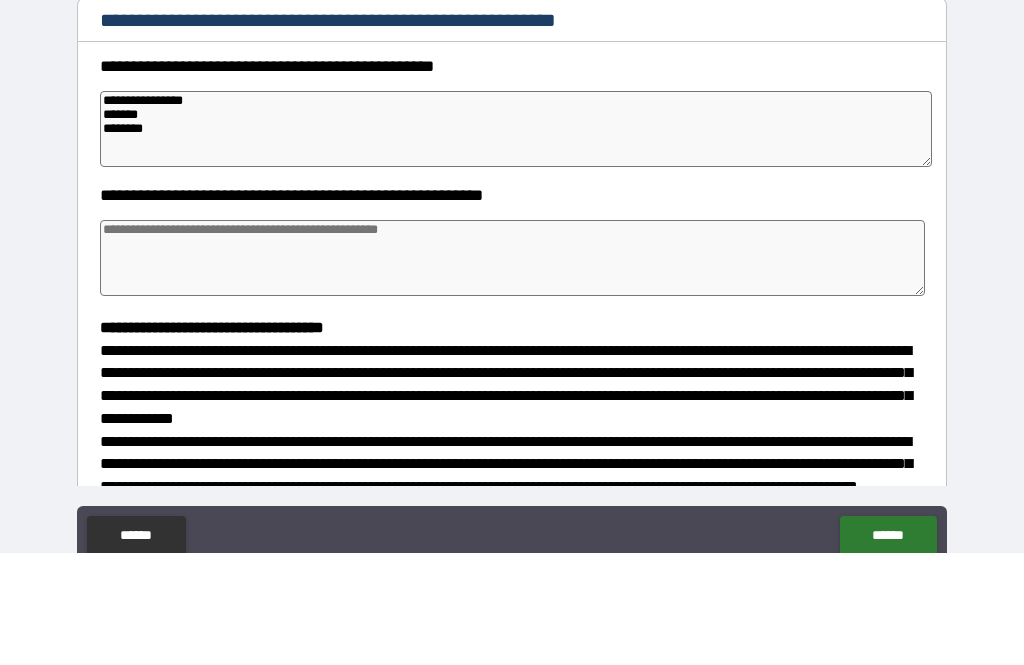 type on "*" 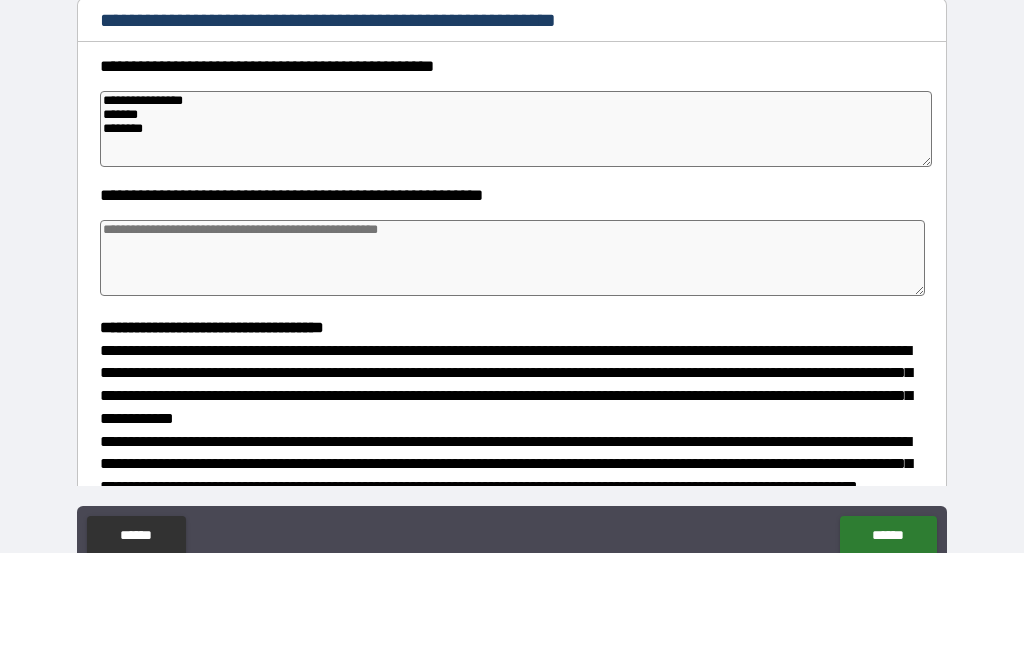 type on "*" 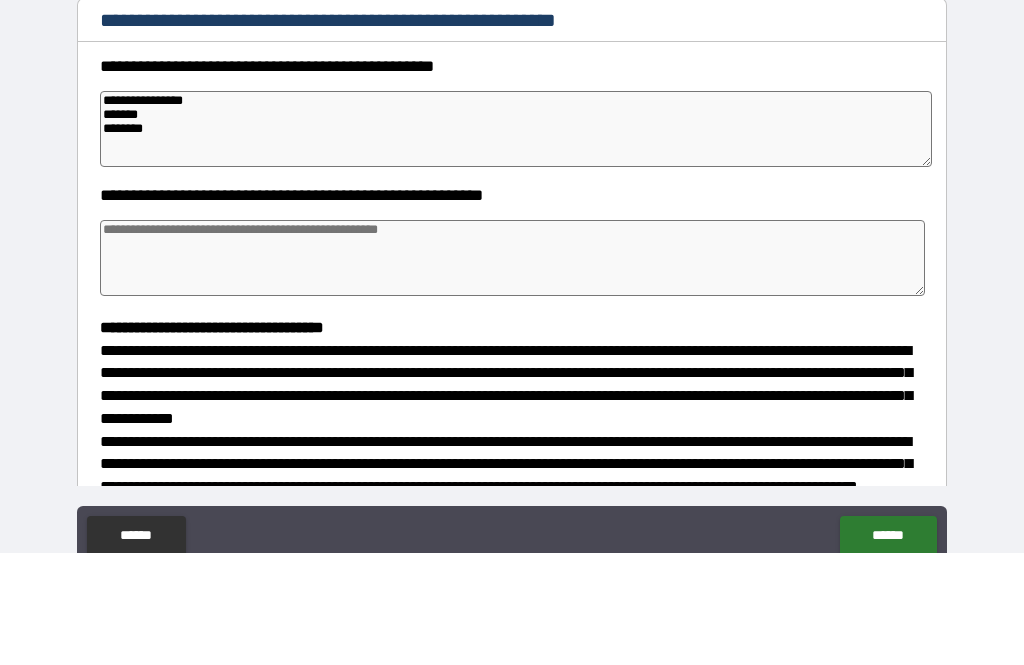 type on "*" 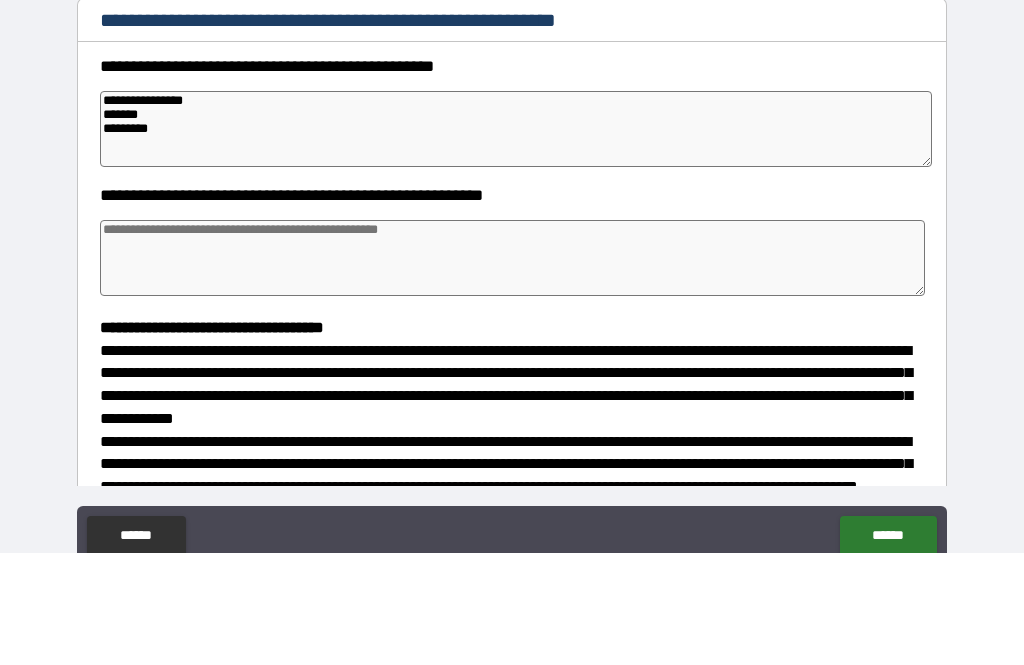 type on "*" 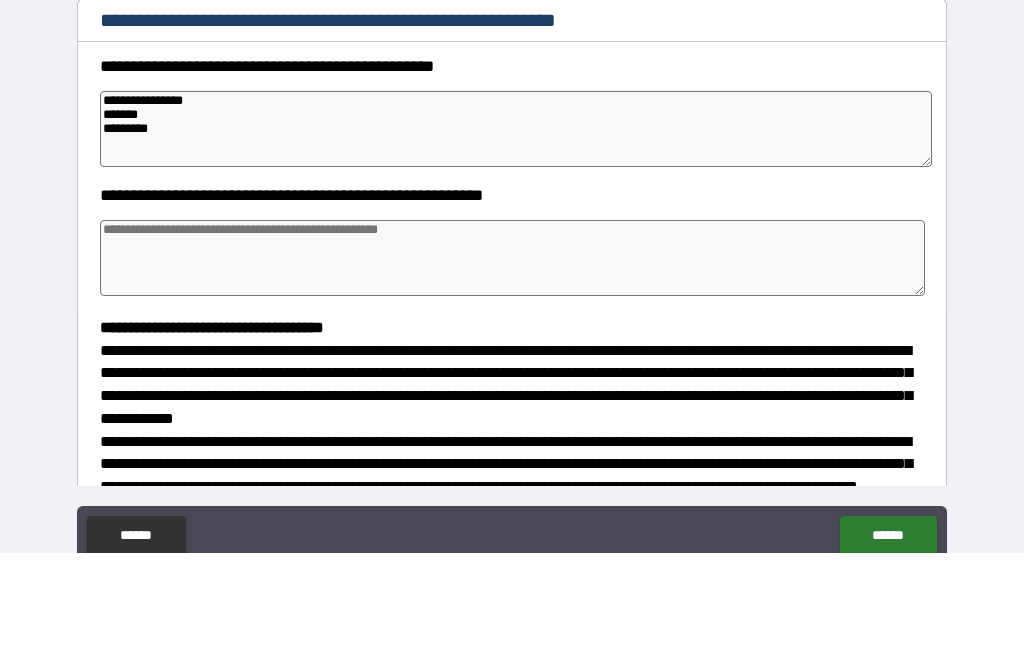 type on "*" 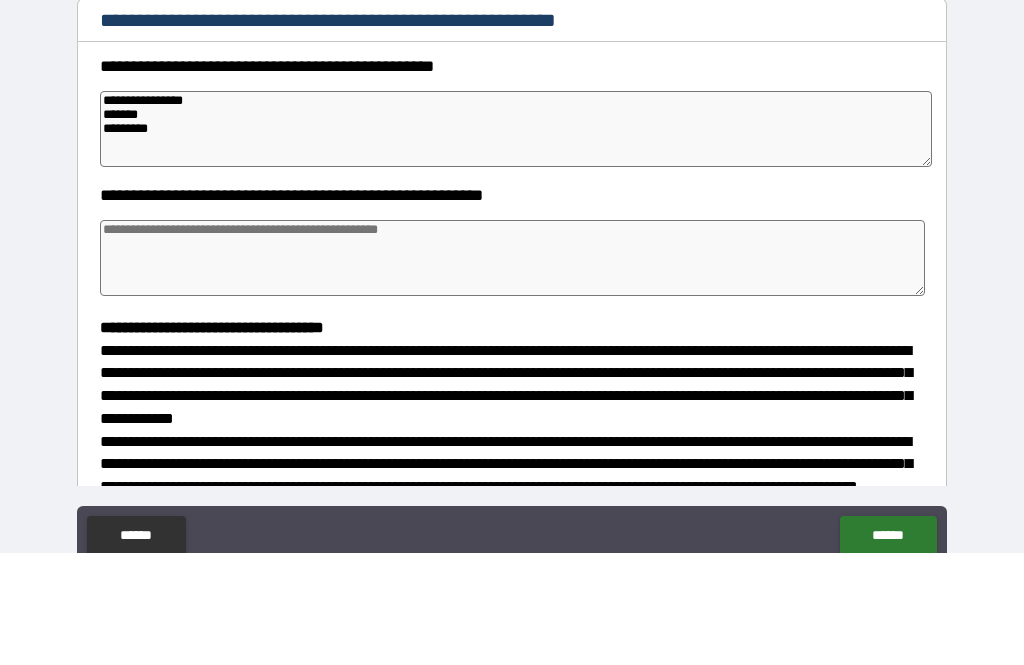 type on "*" 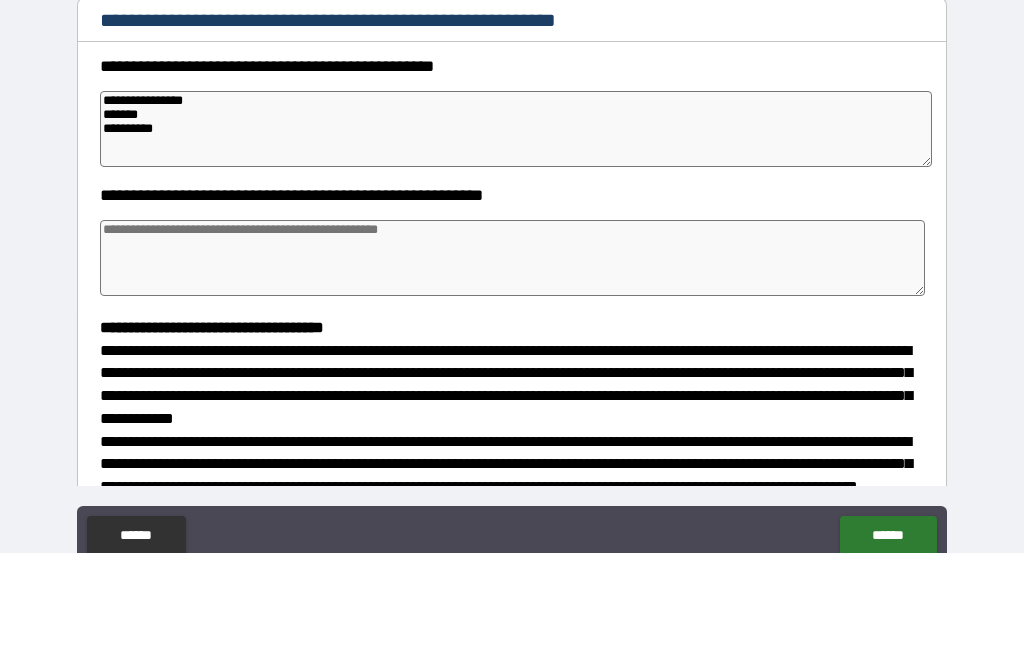 type on "*" 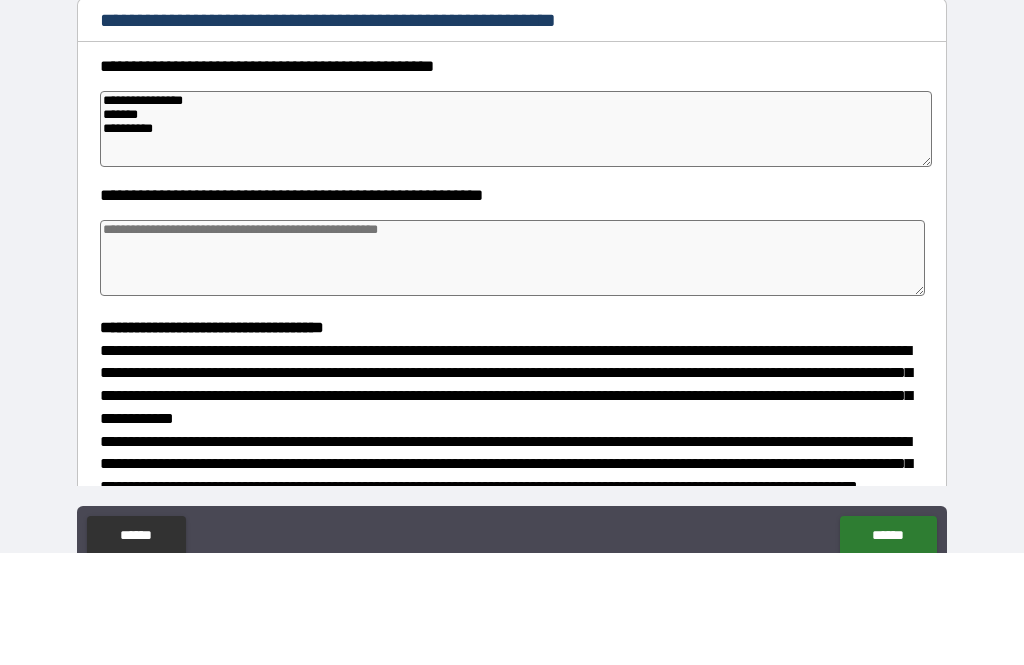 type on "*" 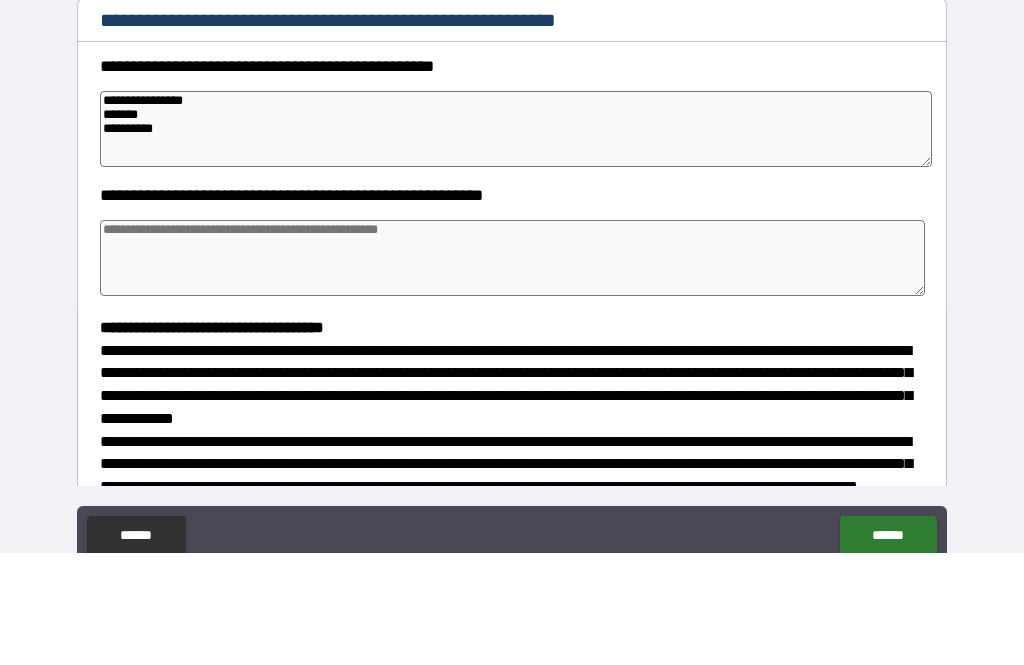 type on "*" 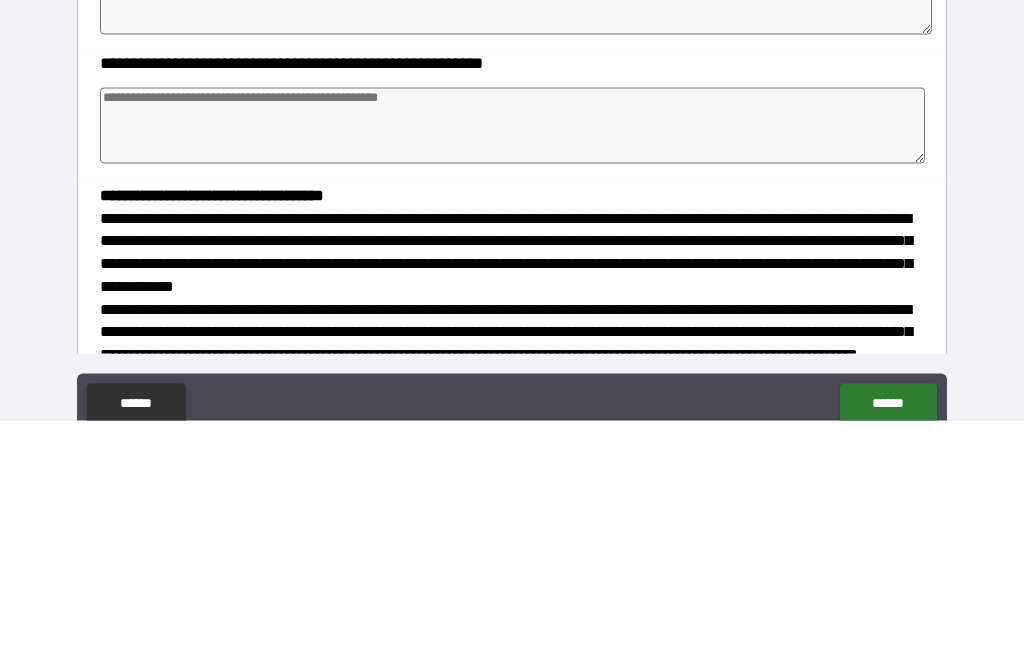 type on "**********" 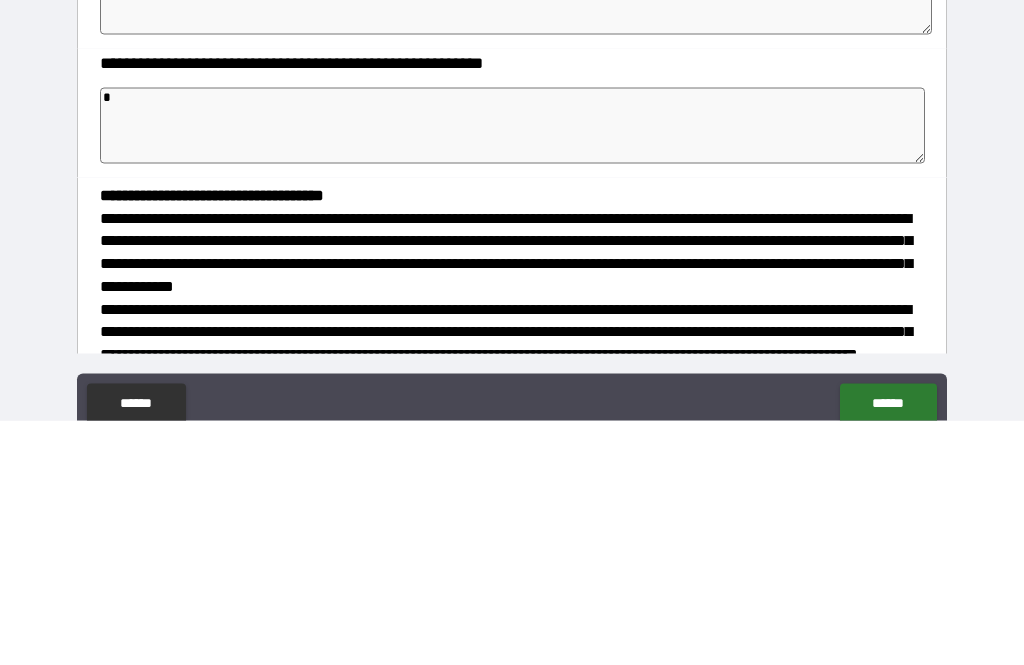 type on "**" 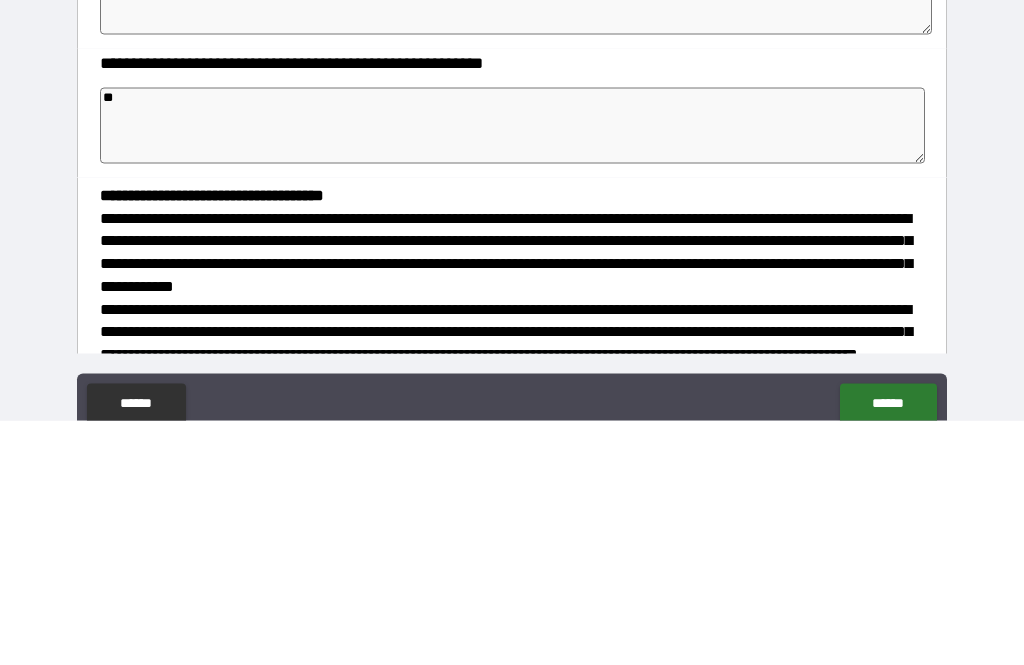 type on "*" 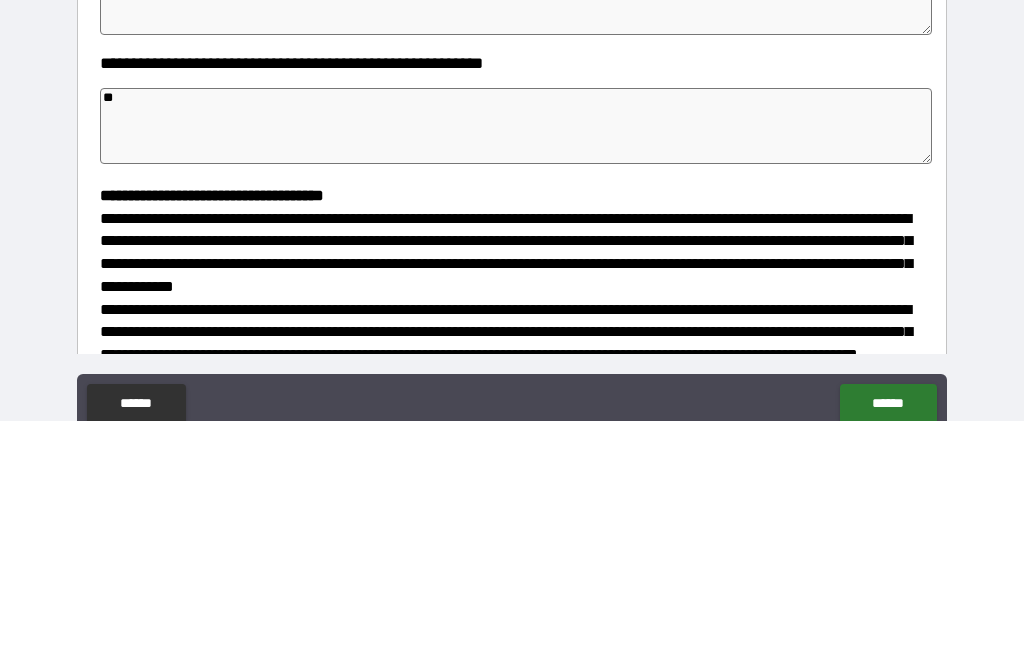 type on "***" 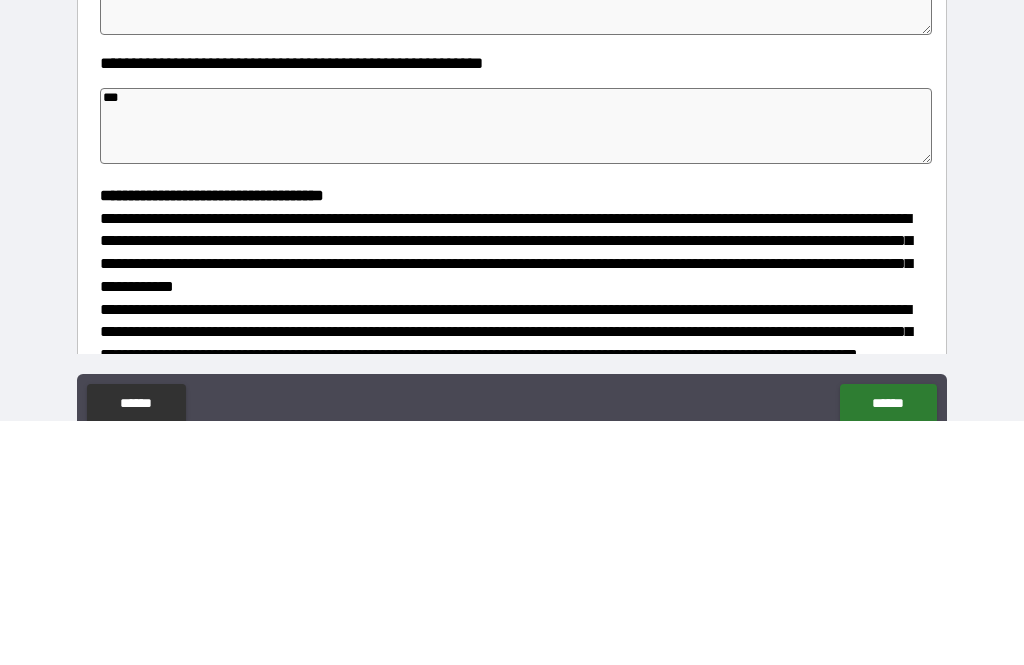 type on "*" 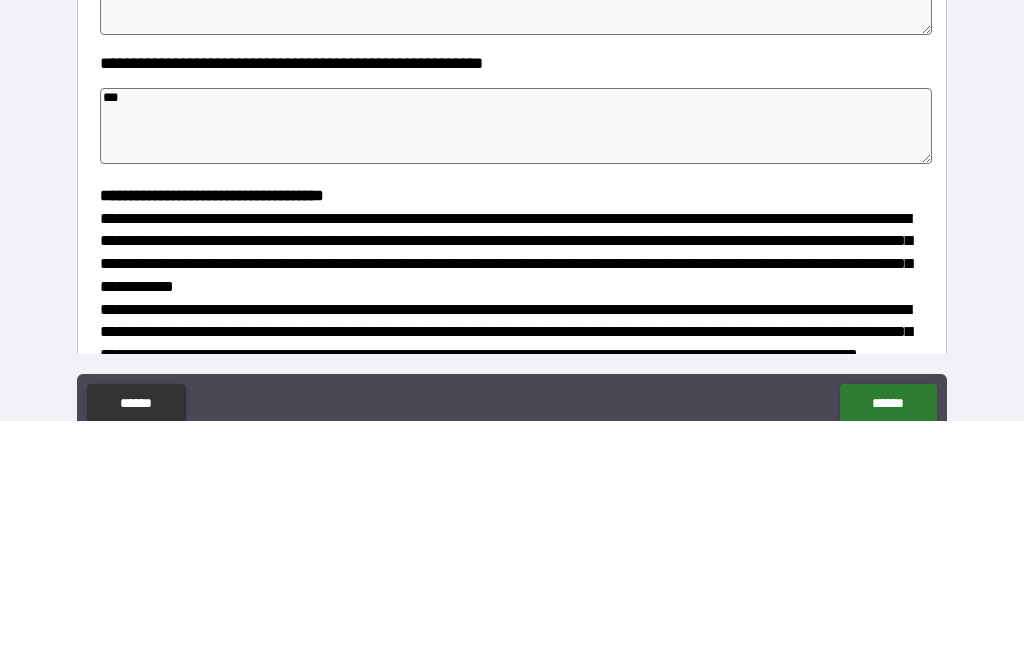 type on "*" 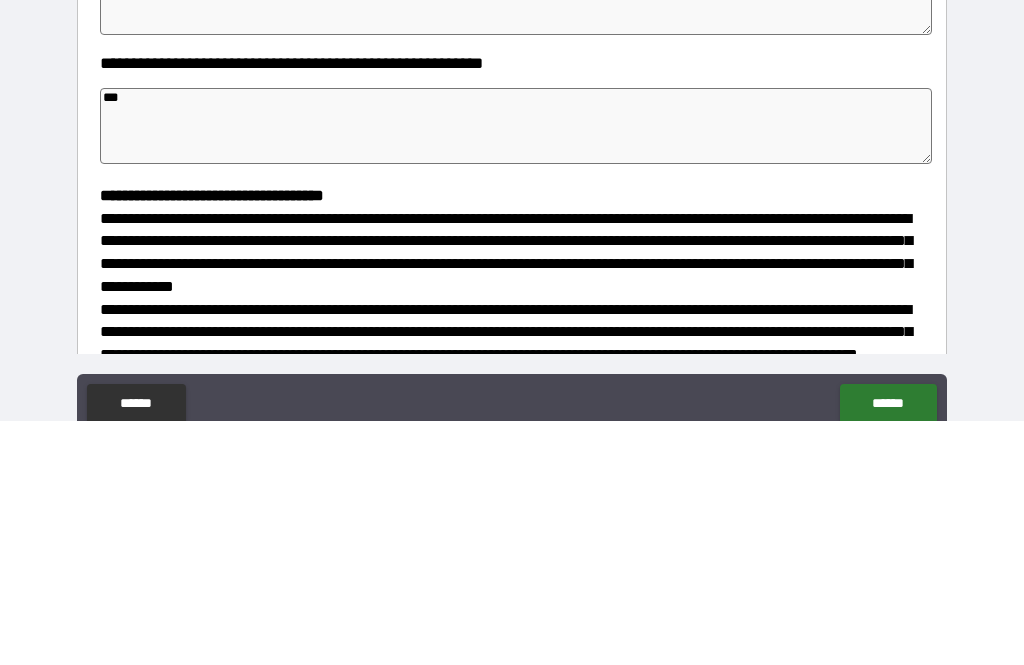 type on "*" 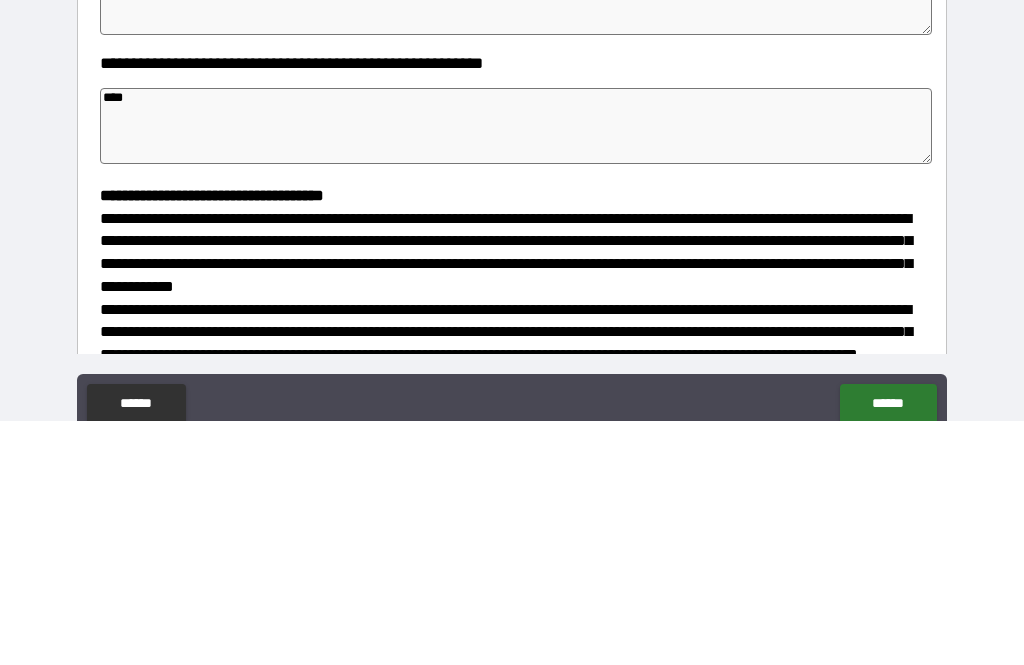 type on "*" 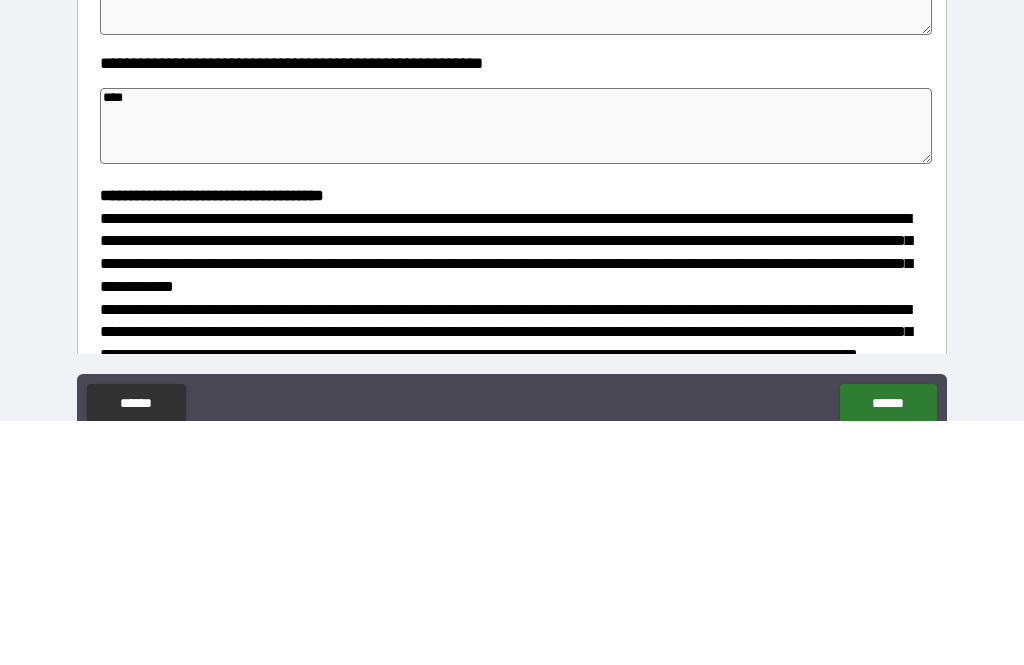 type on "*" 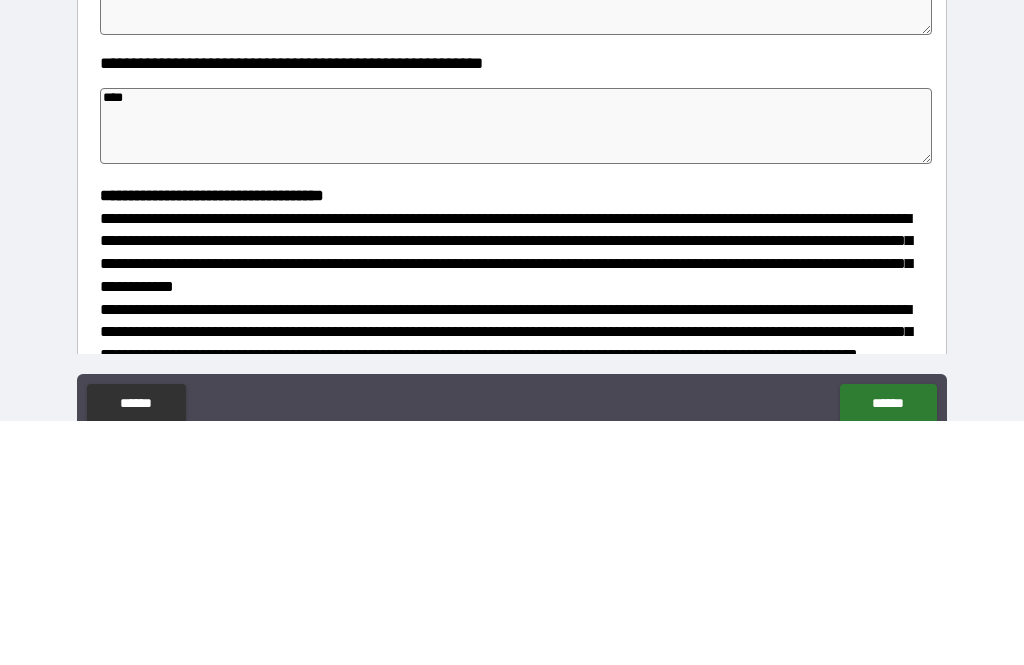 type on "*" 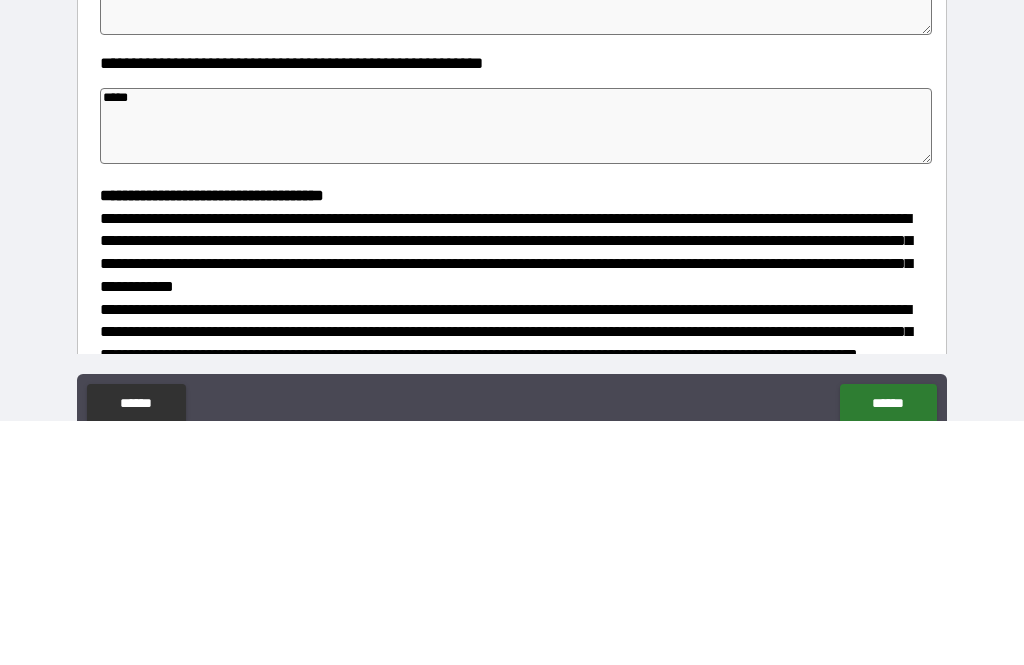 type on "*" 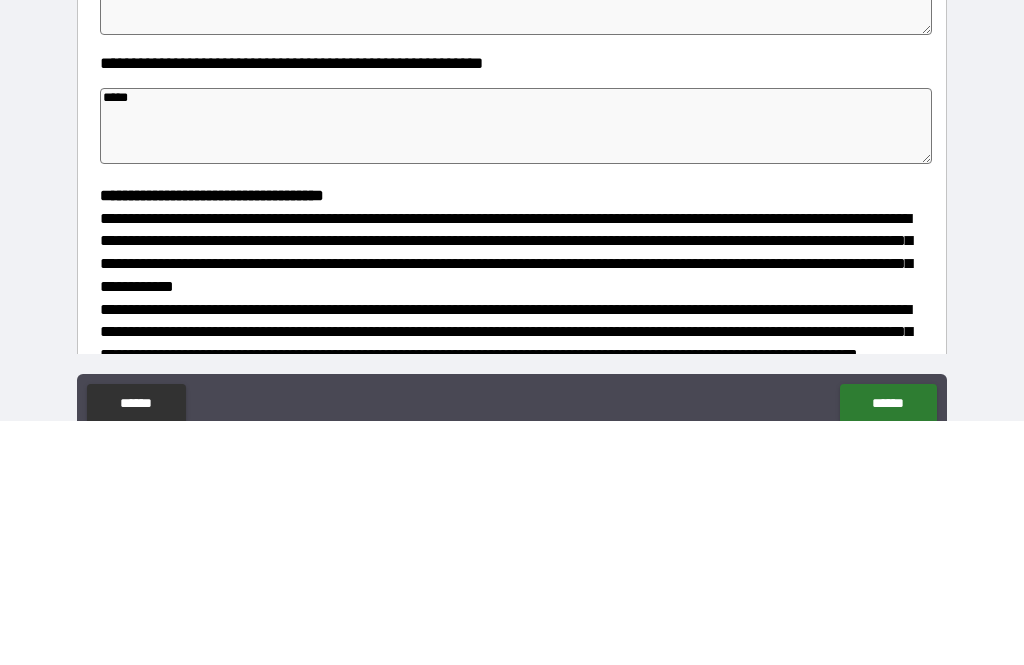 type on "*****" 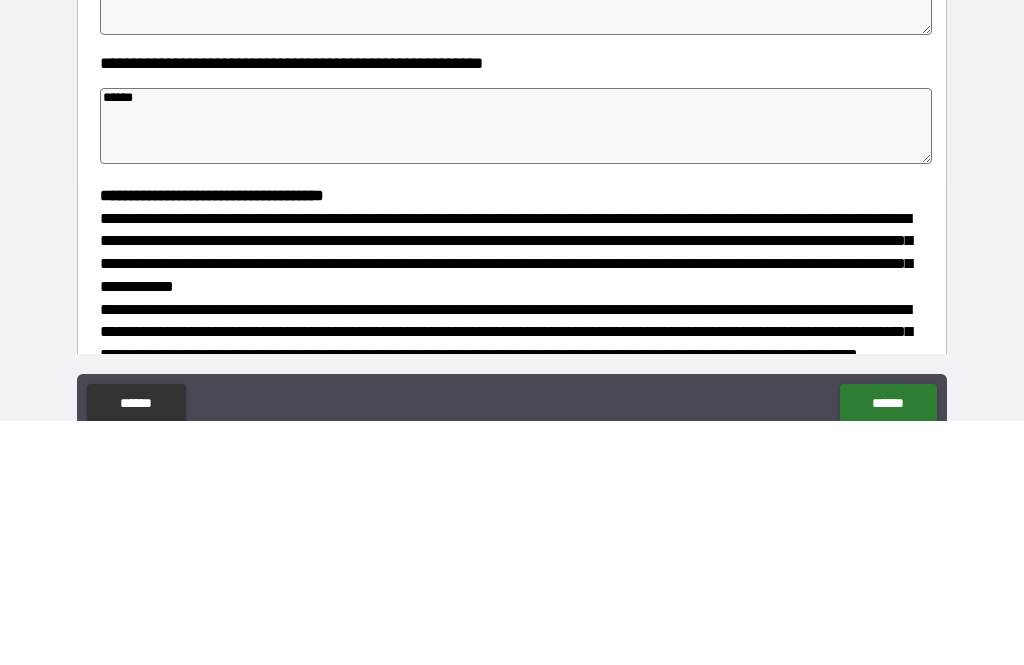 type on "*" 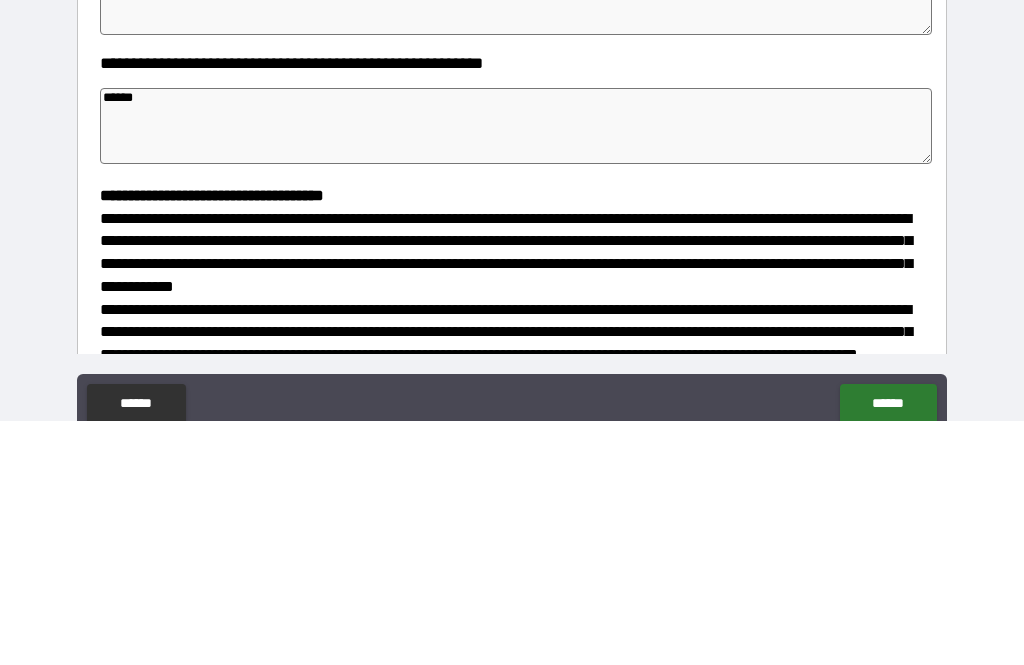 type on "*******" 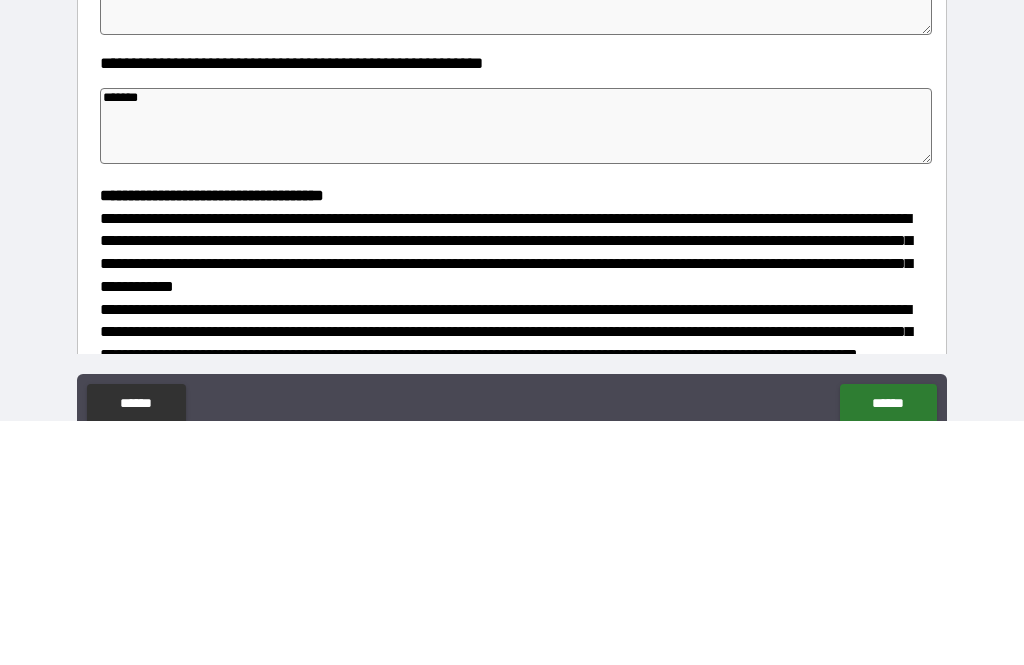 type on "*" 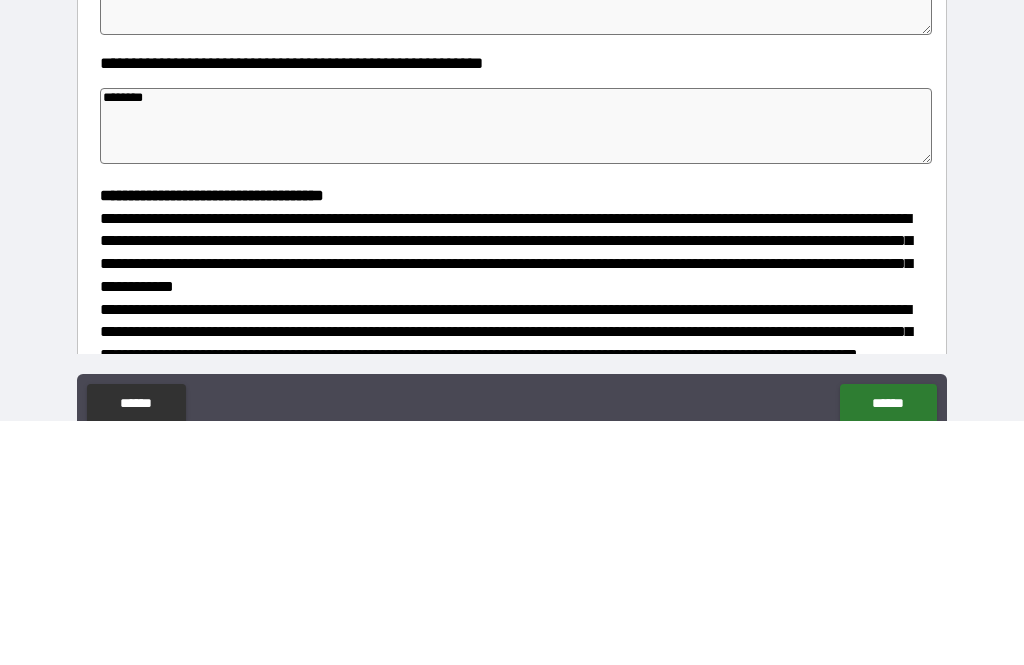 type on "*" 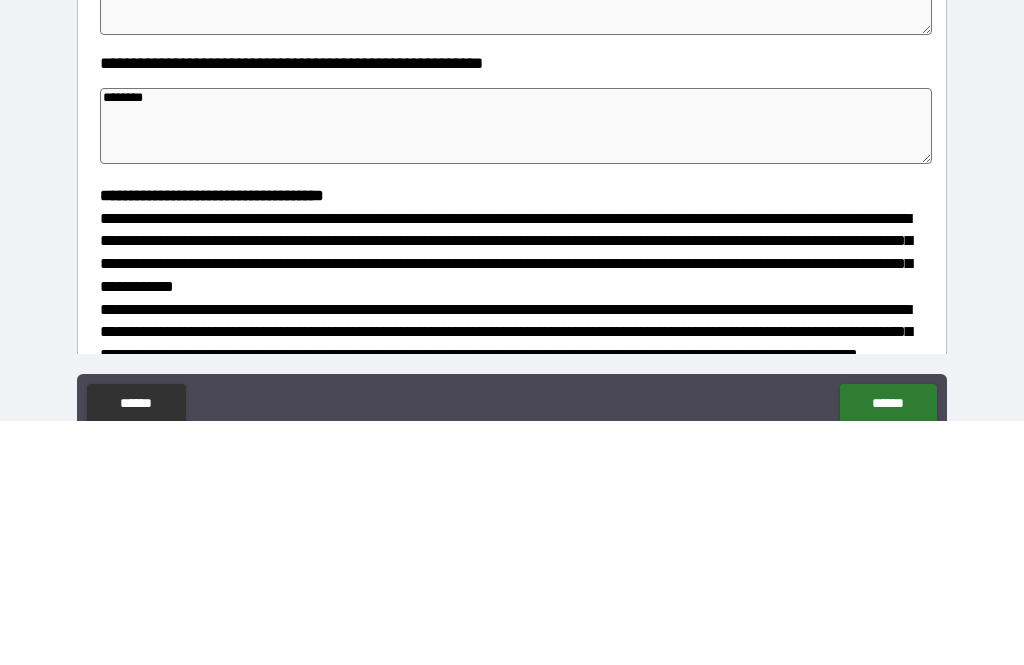 type on "*" 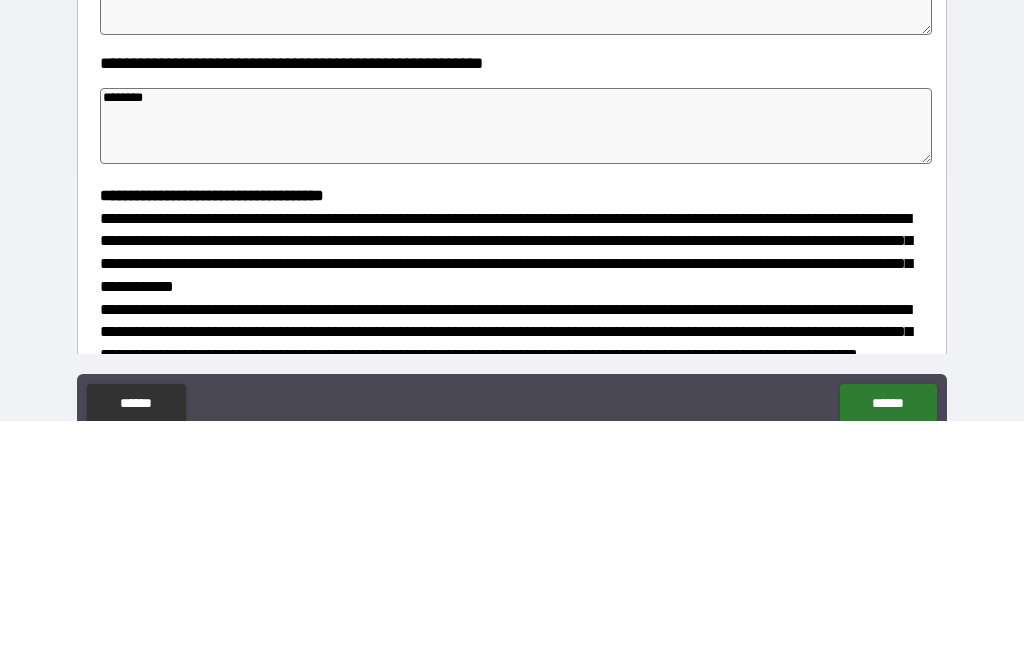 type on "*" 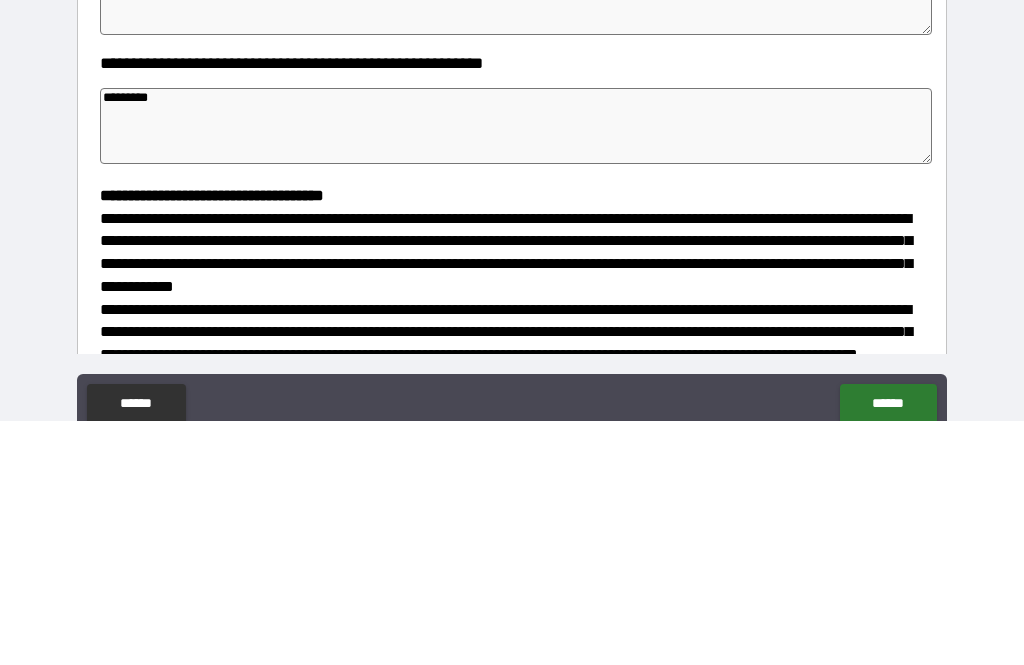 type on "*" 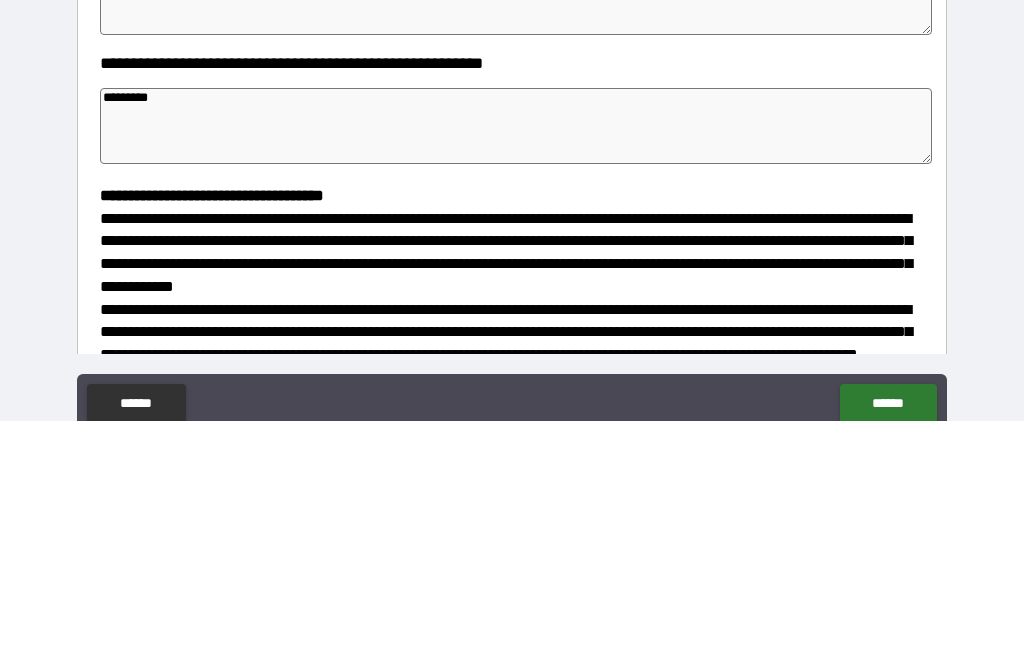 type on "**********" 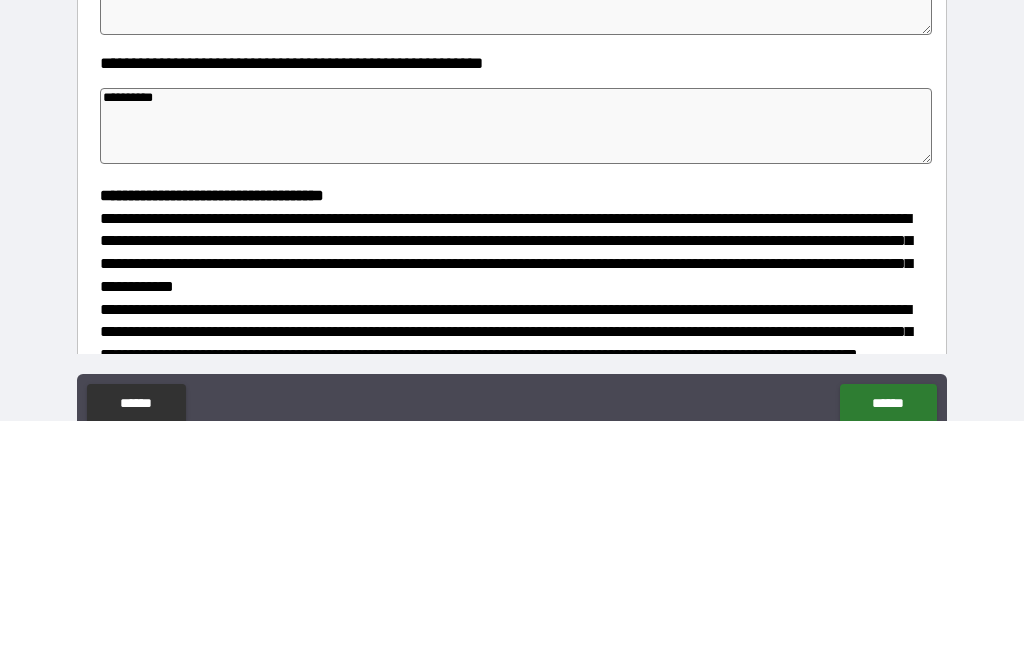 type on "*" 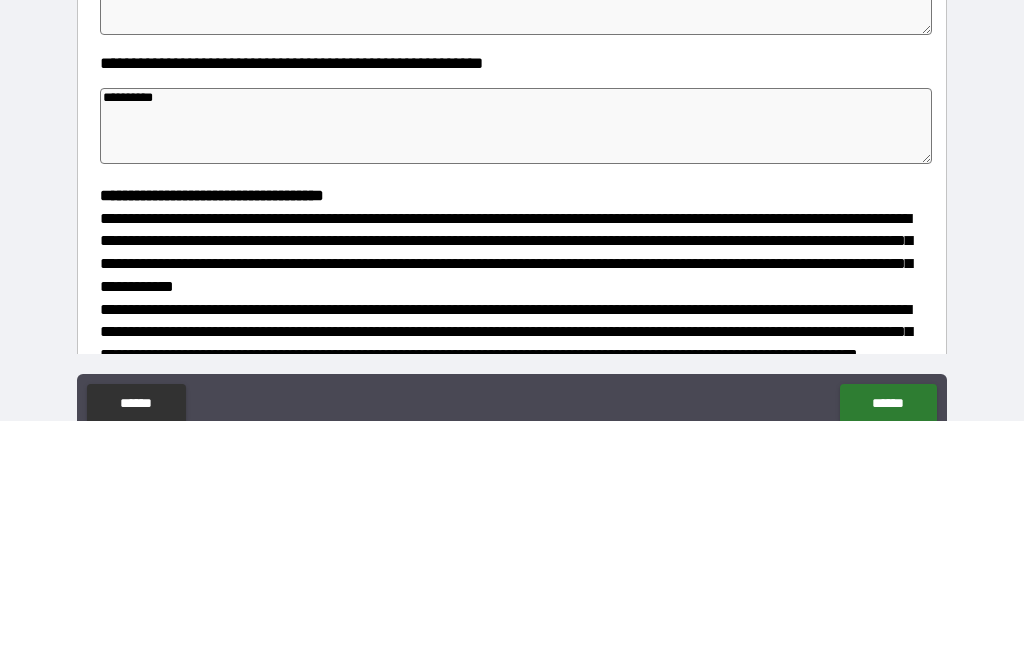 type on "**********" 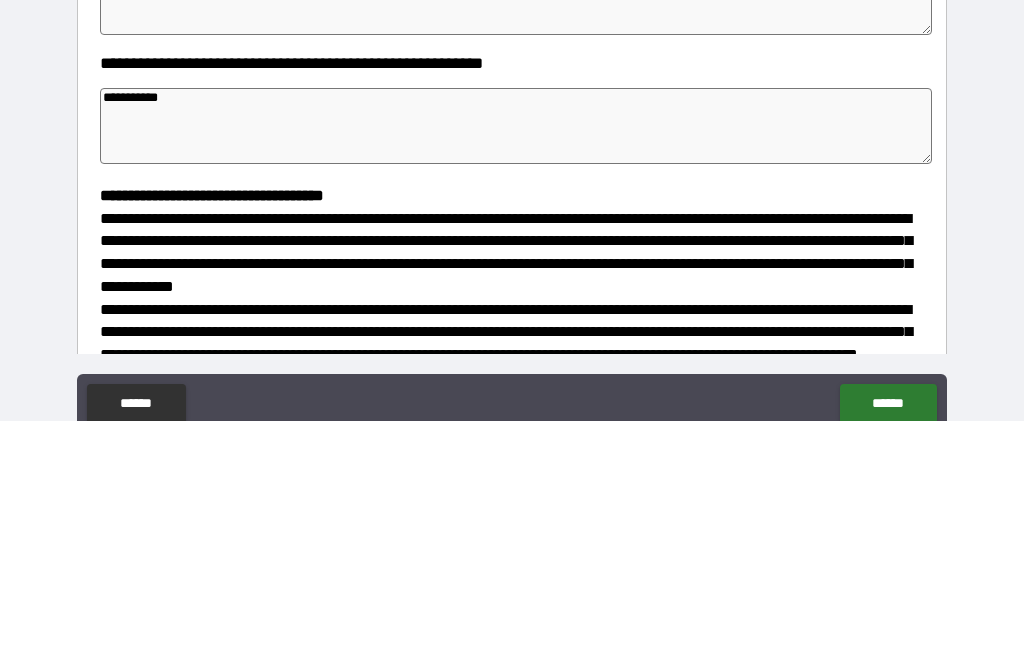 type on "*" 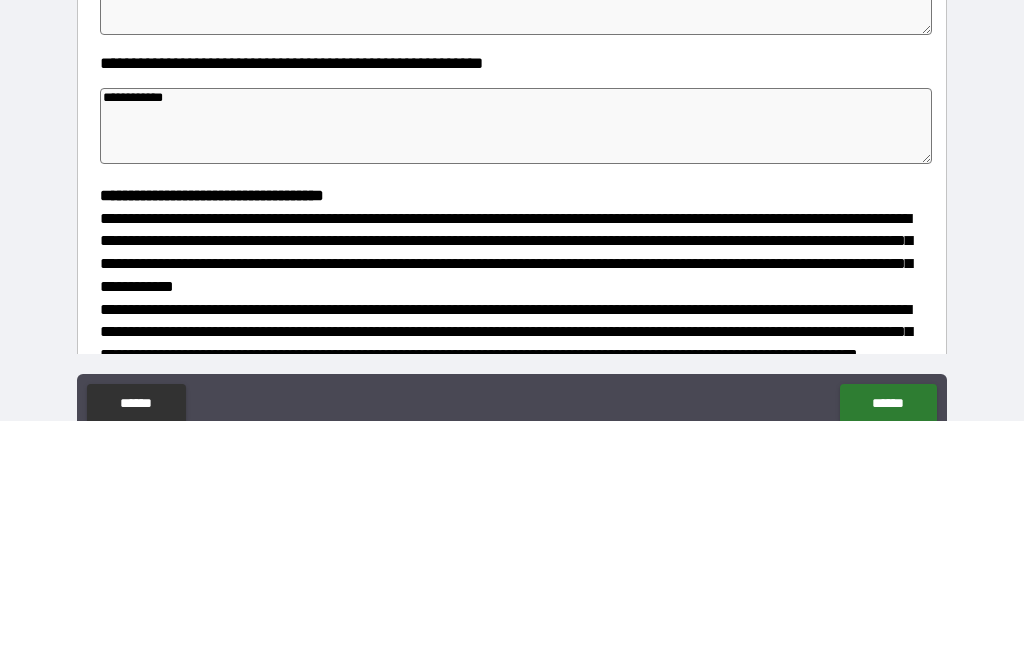 type on "*" 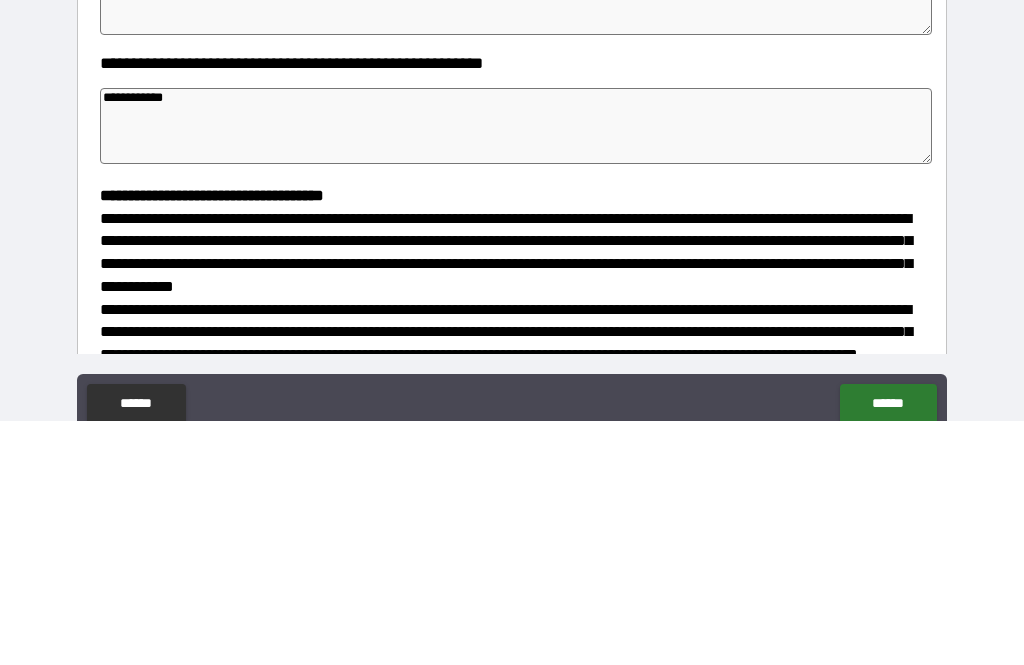 type on "*" 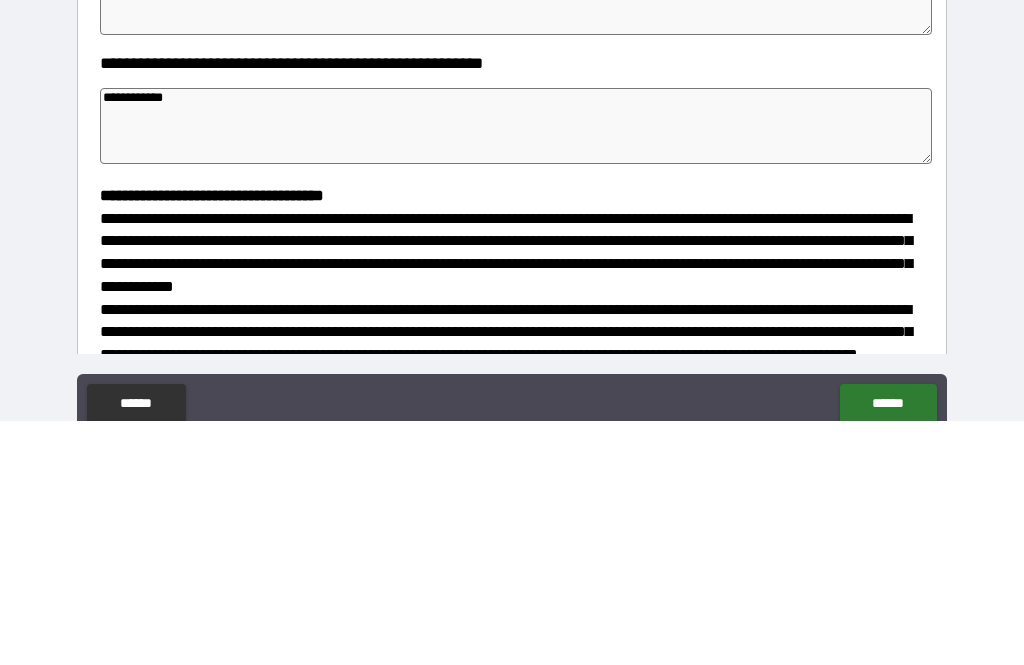 type on "**********" 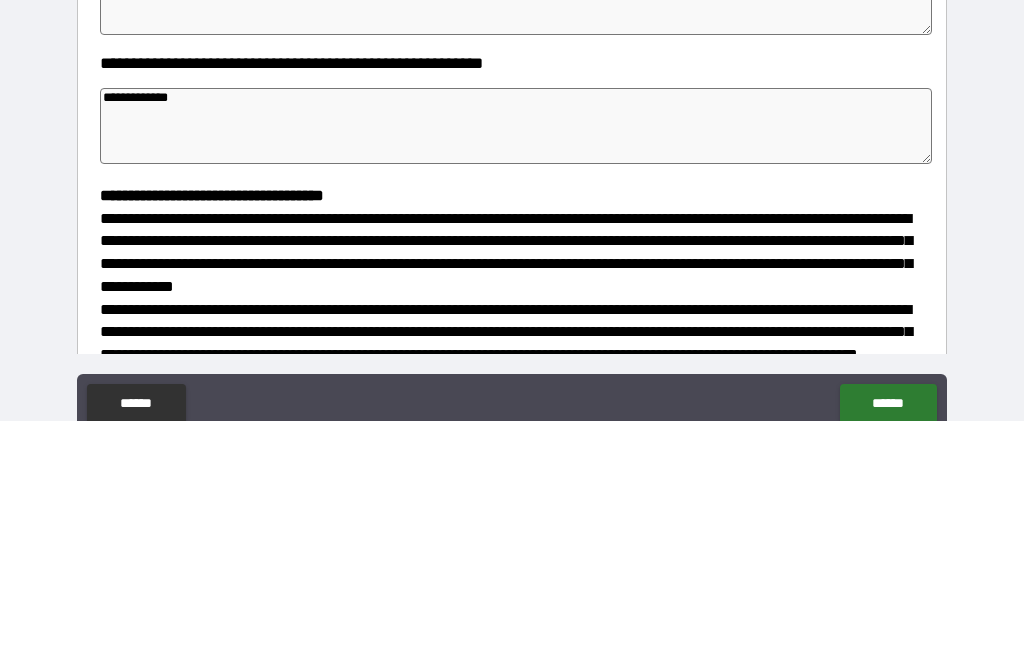 type on "*" 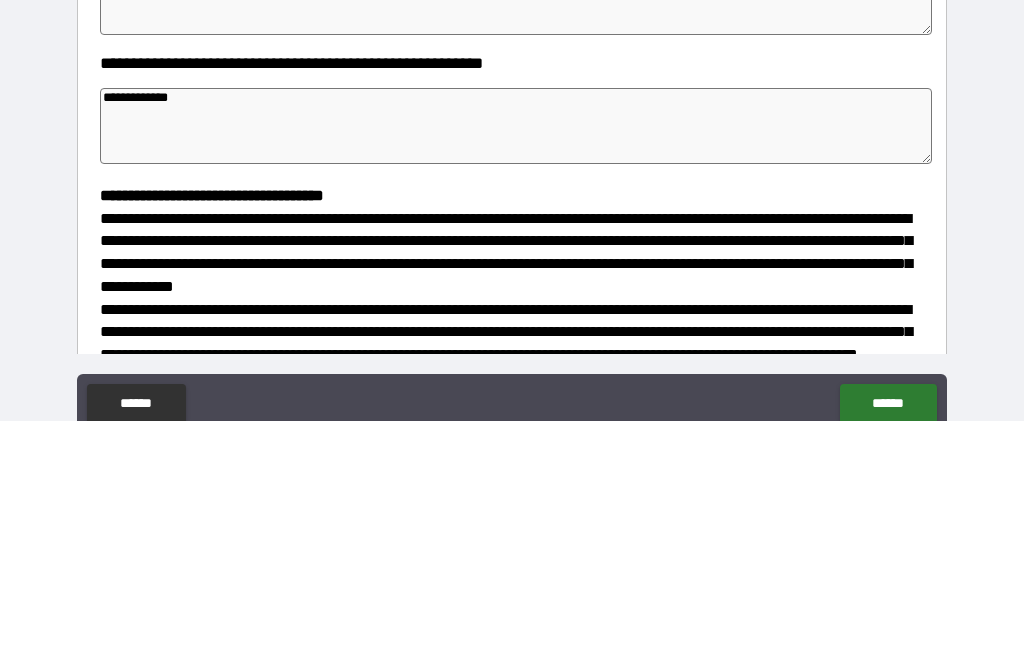 type on "*" 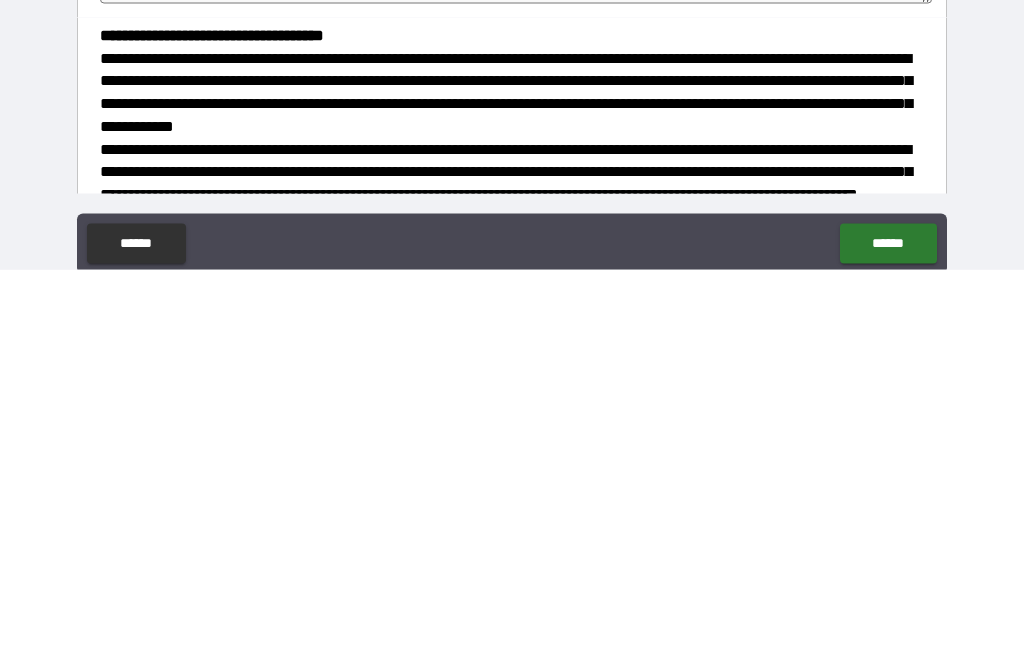 scroll, scrollTop: 64, scrollLeft: 0, axis: vertical 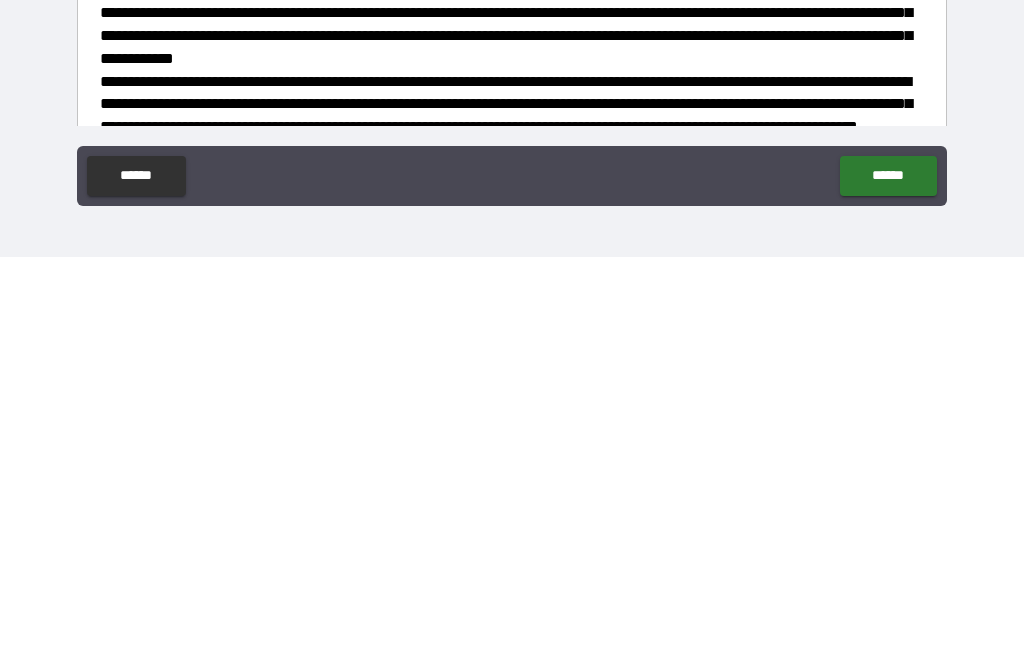 click on "******" at bounding box center [888, 584] 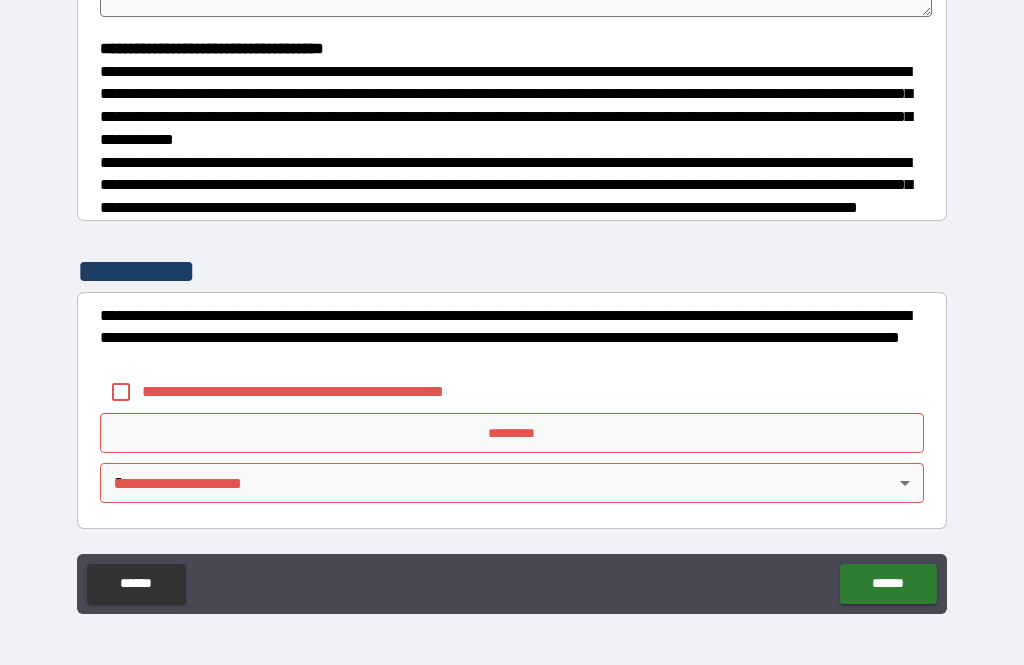 scroll, scrollTop: 544, scrollLeft: 0, axis: vertical 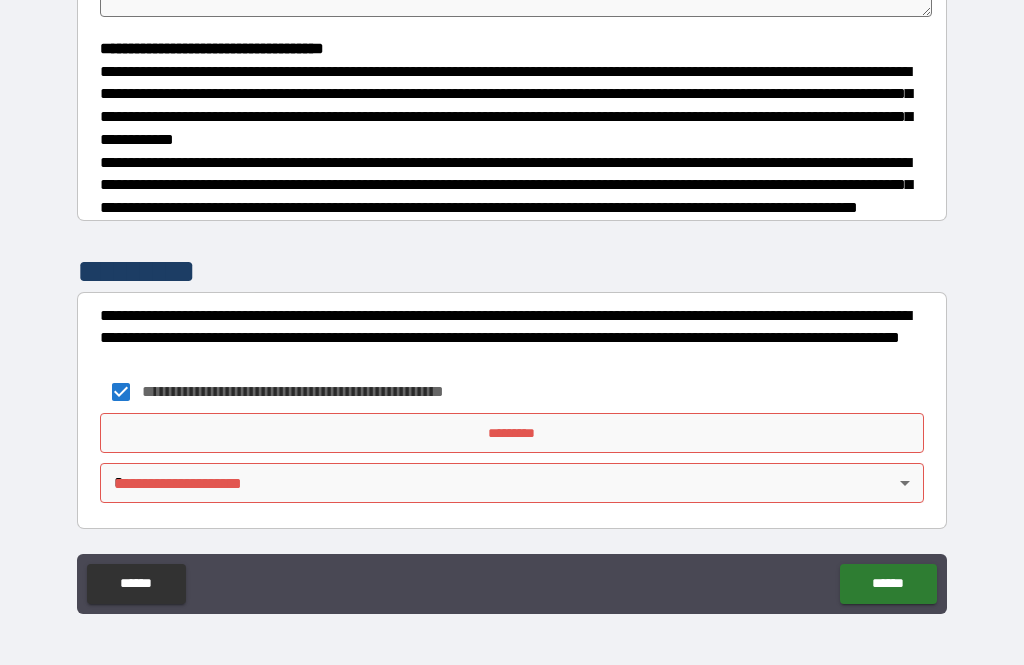 click on "**********" at bounding box center (512, 300) 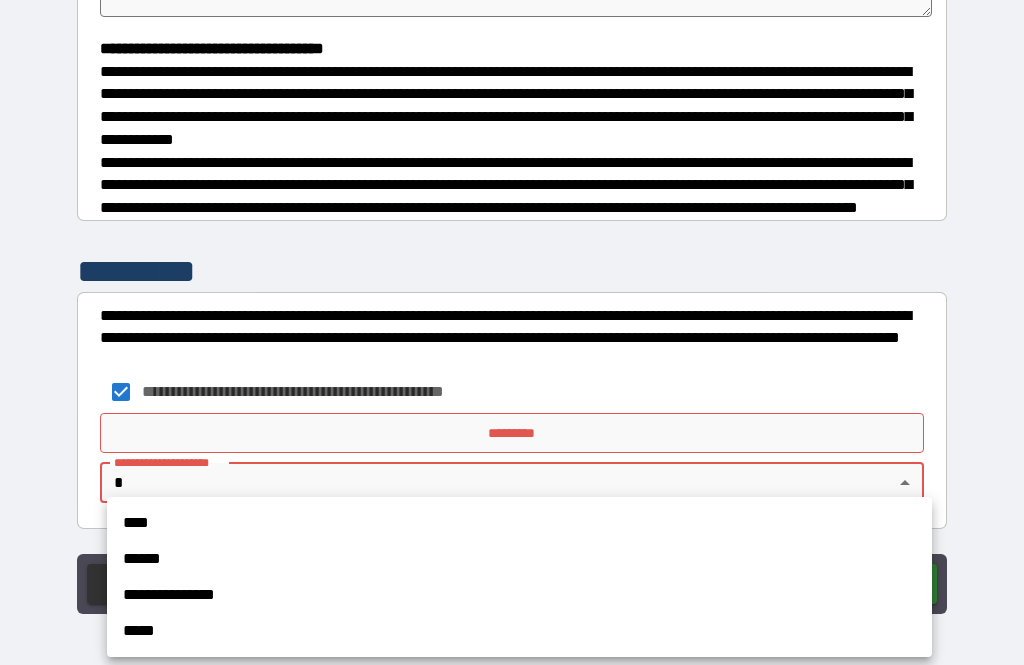 click on "**********" at bounding box center [519, 595] 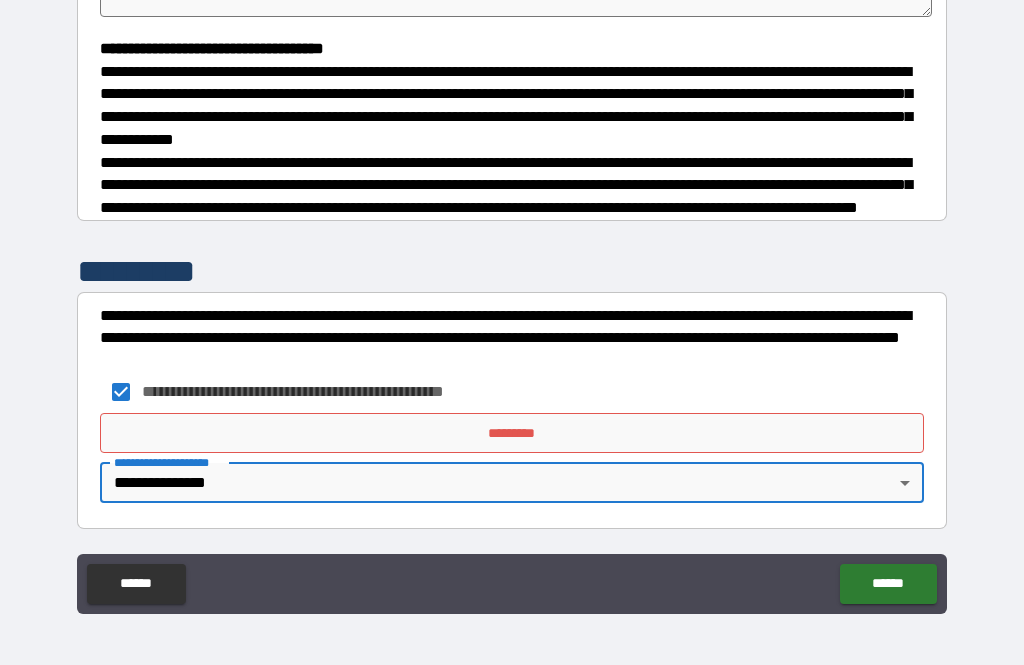 click on "*********" at bounding box center [512, 433] 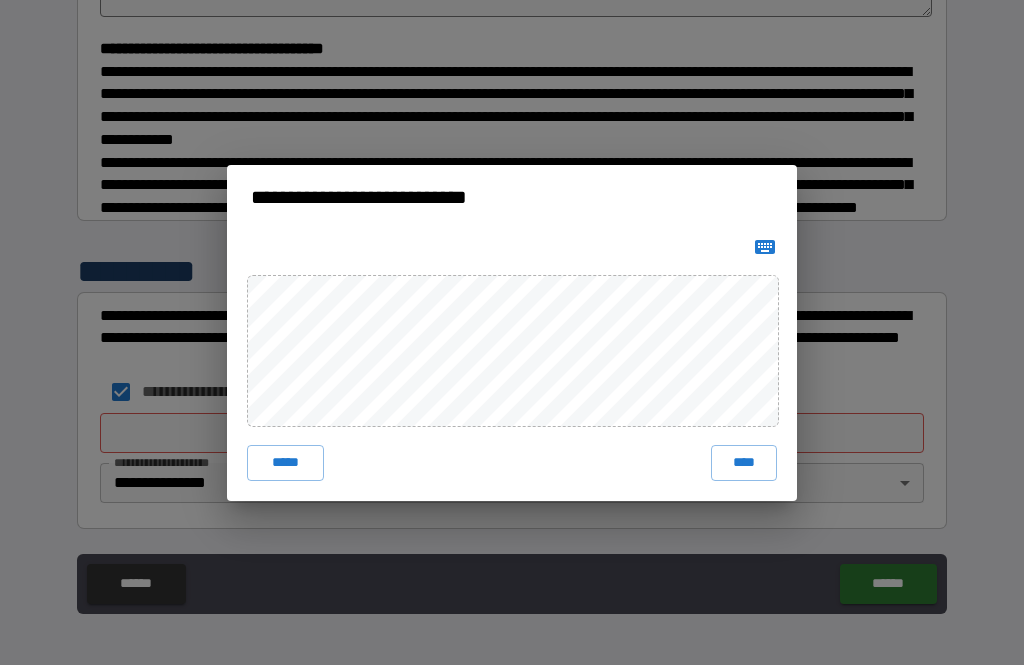 click on "****" at bounding box center (744, 463) 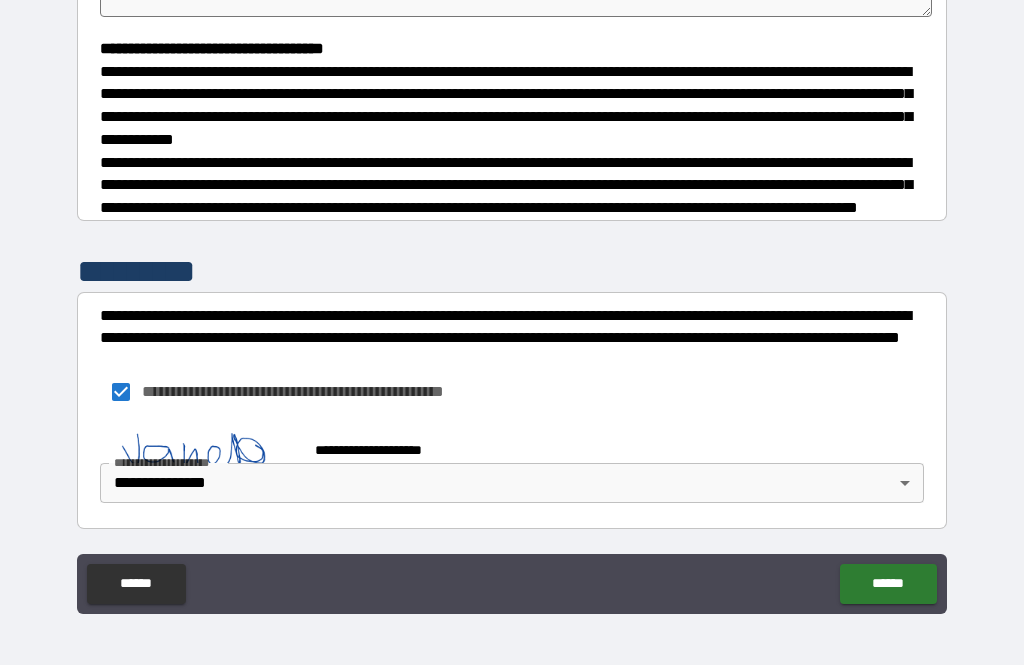 scroll, scrollTop: 534, scrollLeft: 0, axis: vertical 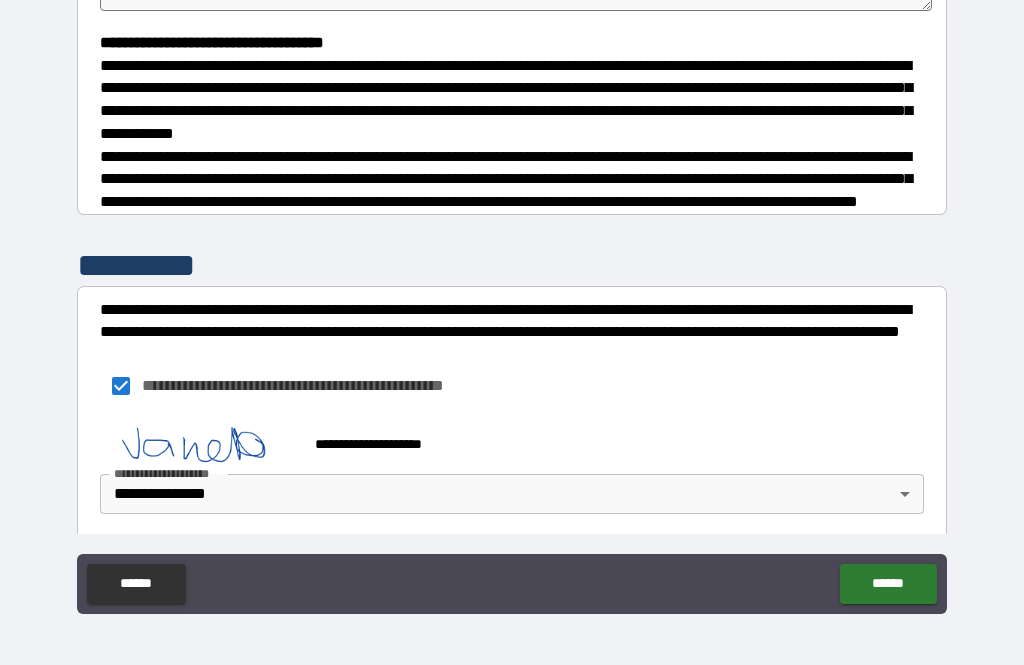 click on "******" at bounding box center [888, 584] 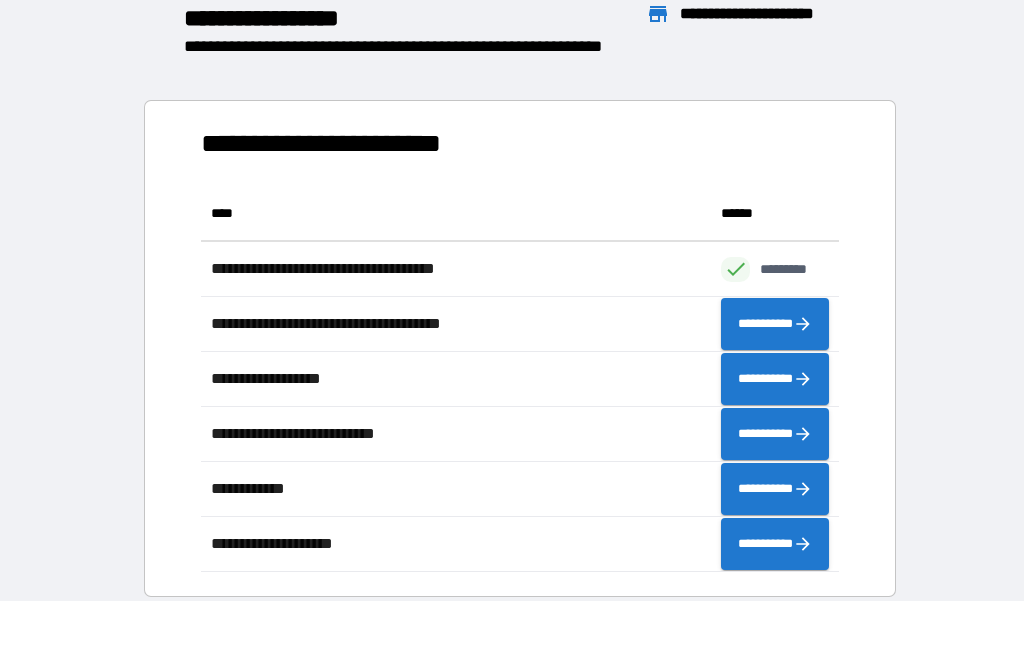 scroll, scrollTop: 1, scrollLeft: 1, axis: both 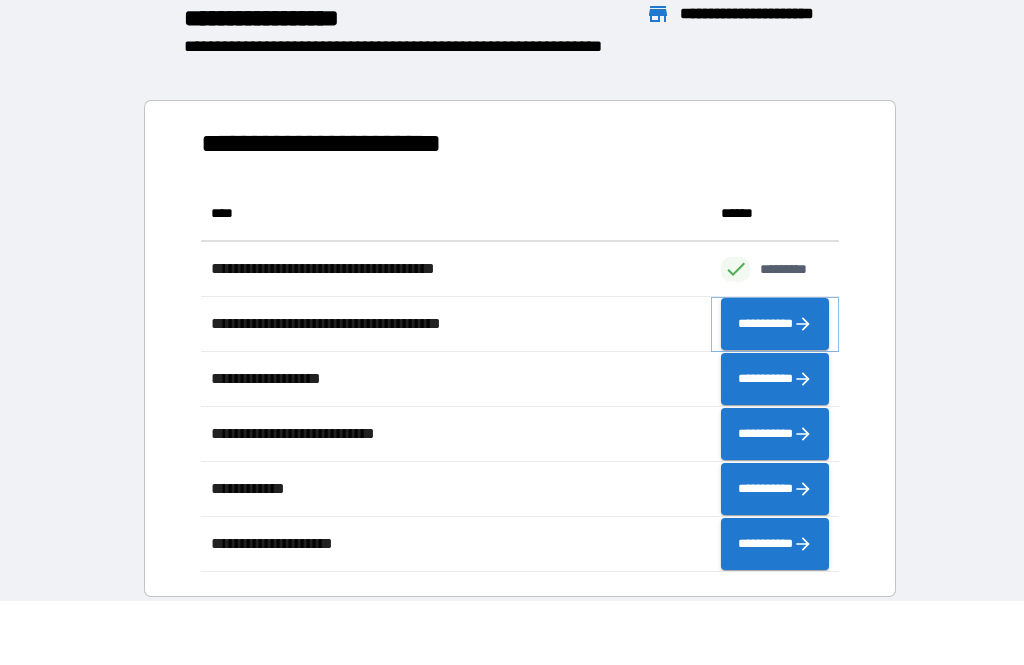 click on "**********" at bounding box center [775, 324] 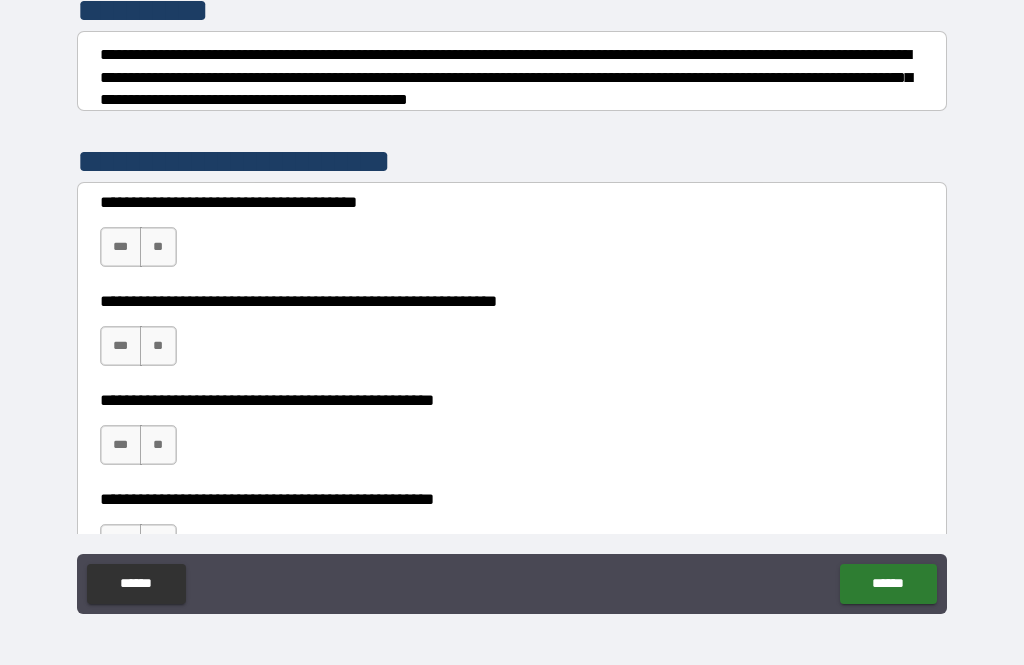 scroll, scrollTop: 275, scrollLeft: 0, axis: vertical 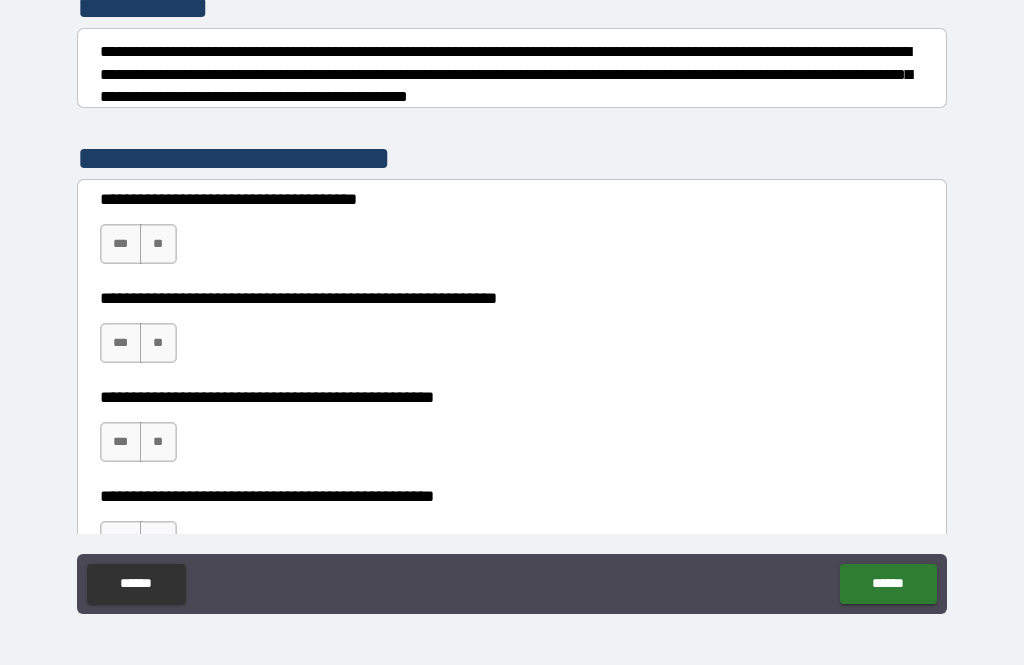 click on "**" at bounding box center [158, 343] 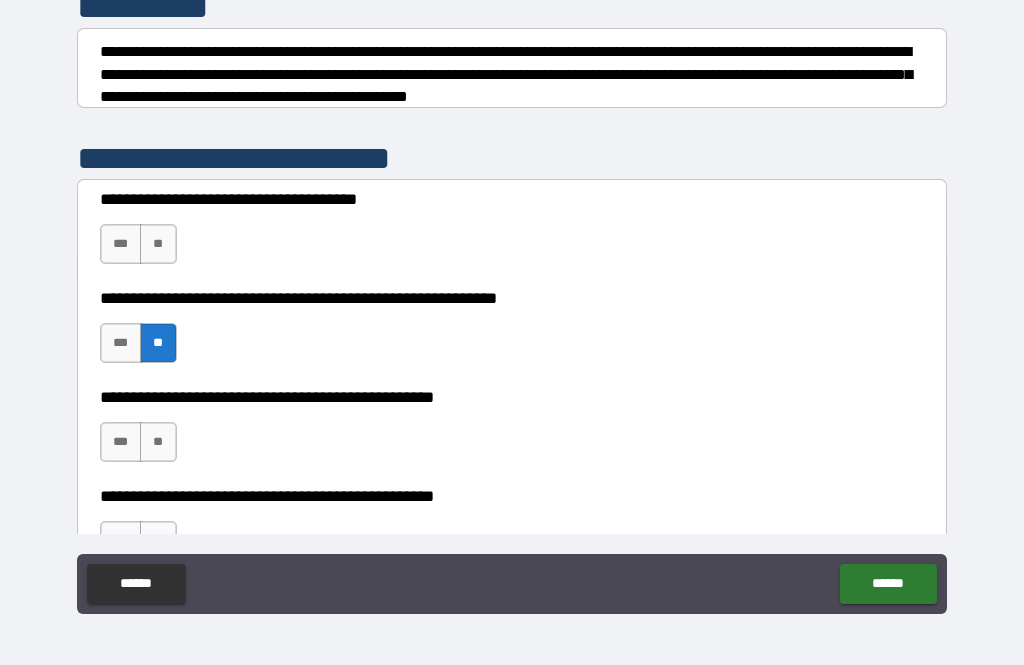 click on "**" at bounding box center (158, 244) 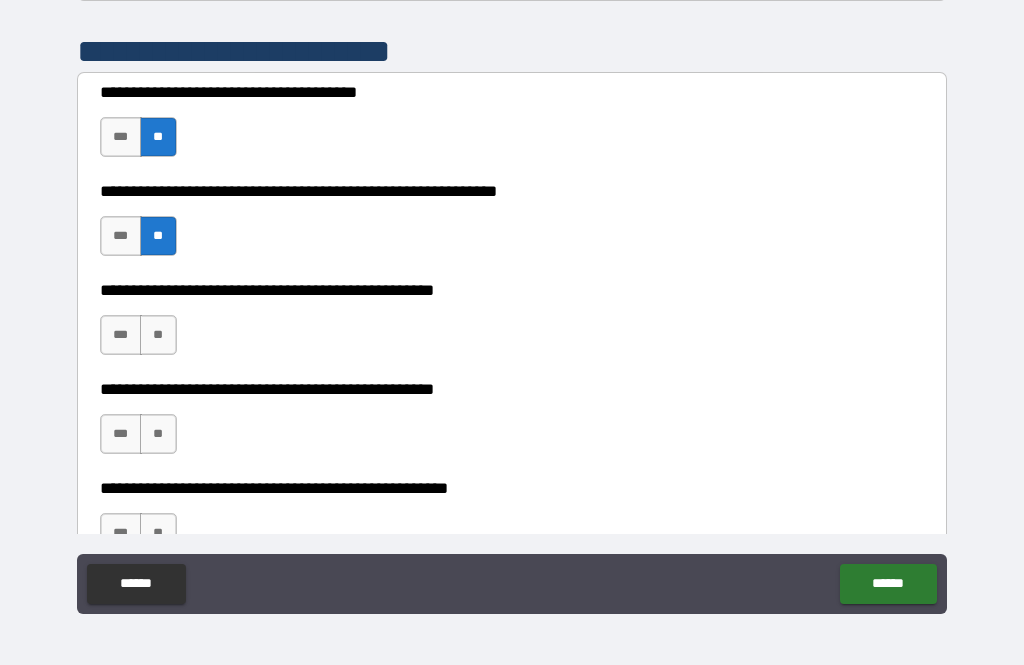 scroll, scrollTop: 385, scrollLeft: 0, axis: vertical 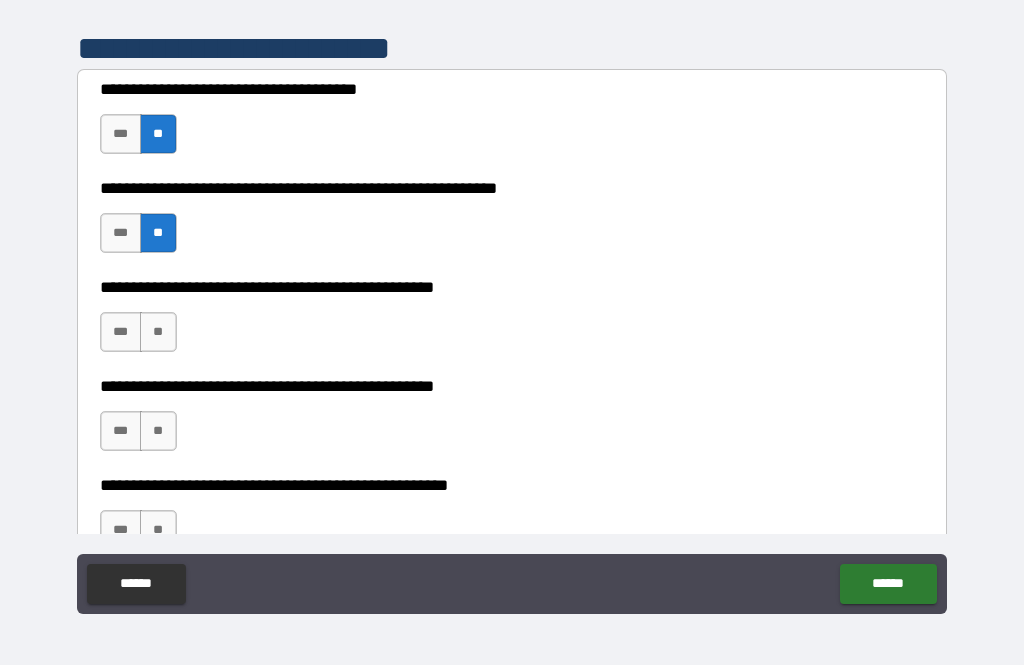click on "***" at bounding box center (121, 134) 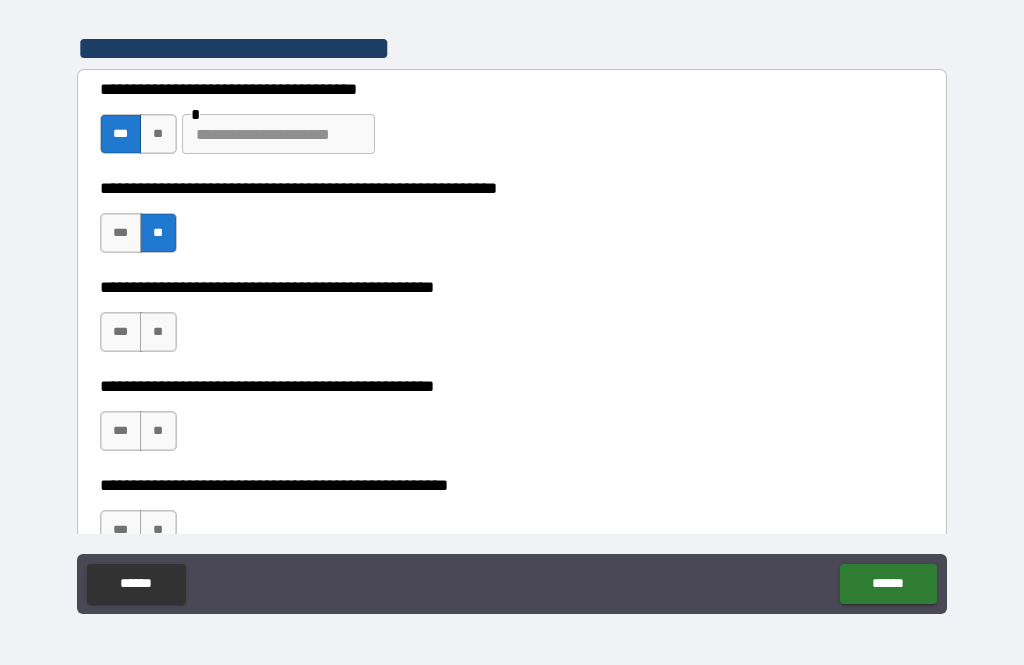 click on "**" at bounding box center [158, 332] 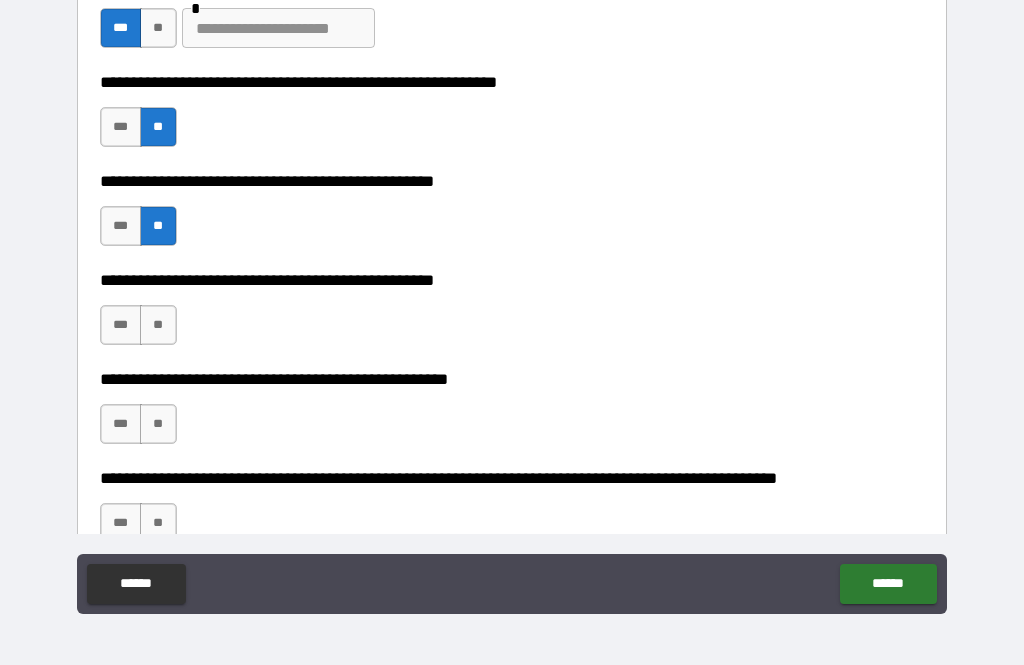 scroll, scrollTop: 507, scrollLeft: 0, axis: vertical 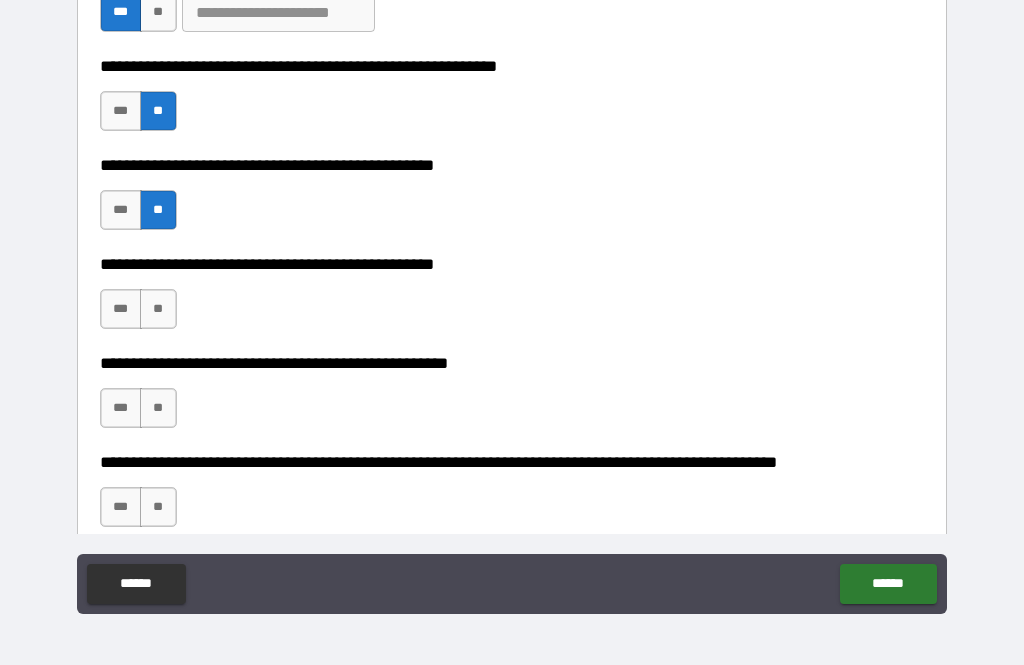 click on "**" at bounding box center (158, 309) 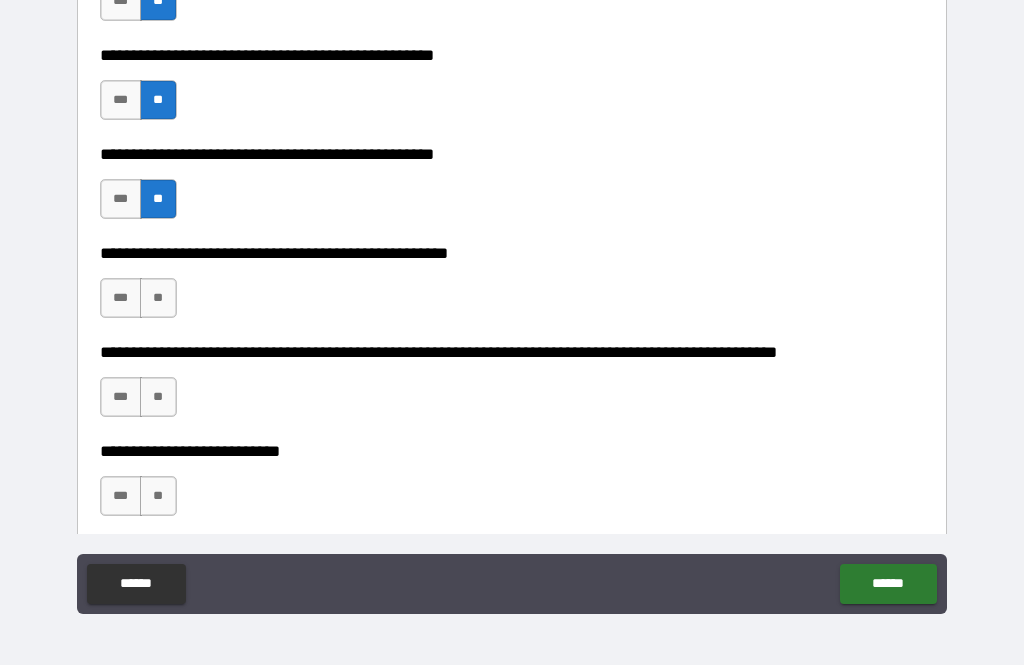 scroll, scrollTop: 639, scrollLeft: 0, axis: vertical 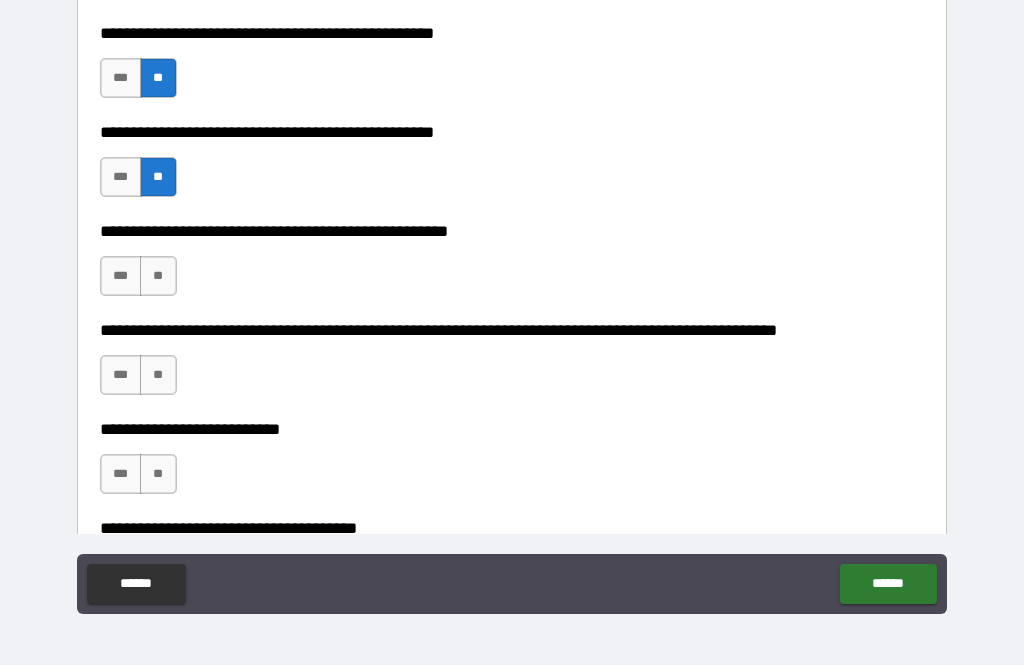 click on "**" at bounding box center (158, 276) 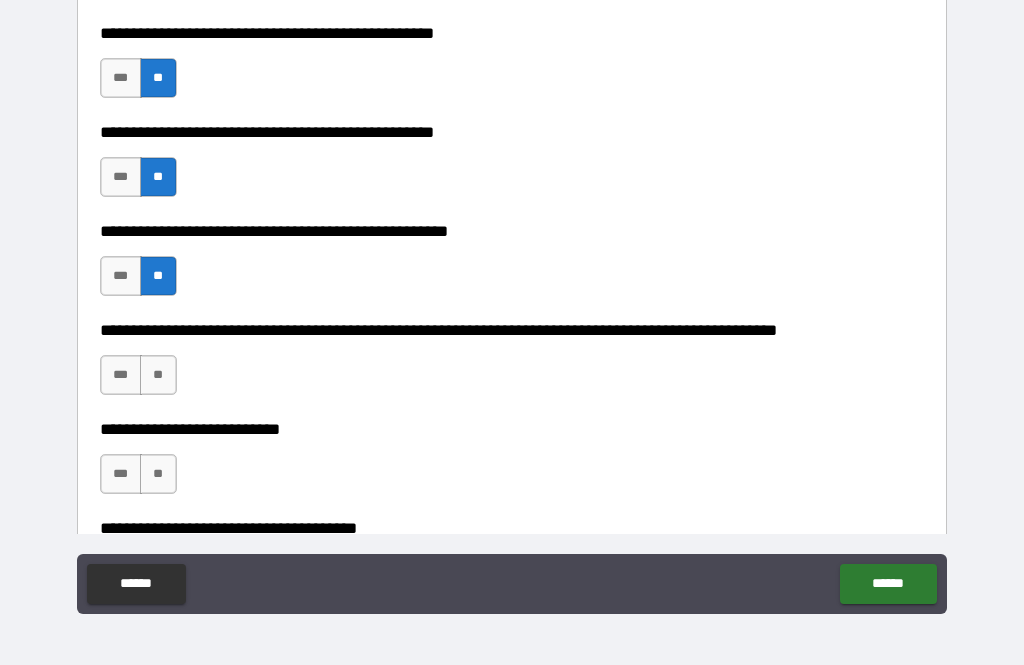 click on "**" at bounding box center (158, 375) 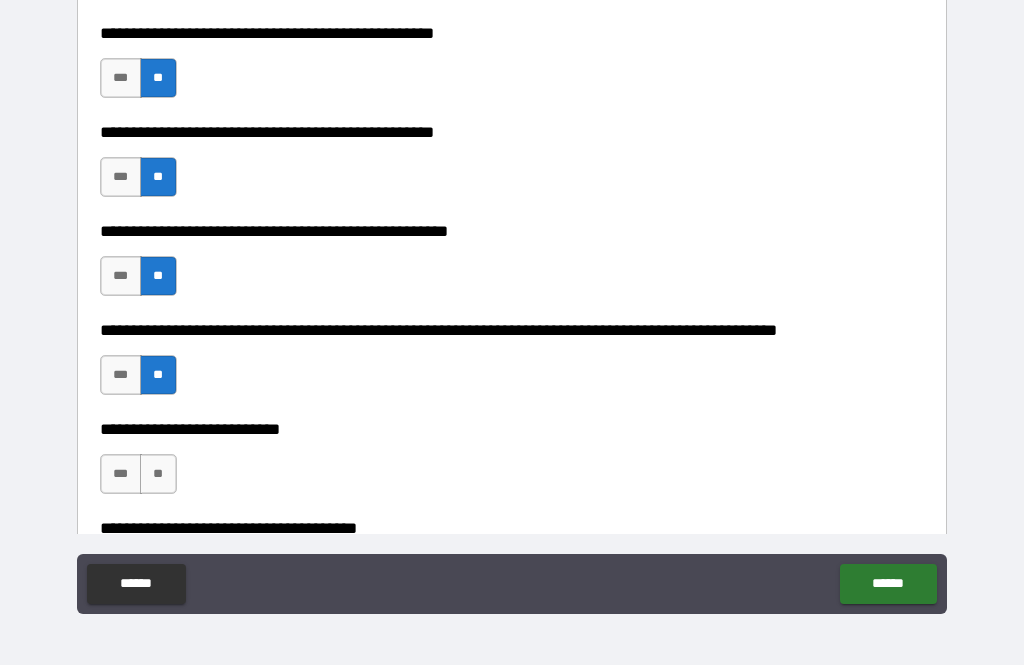 click on "**" at bounding box center [158, 474] 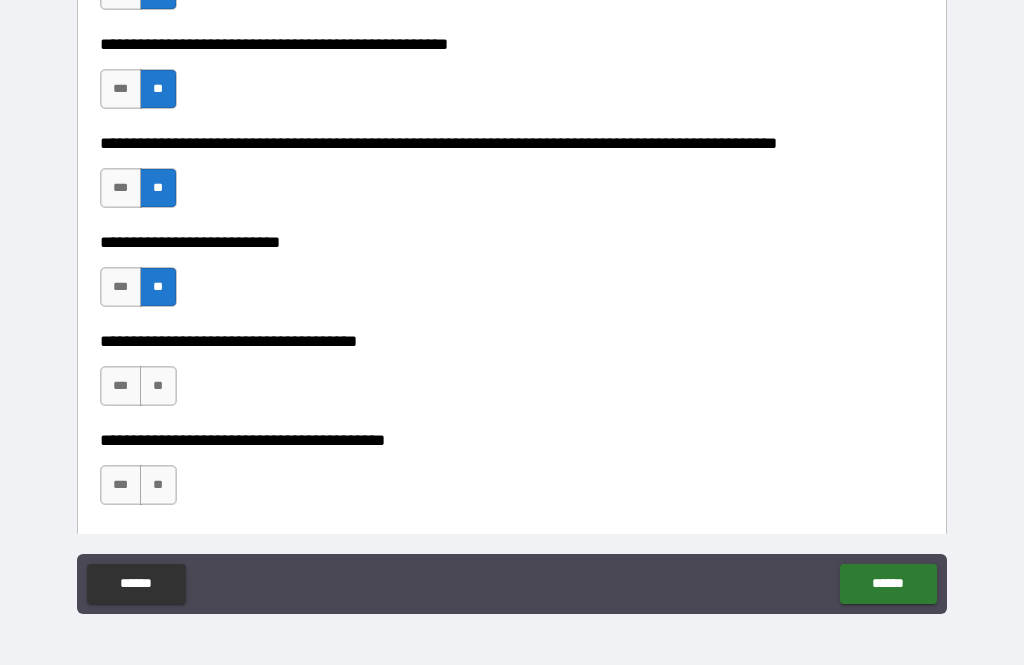 scroll, scrollTop: 828, scrollLeft: 0, axis: vertical 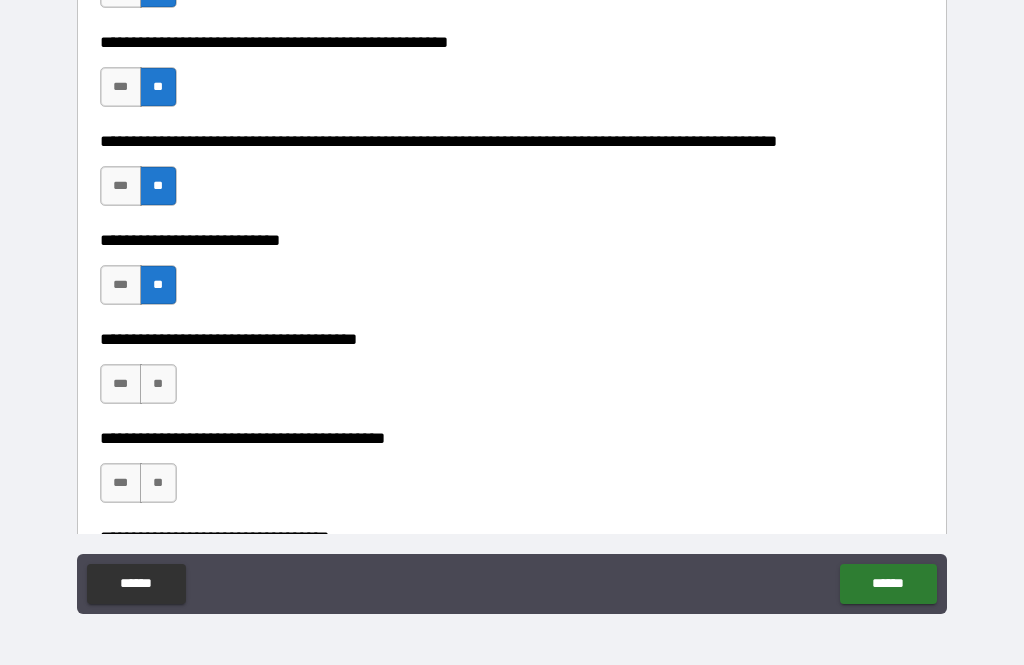 click on "**" at bounding box center (158, 384) 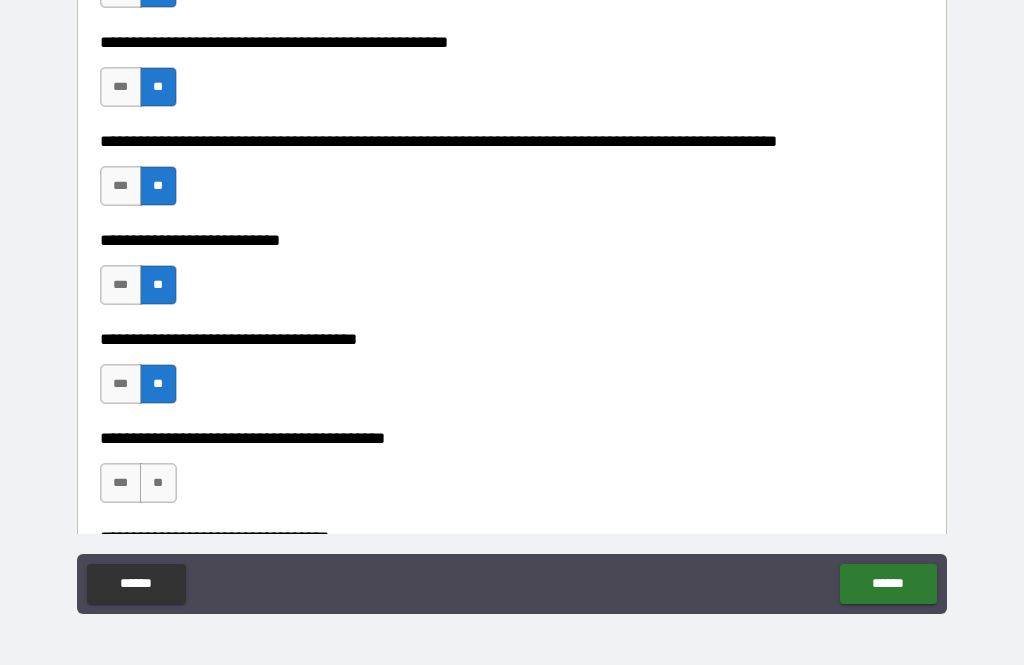 click on "**" at bounding box center [158, 483] 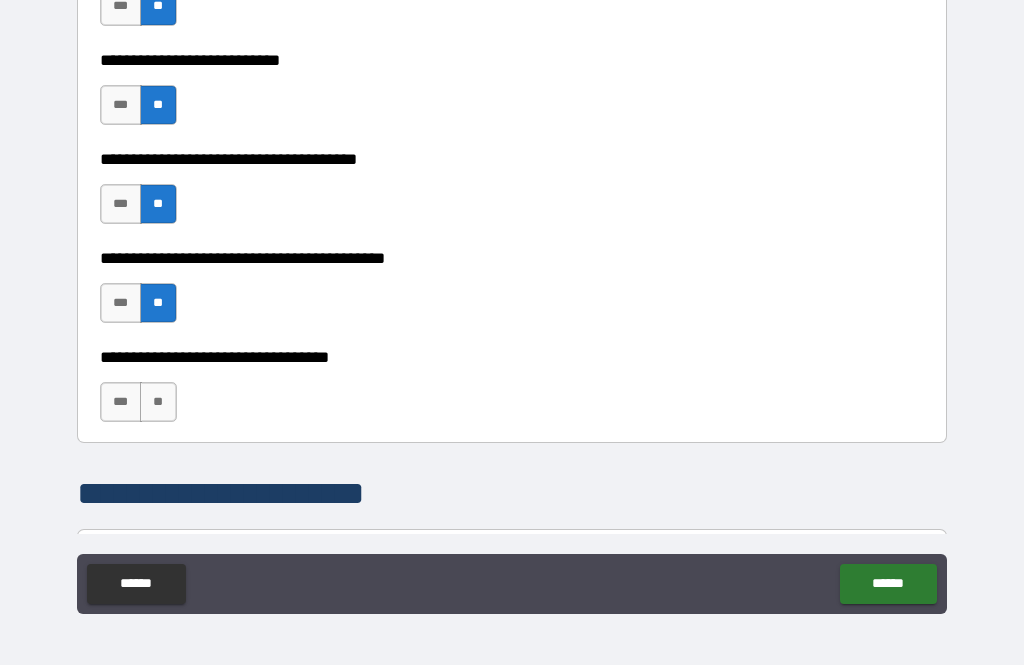 scroll, scrollTop: 1011, scrollLeft: 0, axis: vertical 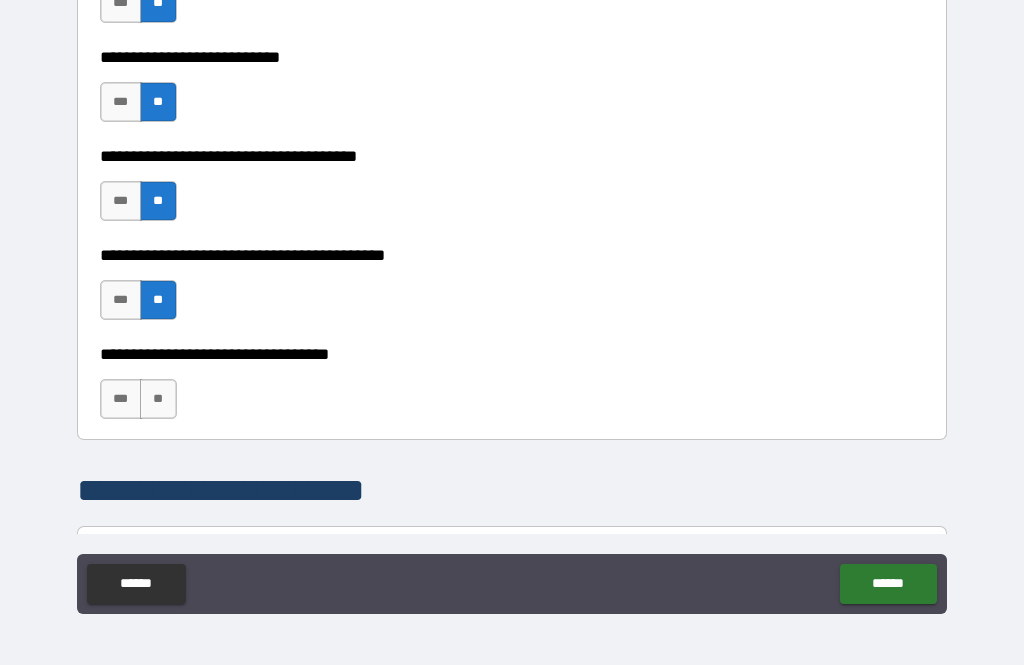 click on "**" at bounding box center [158, 399] 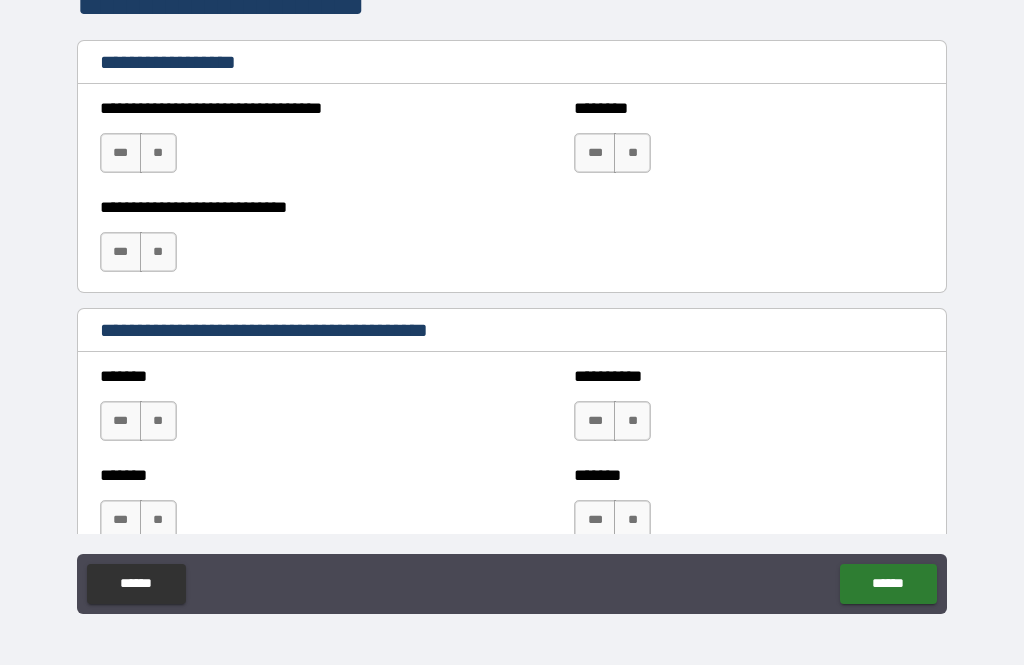 scroll, scrollTop: 1505, scrollLeft: 0, axis: vertical 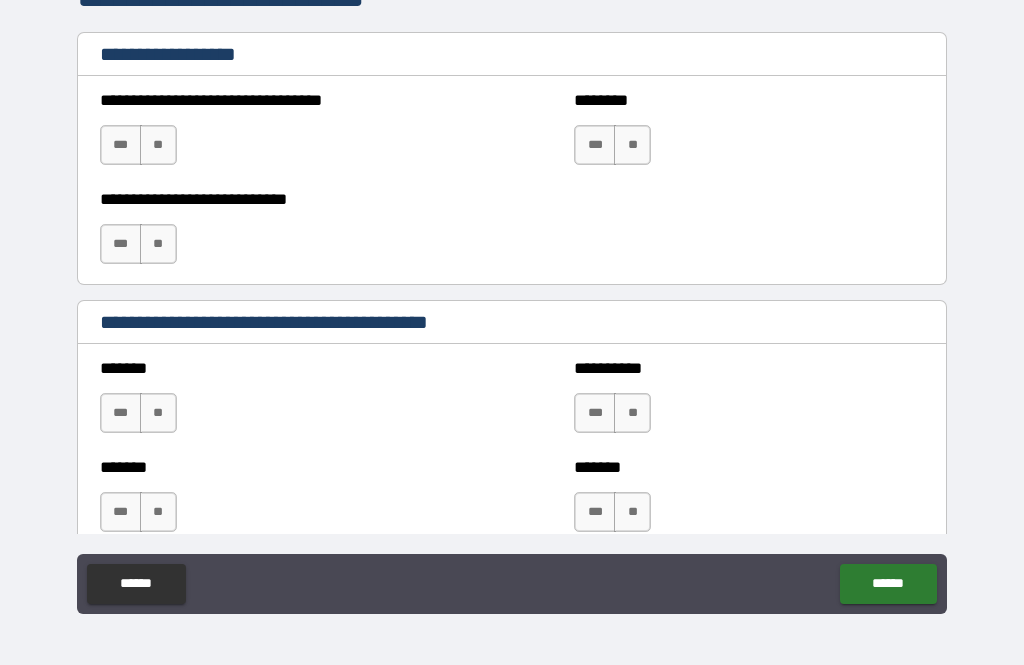 click on "**" at bounding box center (158, 145) 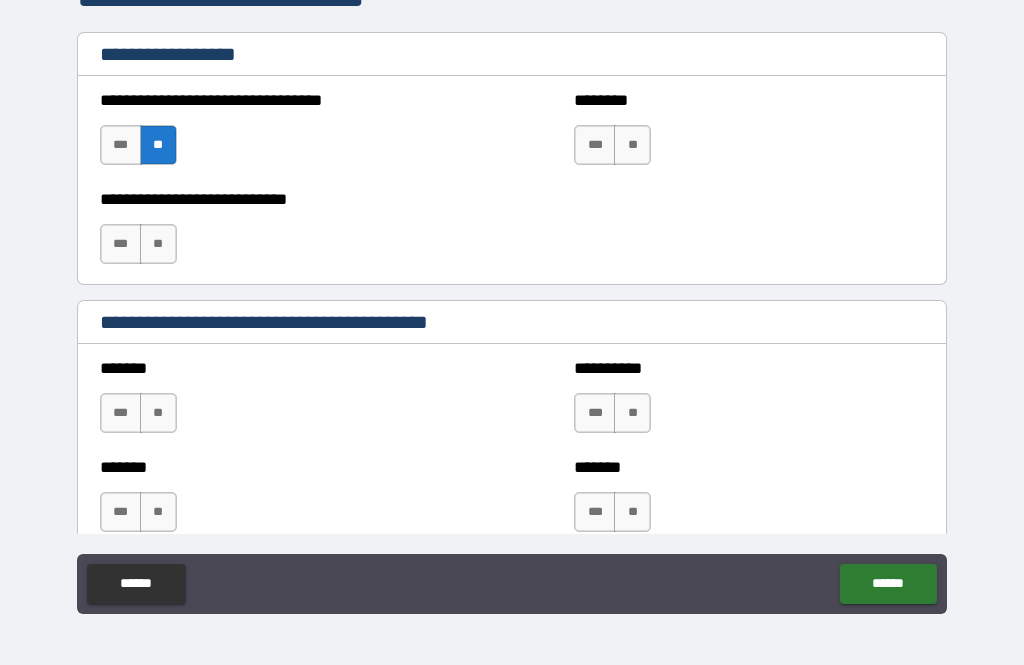 click on "**" at bounding box center [632, 145] 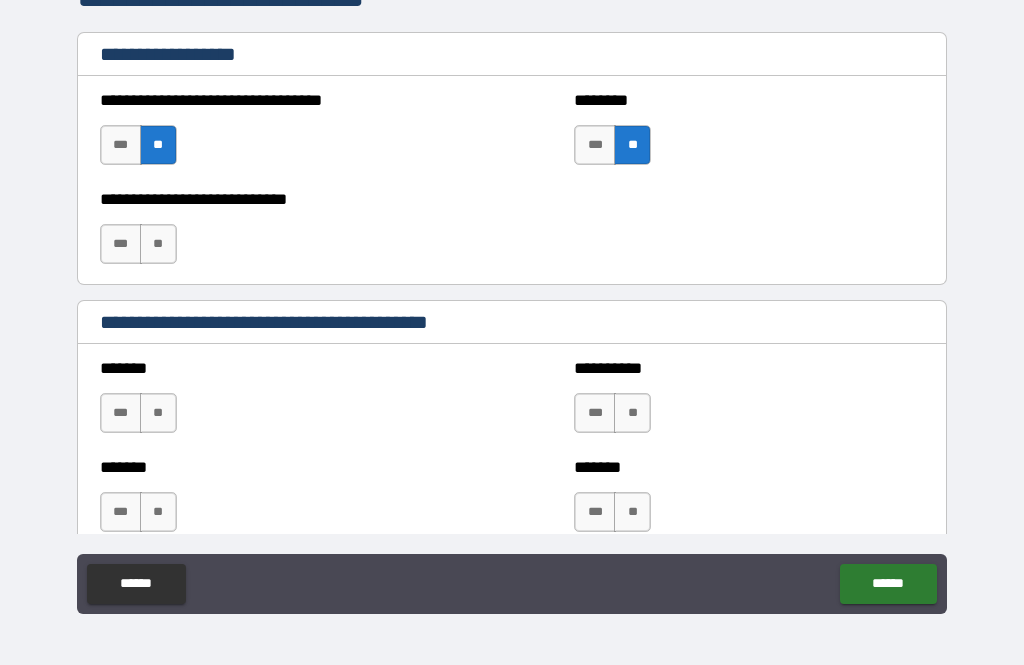 click on "**" at bounding box center [632, 145] 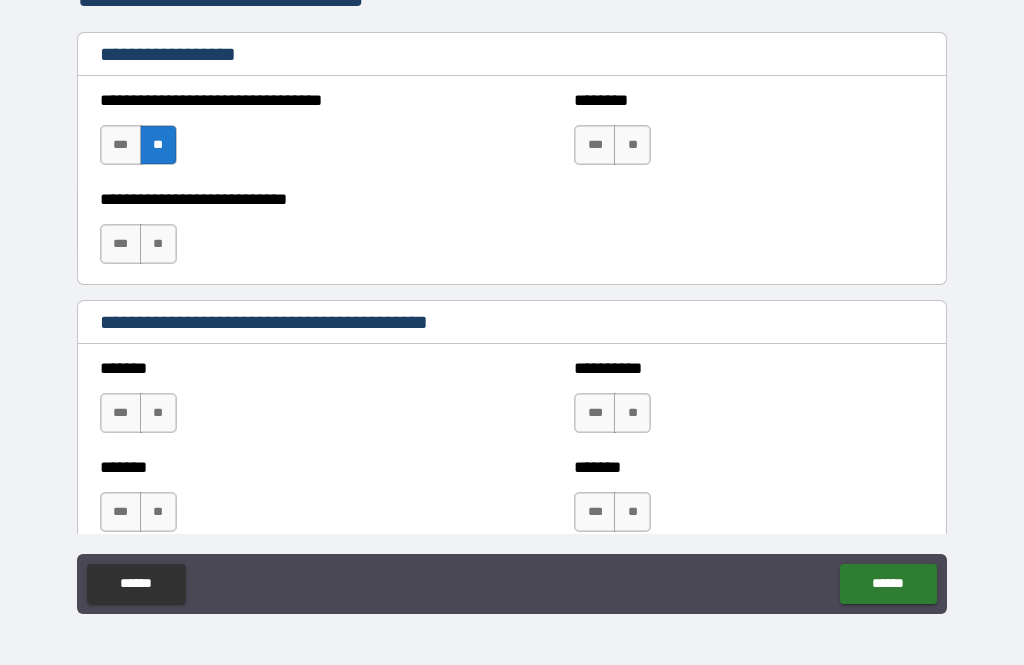 click on "**" at bounding box center (632, 145) 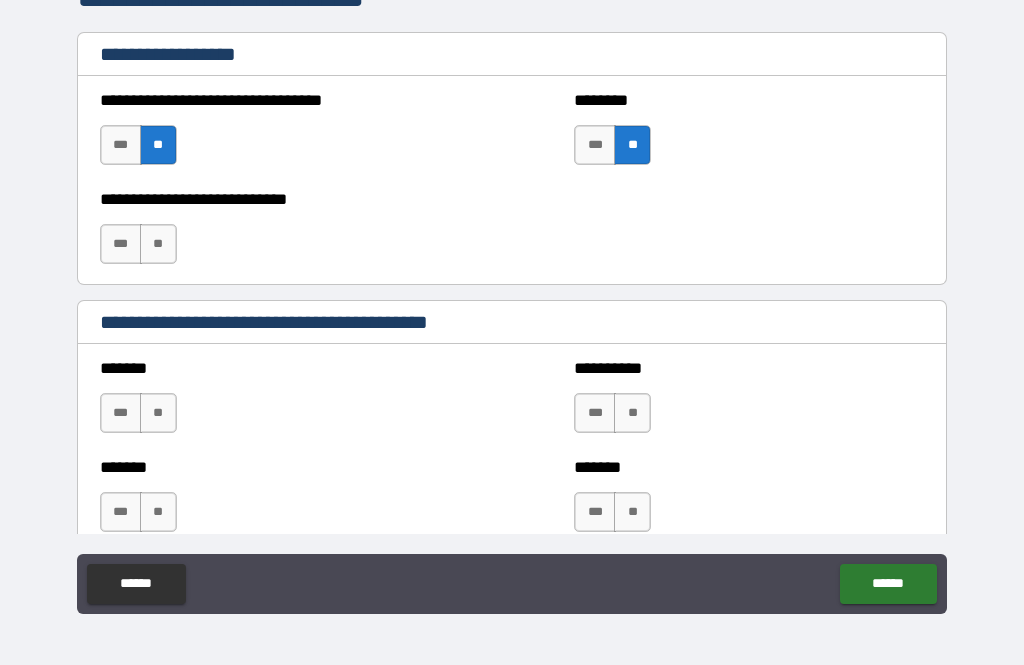 click on "**" at bounding box center [158, 244] 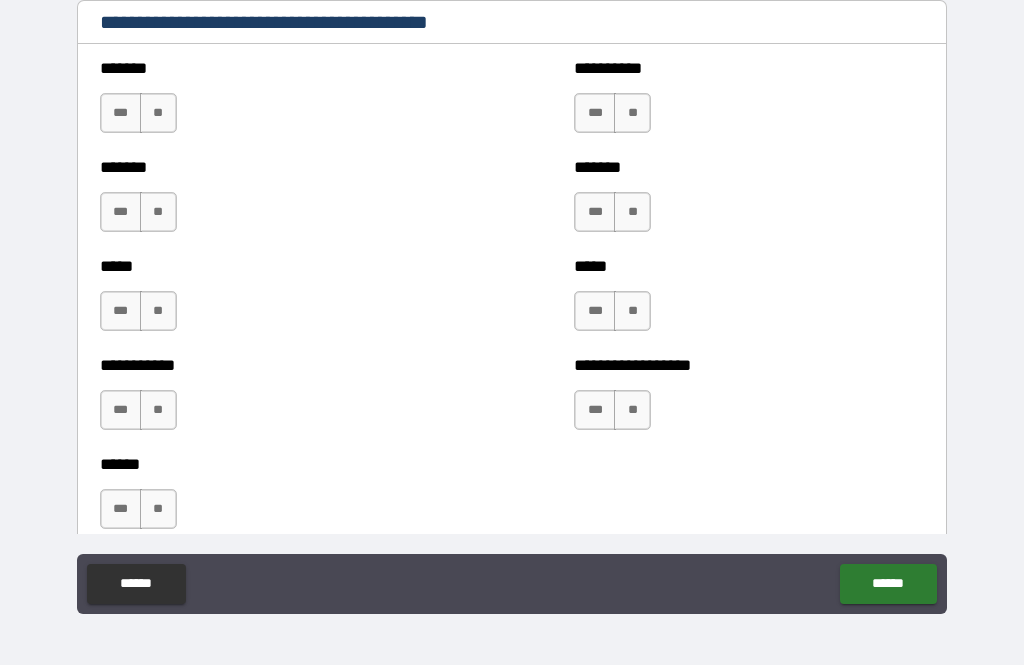 scroll, scrollTop: 1814, scrollLeft: 0, axis: vertical 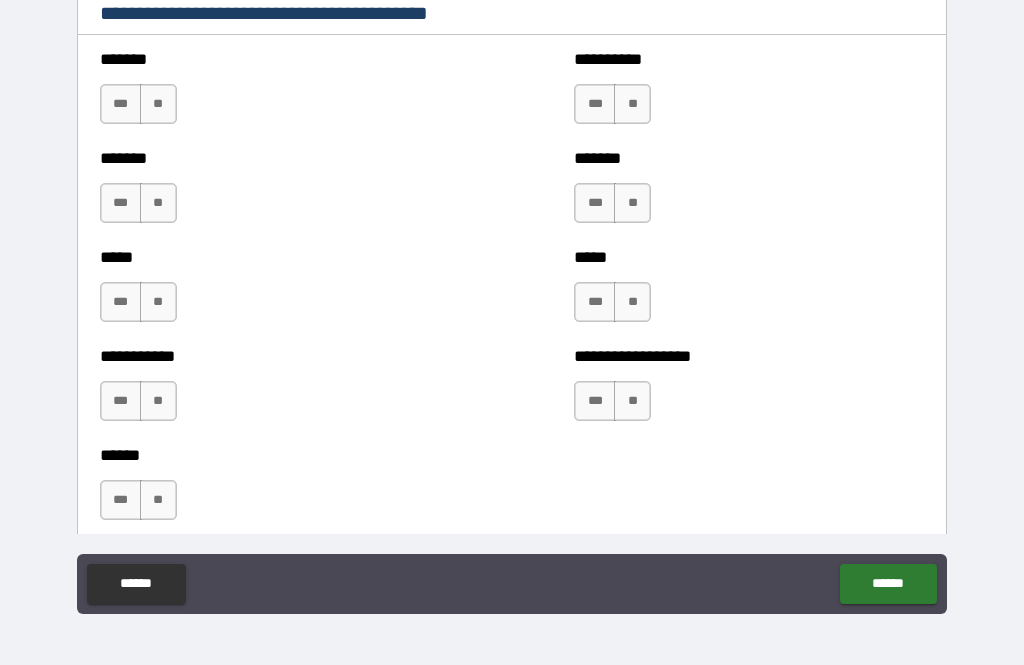 click on "**" at bounding box center [158, 104] 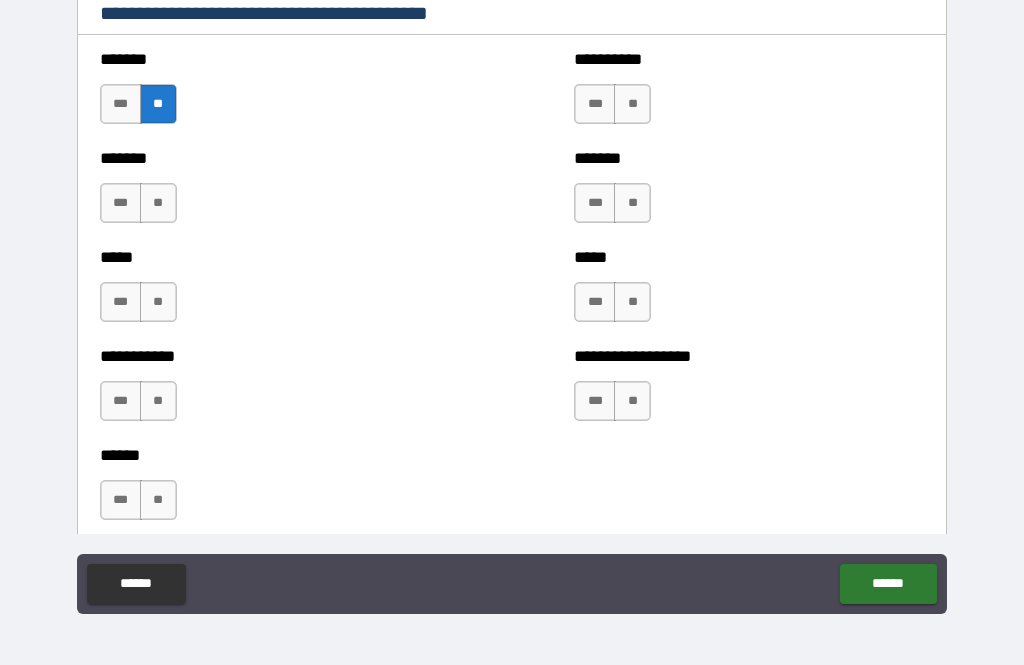 click on "**" at bounding box center [158, 203] 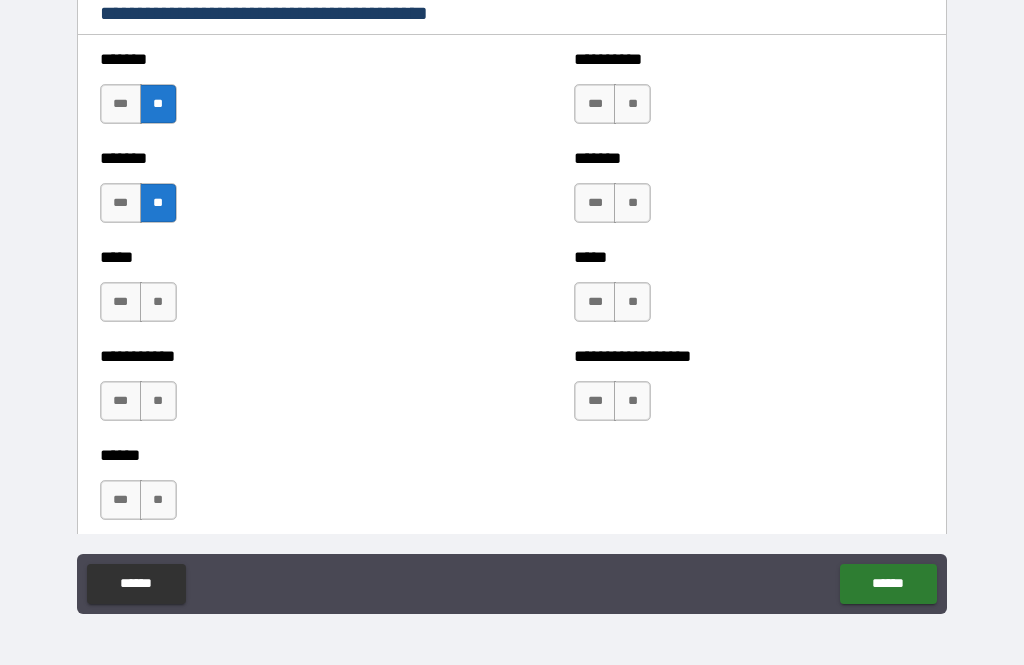 click on "**" at bounding box center [158, 302] 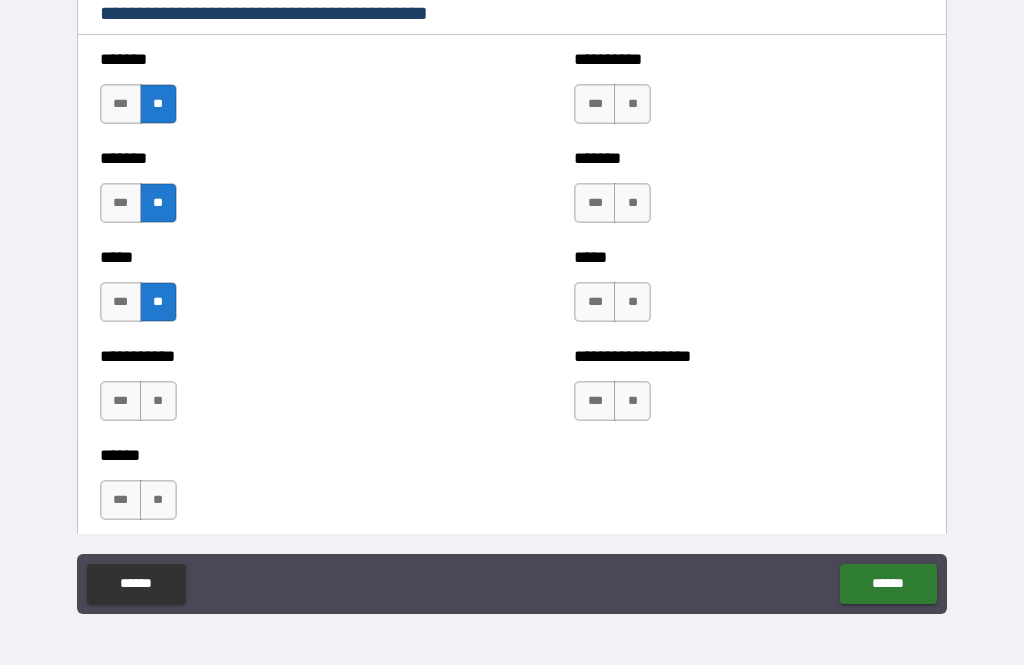 click on "**" at bounding box center [158, 401] 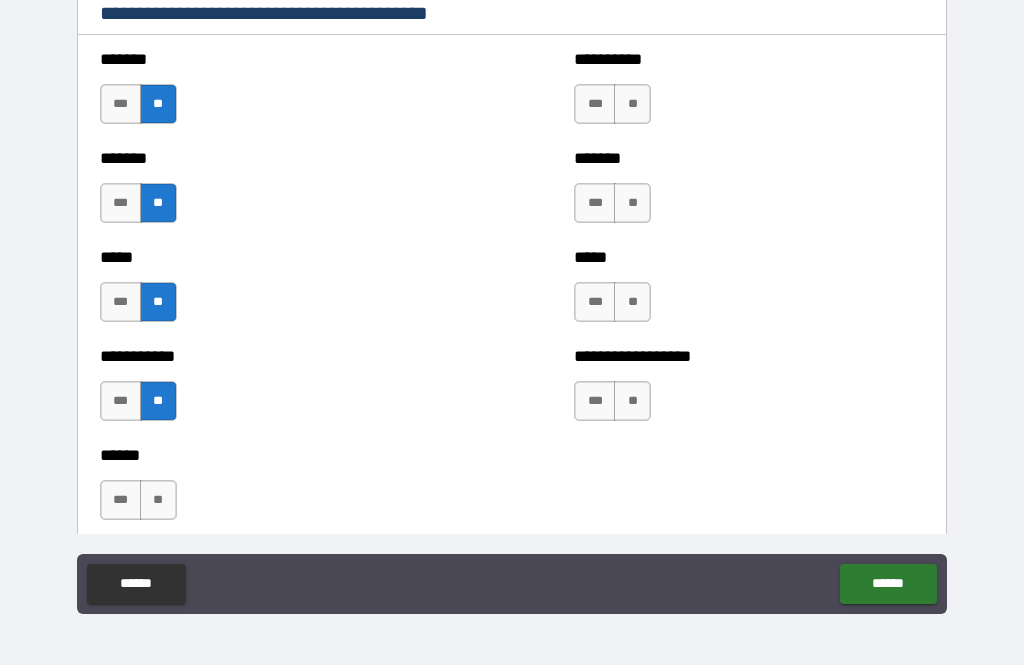 click on "**" at bounding box center [158, 500] 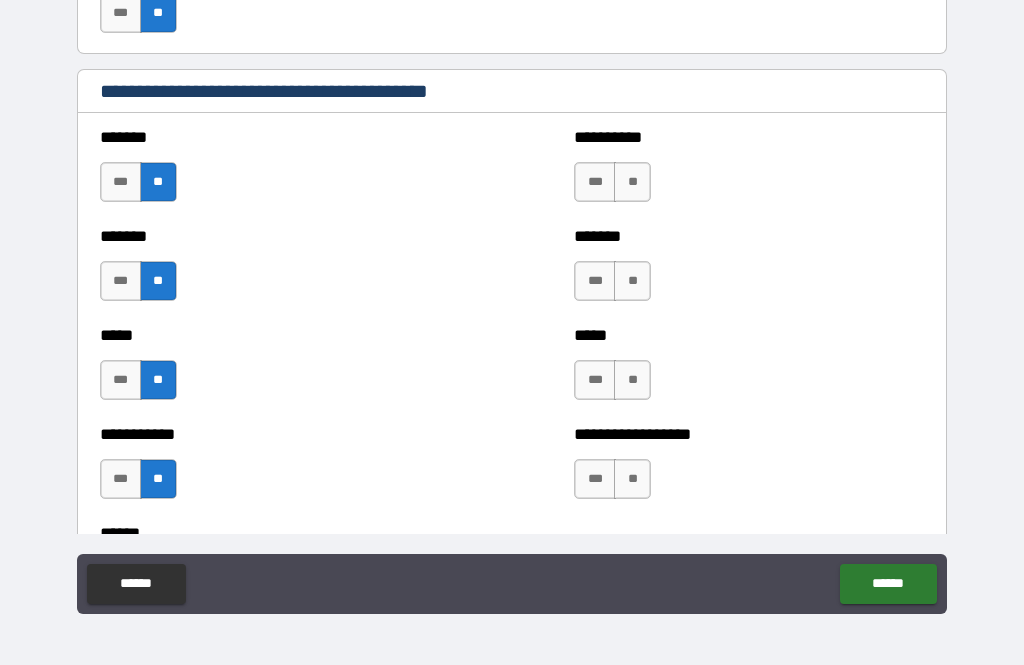 scroll, scrollTop: 1736, scrollLeft: 0, axis: vertical 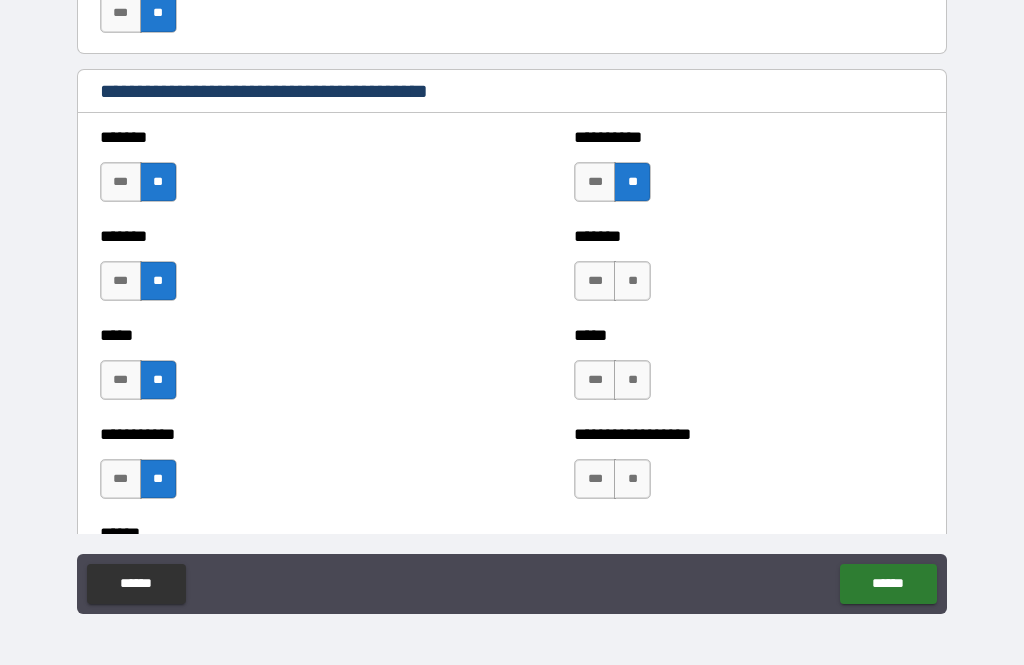 click on "**" at bounding box center [632, 281] 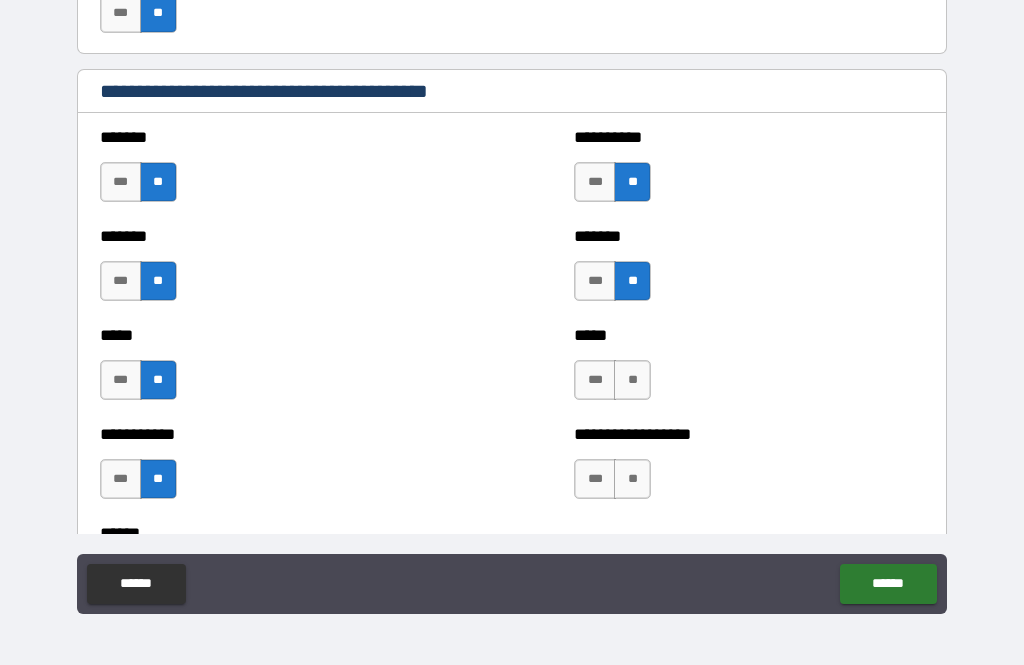 click on "**" at bounding box center [632, 380] 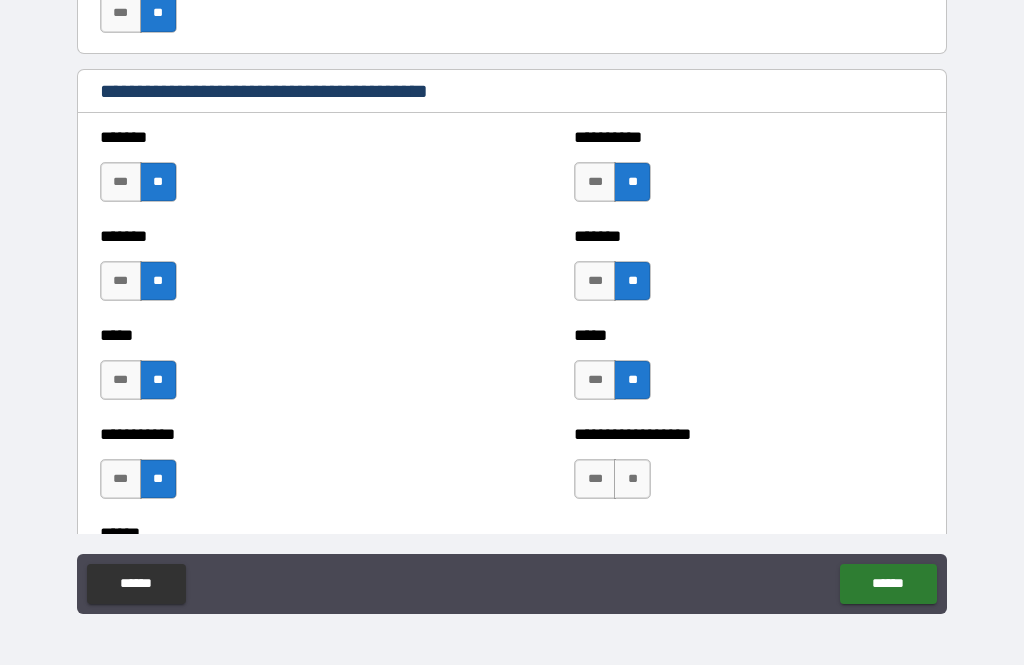 click on "**" at bounding box center [632, 479] 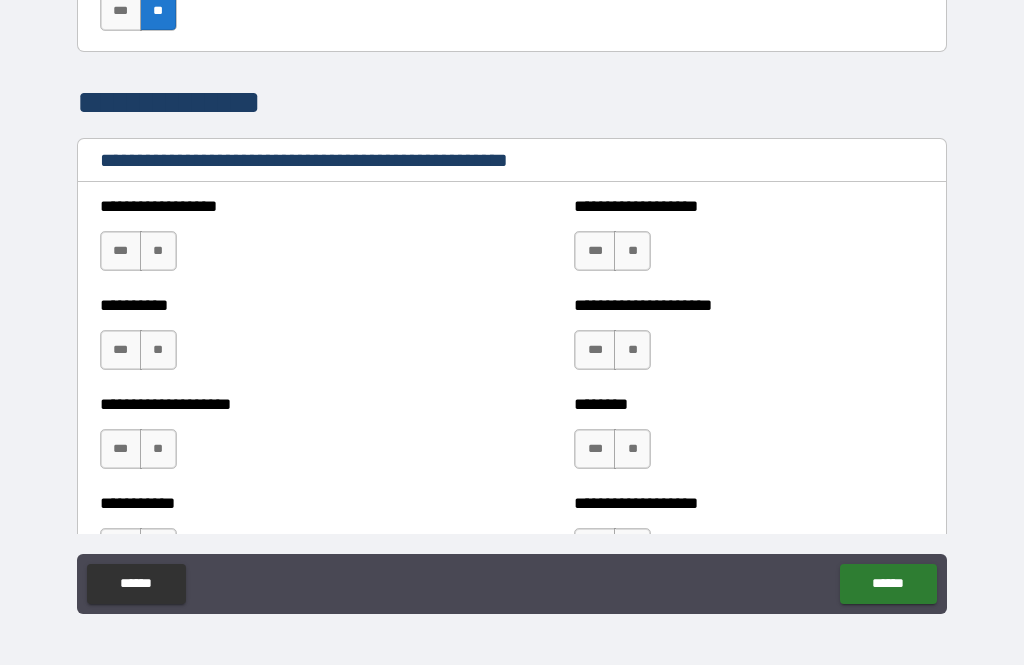 scroll, scrollTop: 2326, scrollLeft: 0, axis: vertical 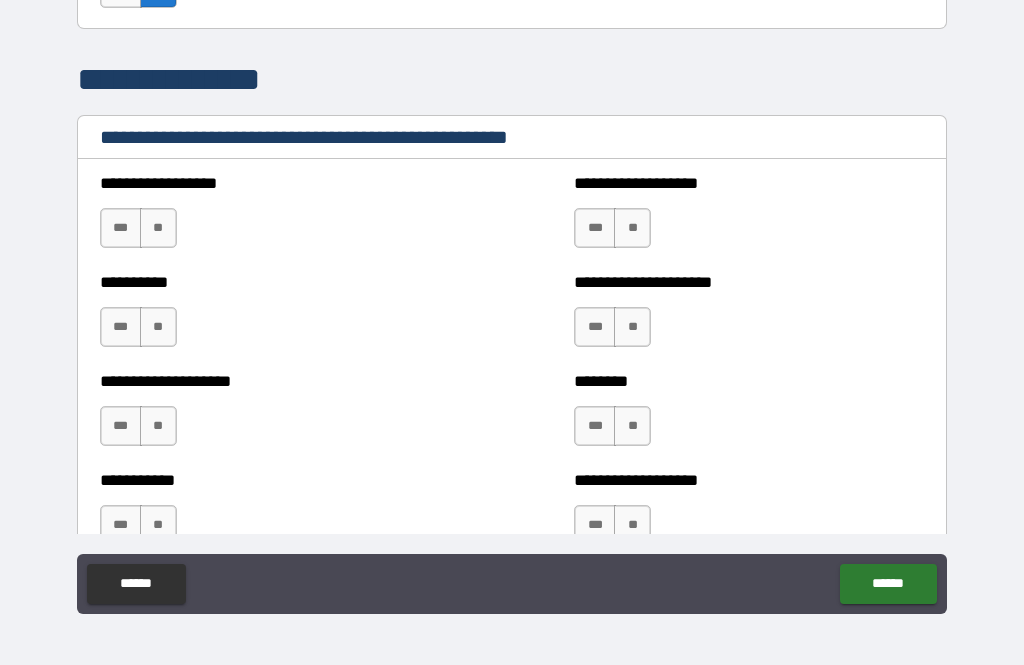 click on "**" at bounding box center [158, 228] 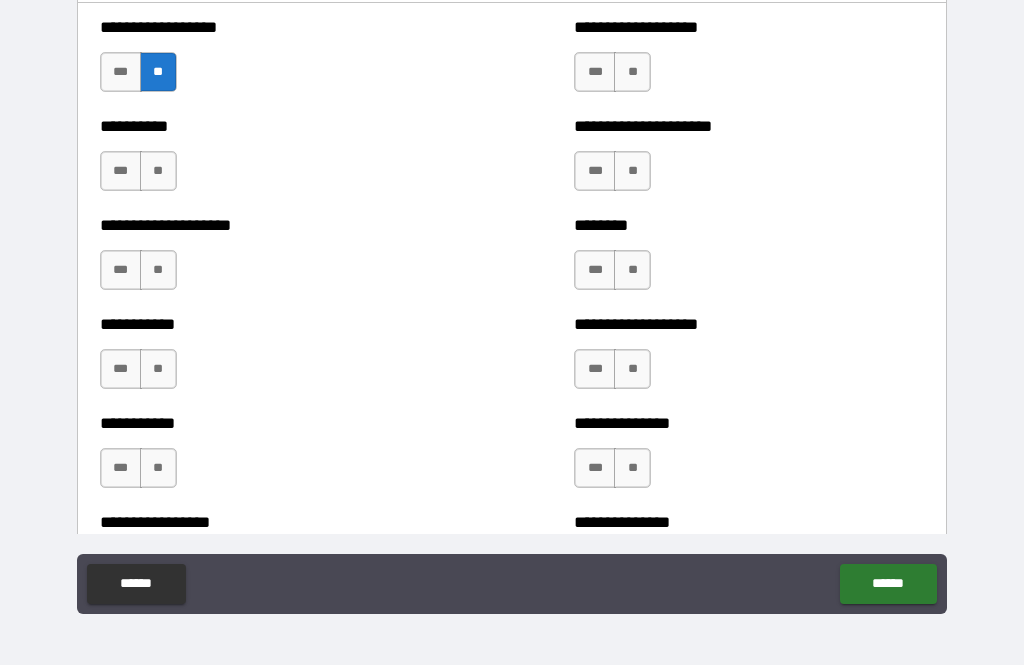 scroll, scrollTop: 2485, scrollLeft: 0, axis: vertical 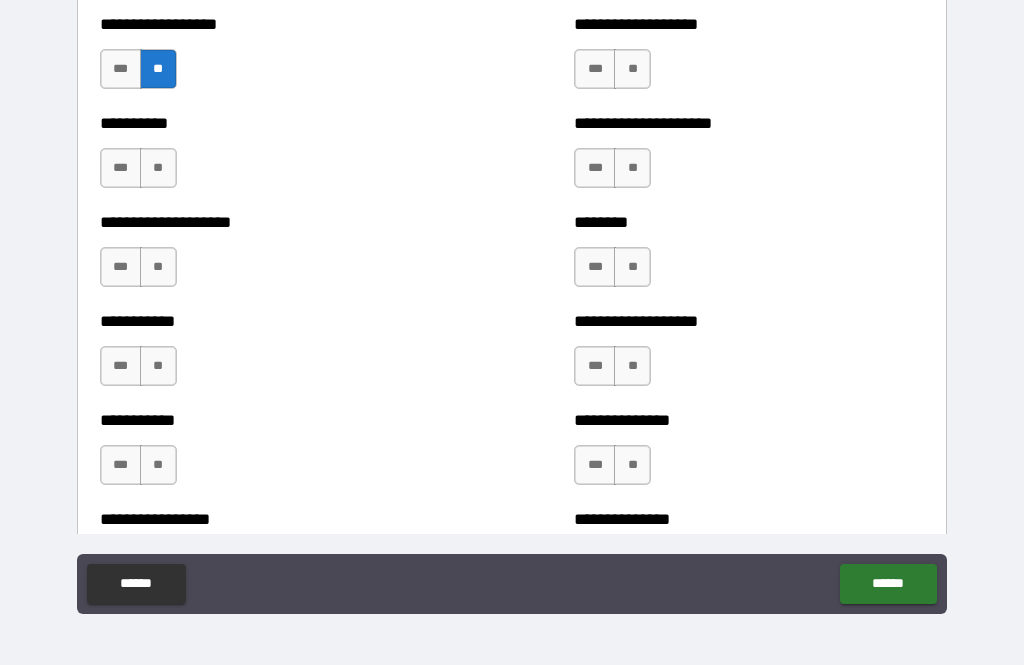 click on "**" at bounding box center [158, 168] 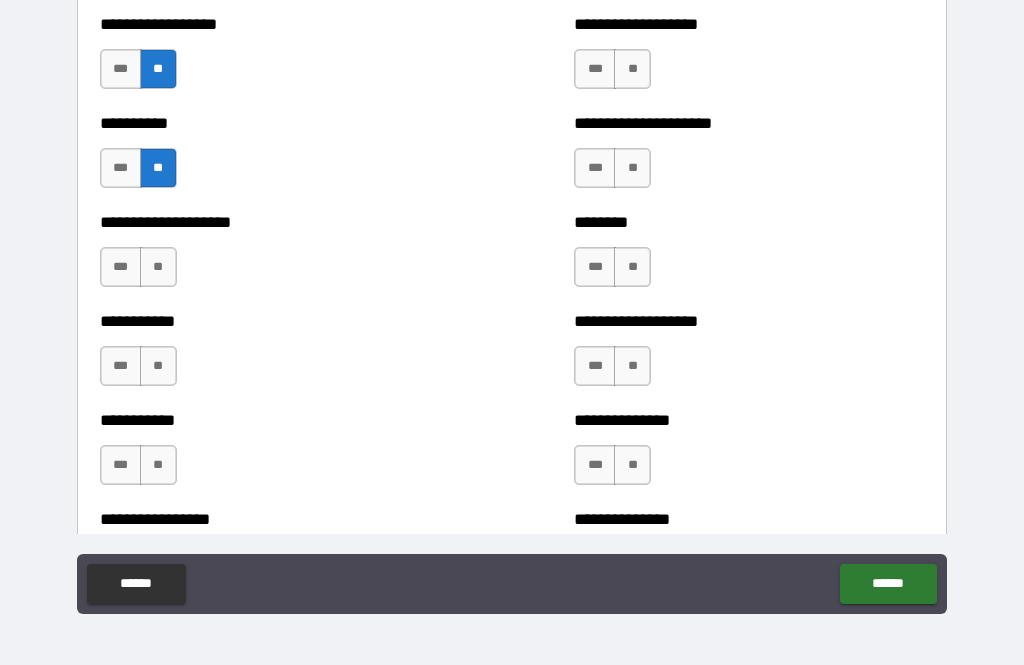 click on "**" at bounding box center (158, 267) 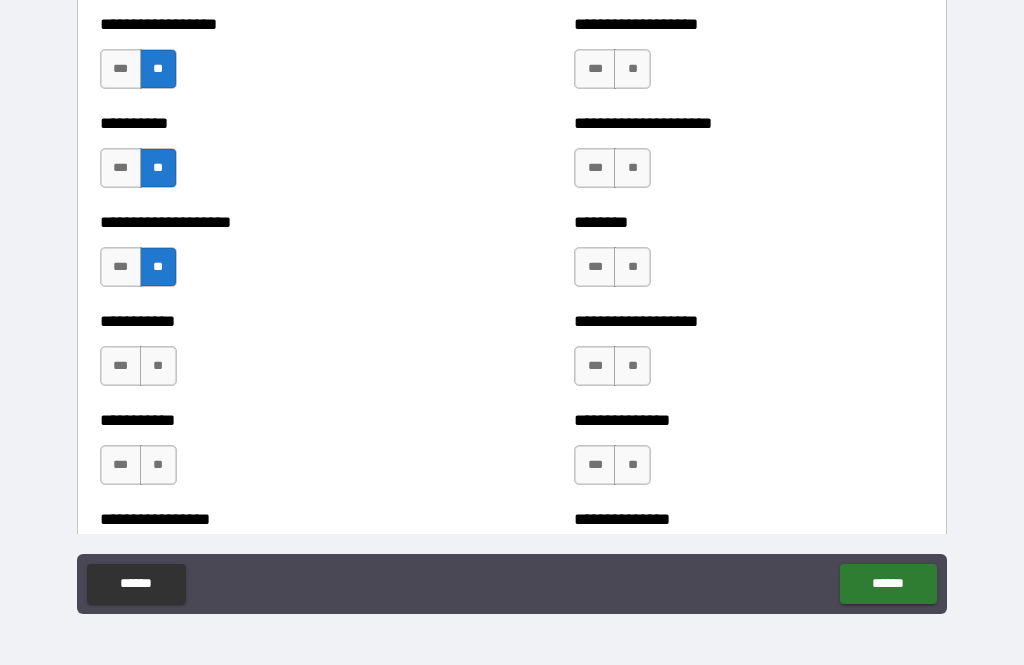click on "**" at bounding box center (158, 366) 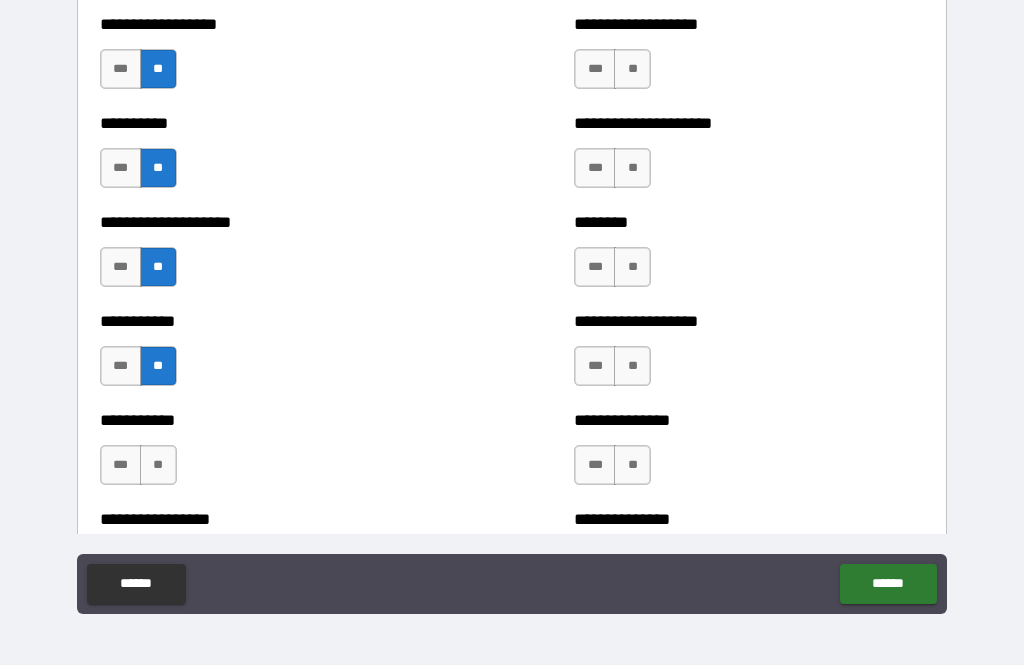 click on "**" at bounding box center (158, 465) 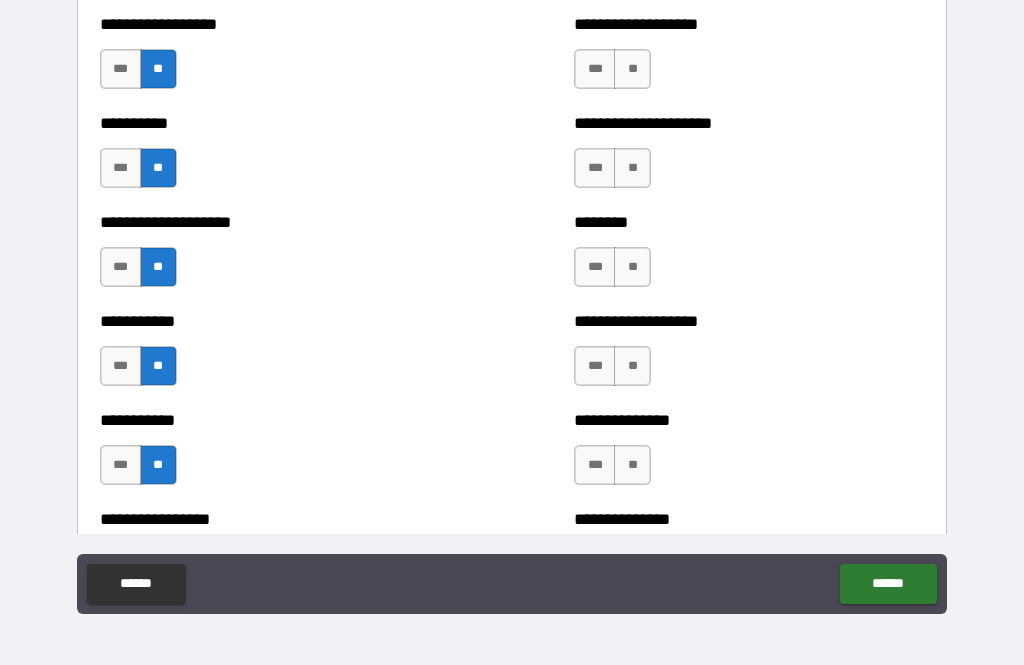 click on "**" at bounding box center [632, 69] 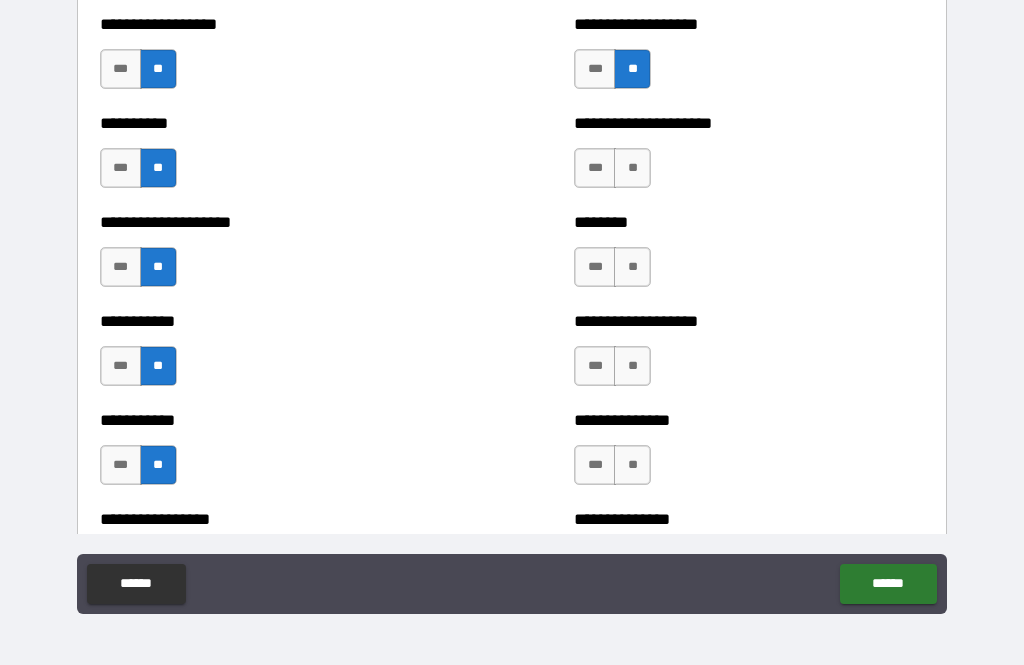 click on "**" at bounding box center (632, 168) 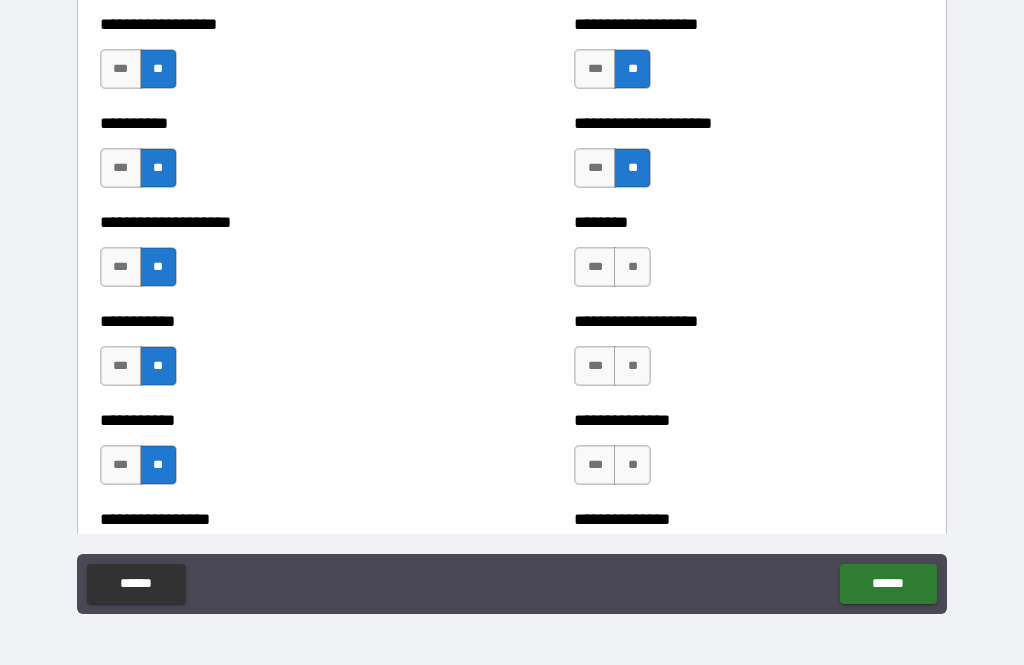click on "**" at bounding box center [632, 267] 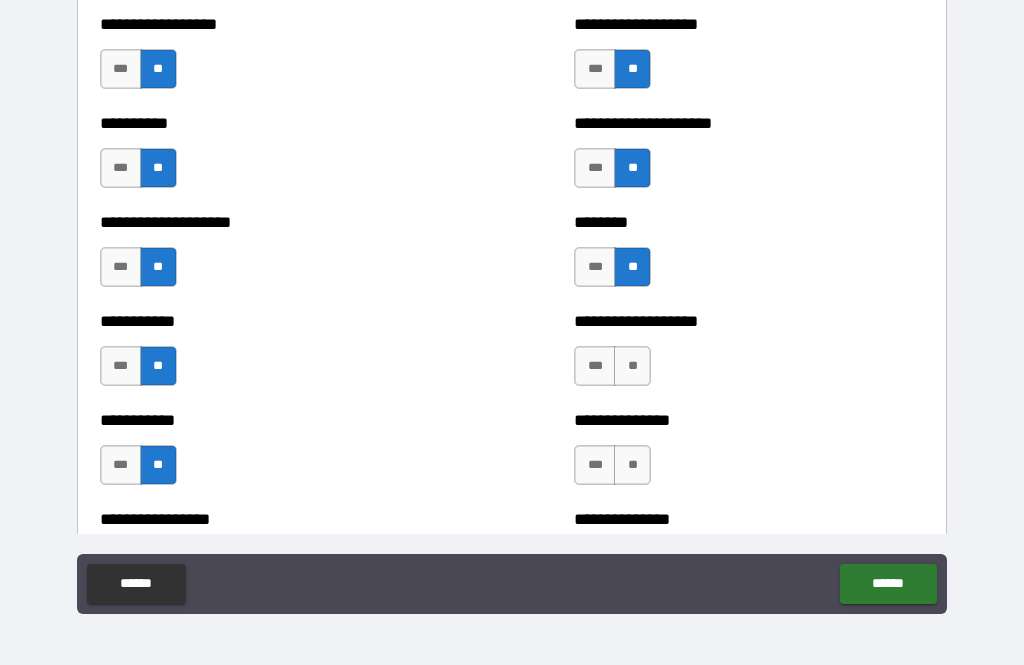 click on "**" at bounding box center (632, 366) 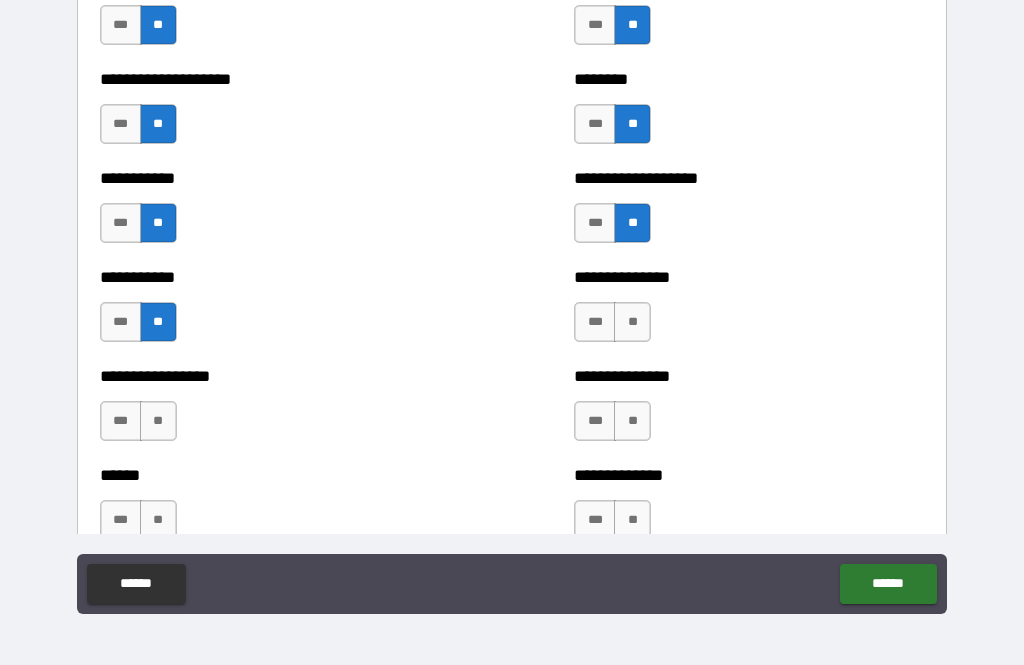 scroll, scrollTop: 2637, scrollLeft: 0, axis: vertical 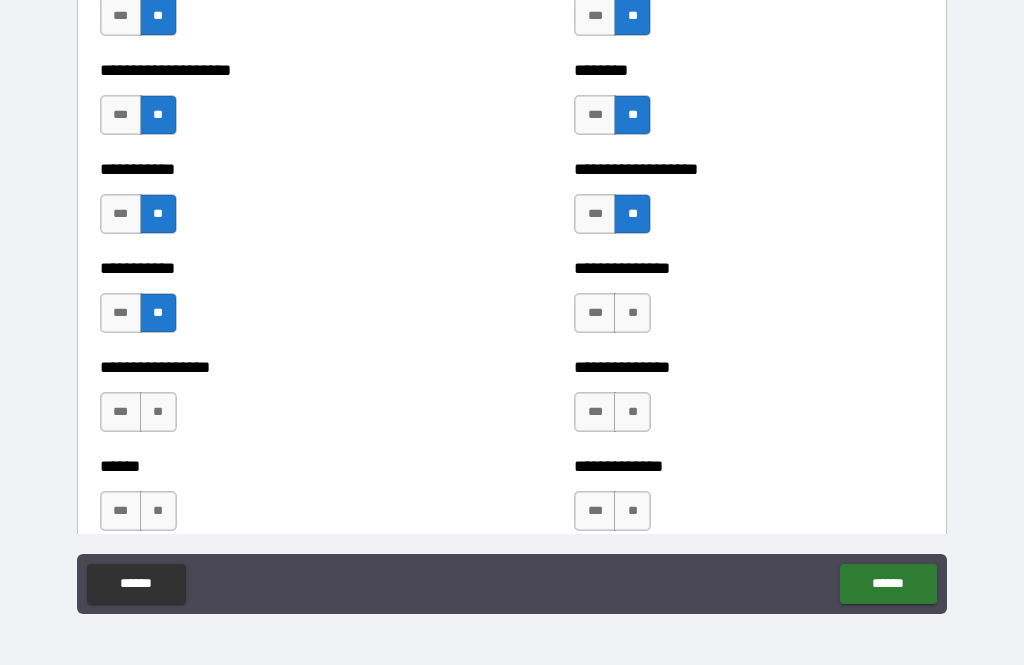 click on "**" at bounding box center [632, 313] 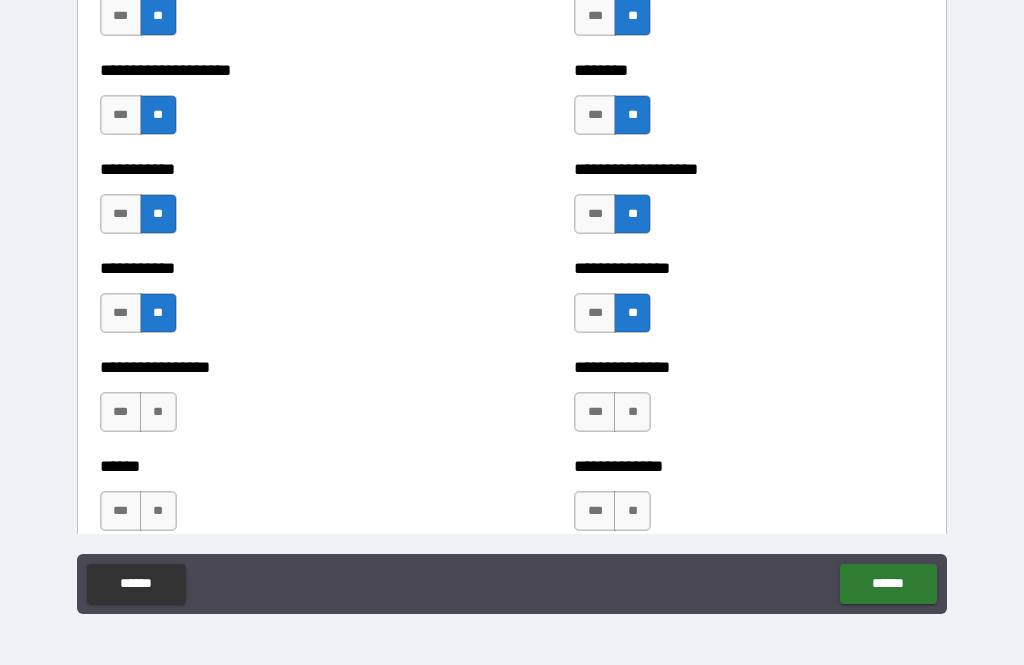 click on "**" at bounding box center (632, 412) 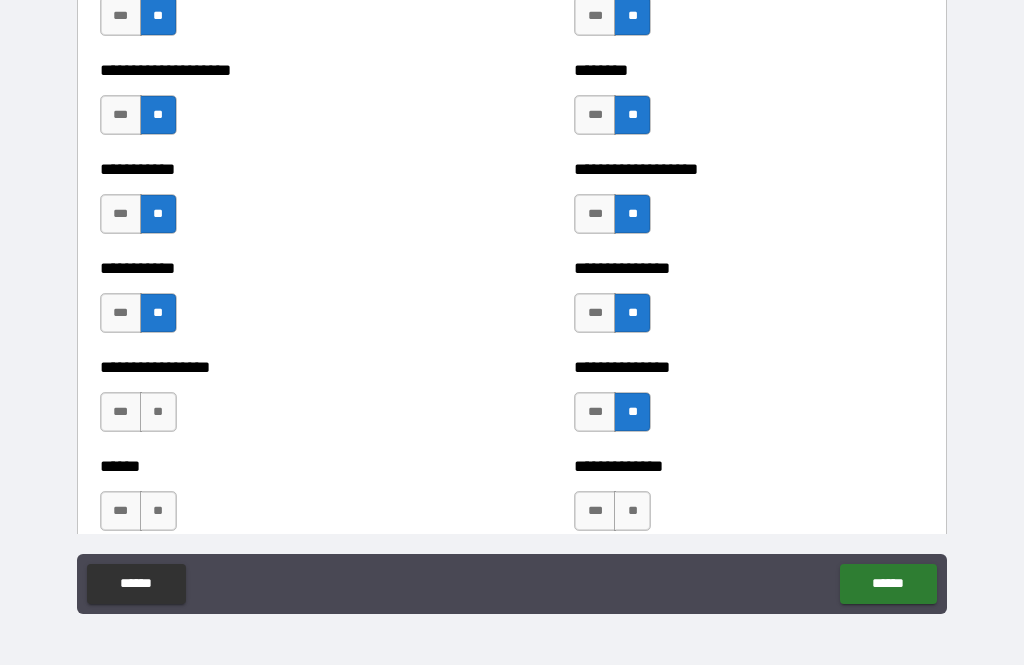 click on "**" at bounding box center (158, 412) 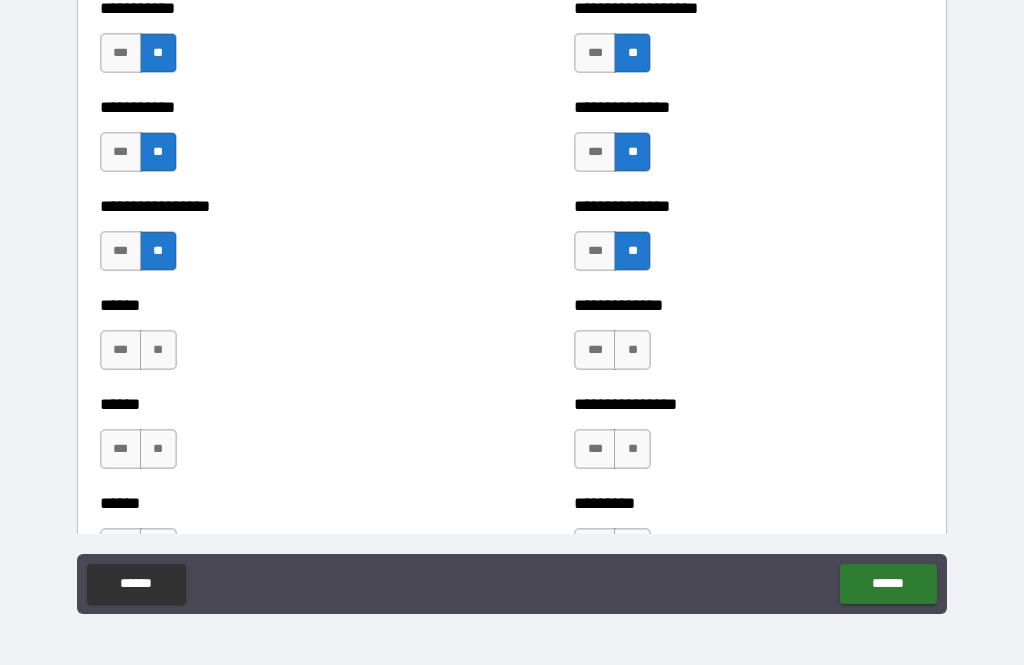 scroll, scrollTop: 2803, scrollLeft: 0, axis: vertical 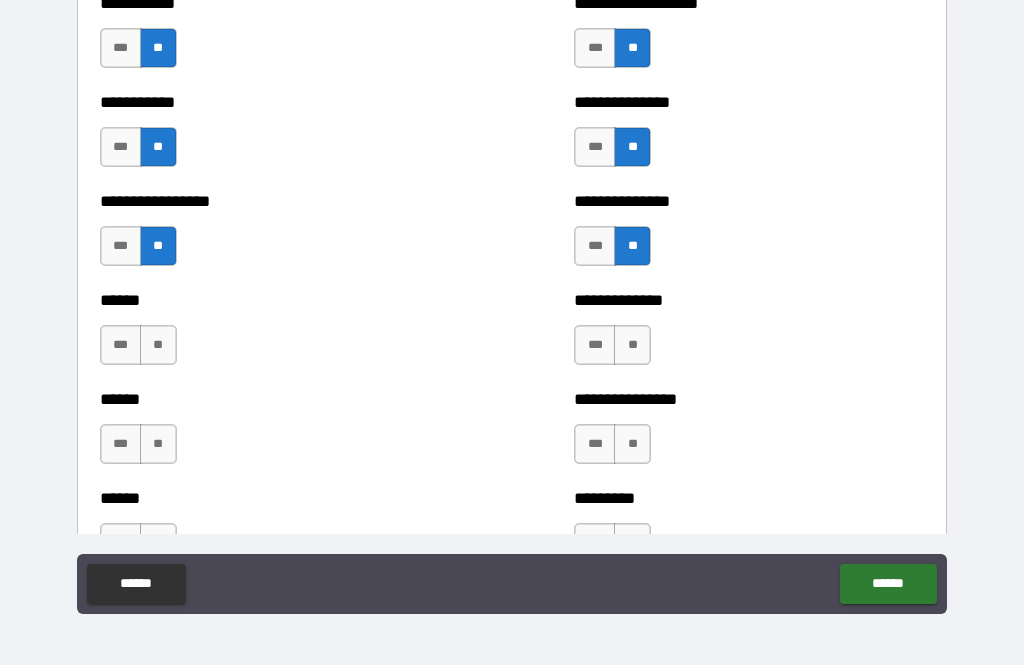 click on "**" at bounding box center [158, 345] 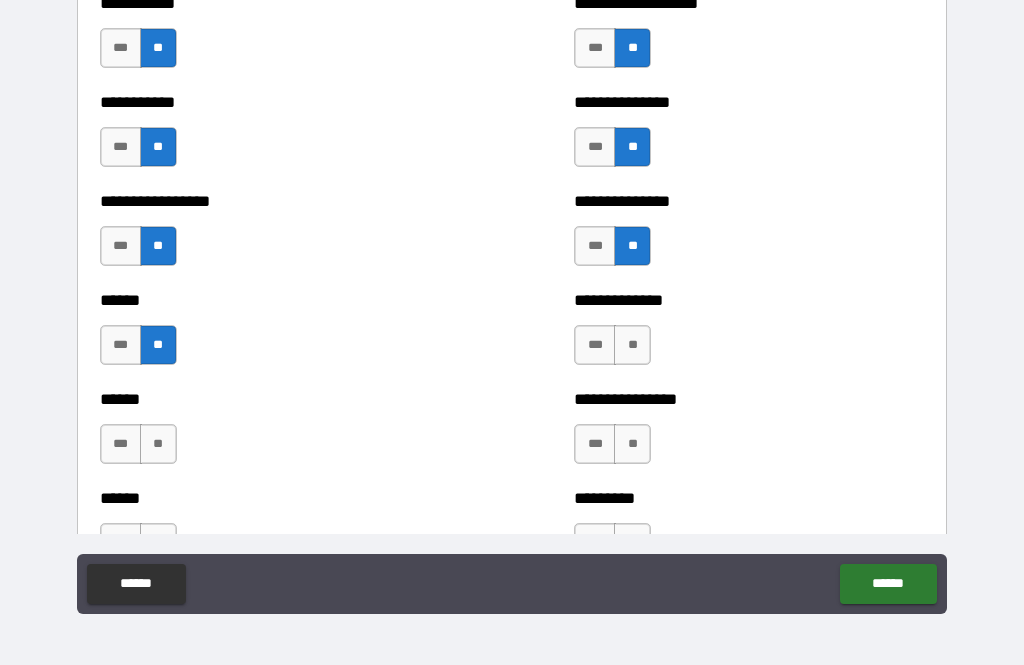 click on "**" at bounding box center (632, 345) 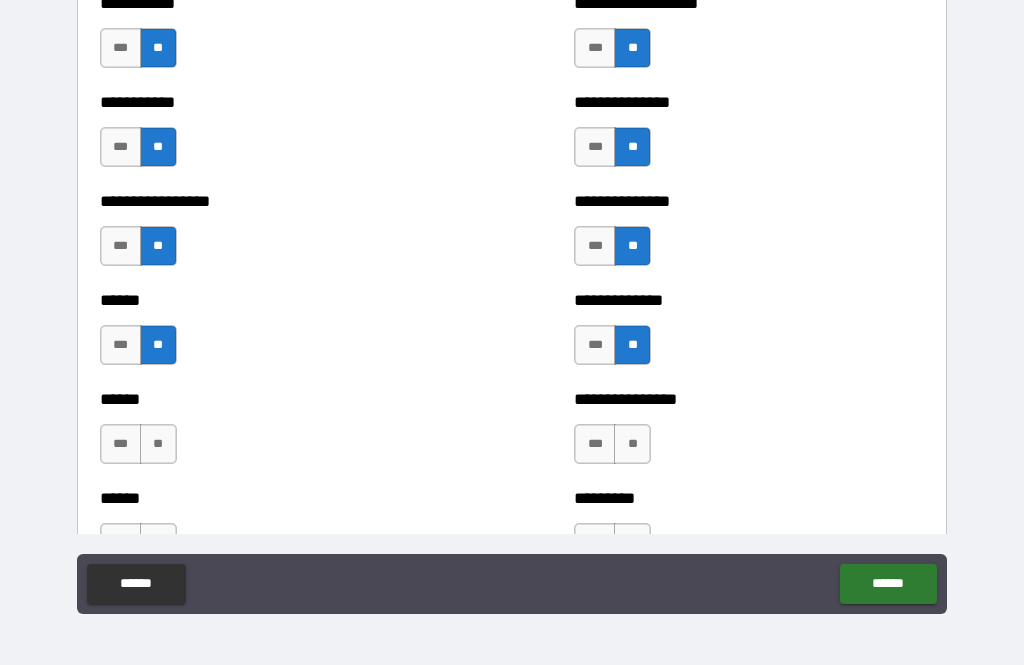 click on "**" at bounding box center [632, 444] 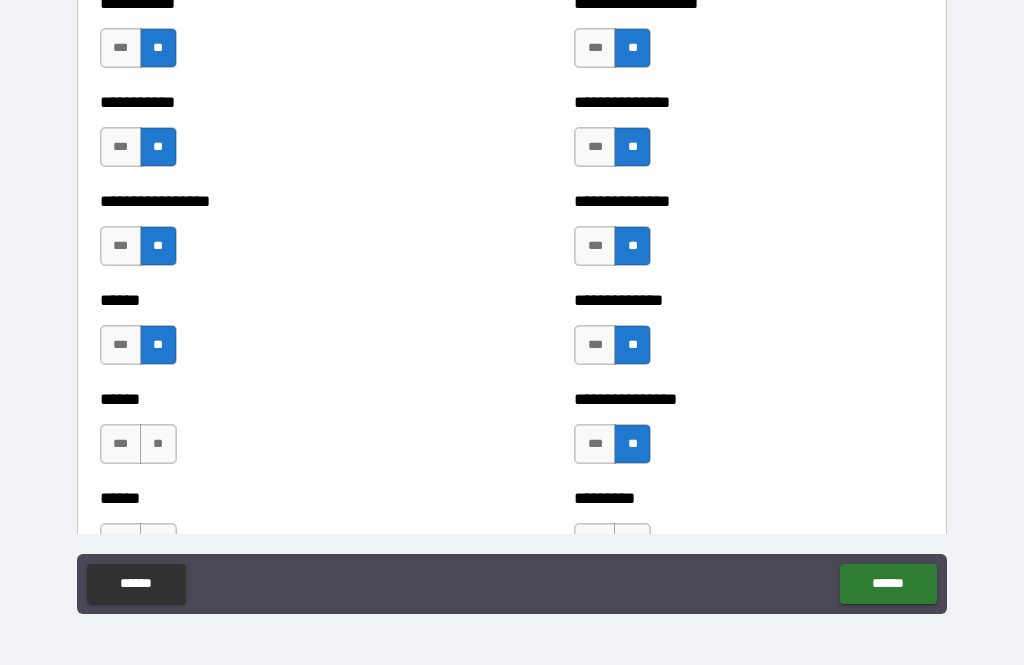 click on "**" at bounding box center (158, 444) 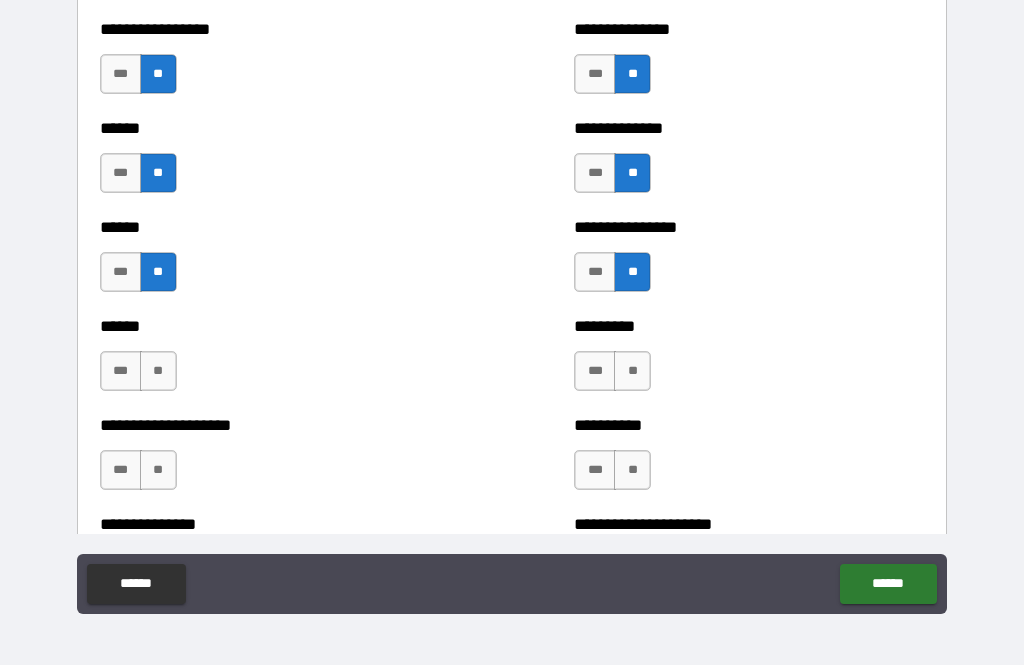 scroll, scrollTop: 2996, scrollLeft: 0, axis: vertical 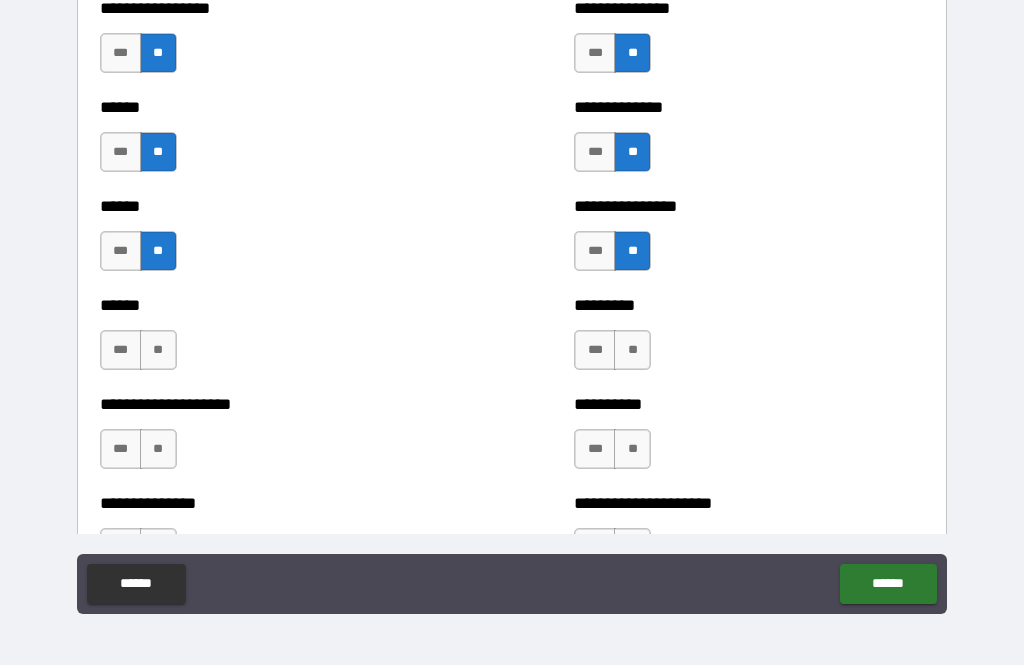 click on "**" at bounding box center [158, 350] 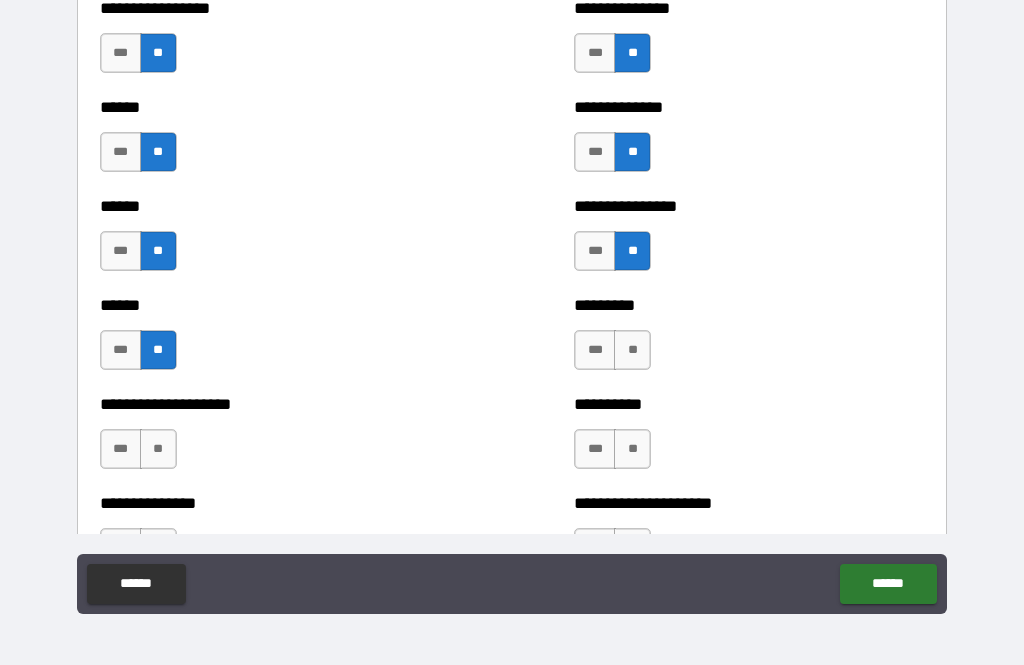 click on "**" at bounding box center (632, 350) 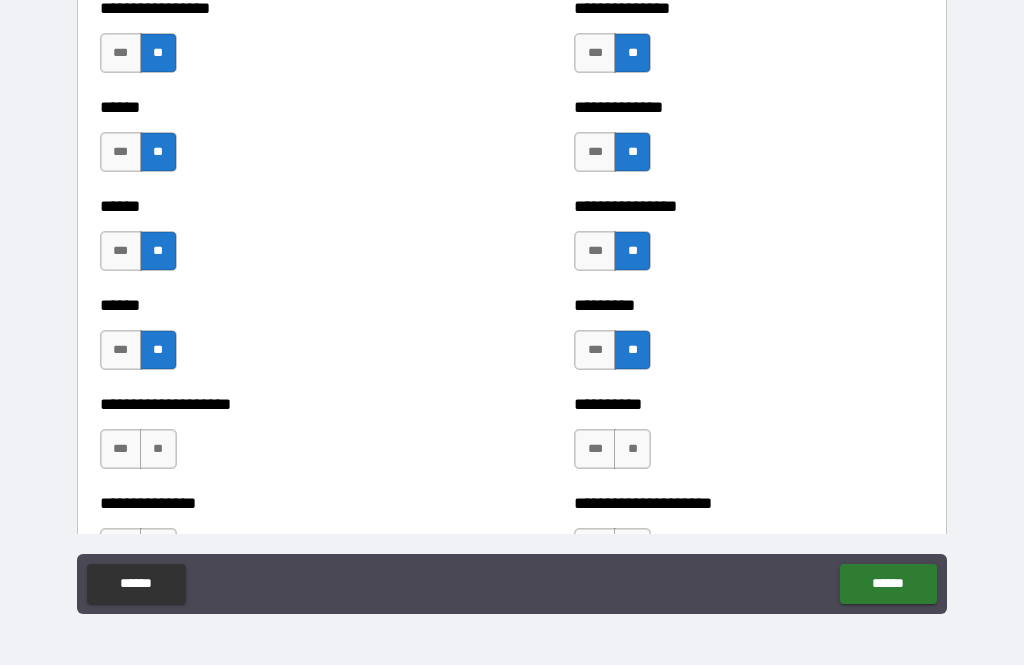 click on "**" at bounding box center [158, 449] 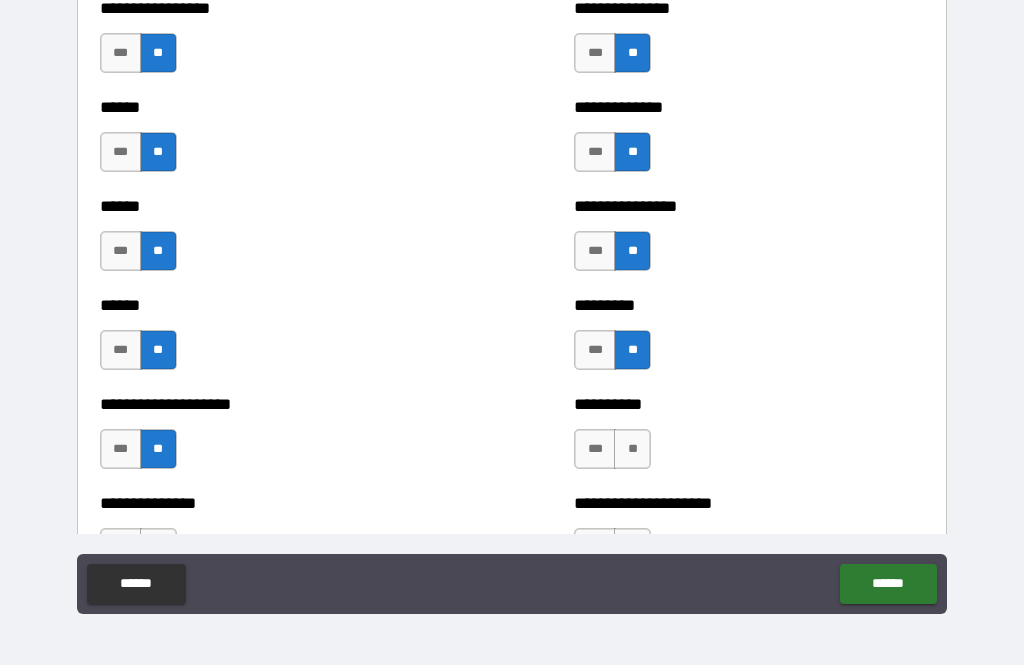 click on "**" at bounding box center [632, 449] 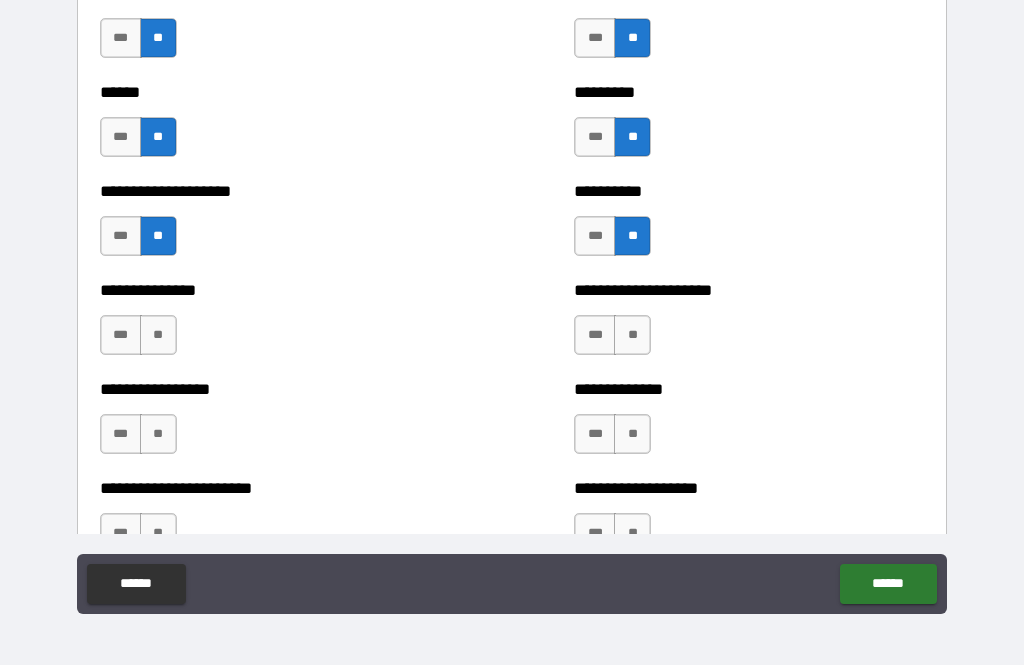 scroll, scrollTop: 3220, scrollLeft: 0, axis: vertical 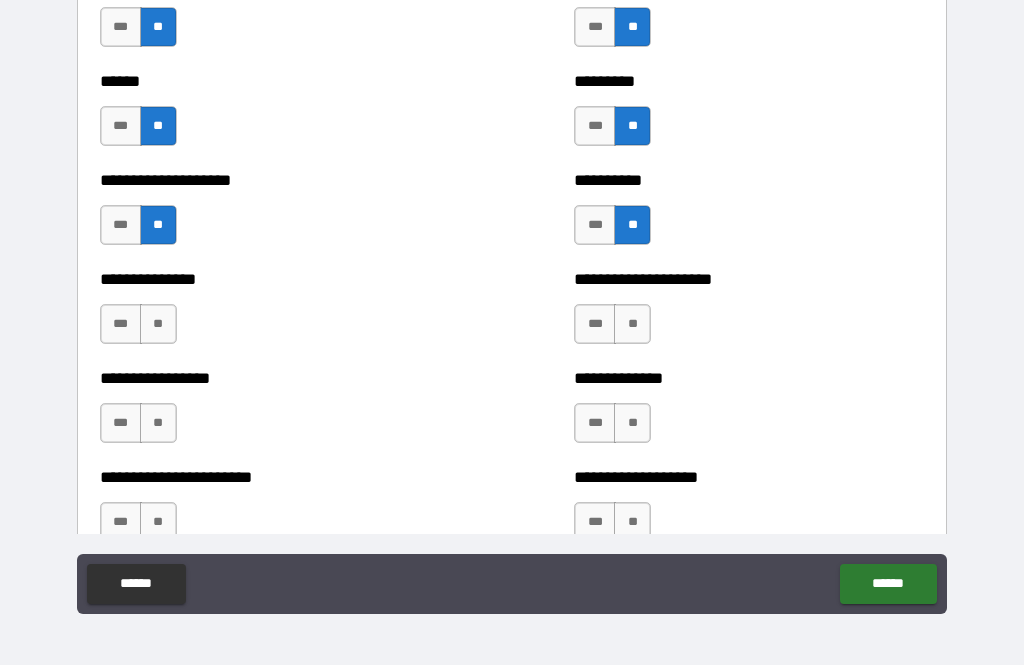 click on "**" at bounding box center (632, 324) 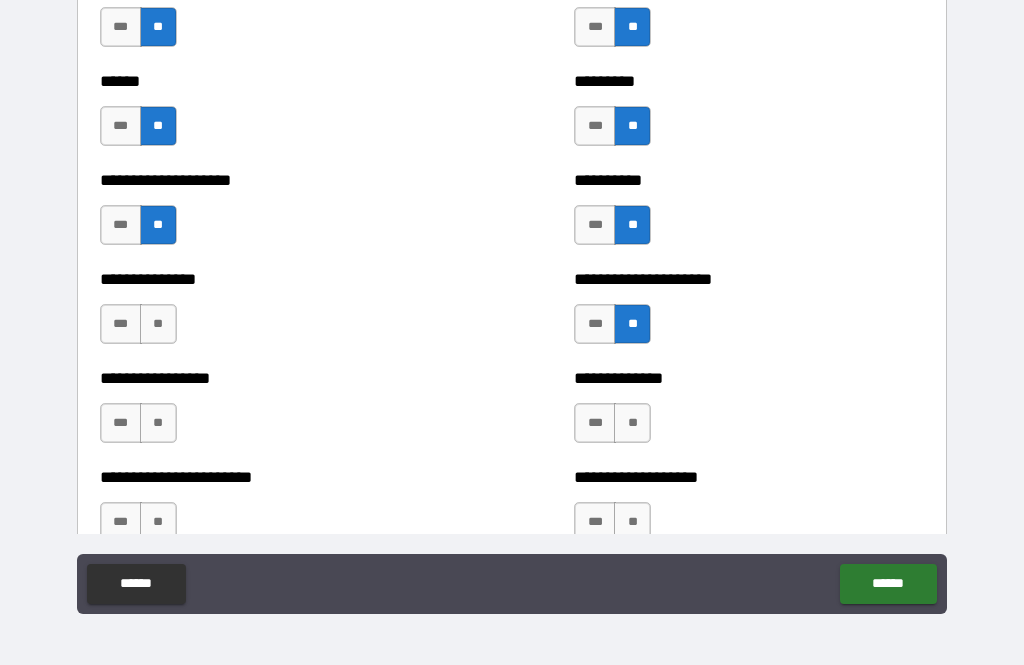 click on "**" at bounding box center [158, 324] 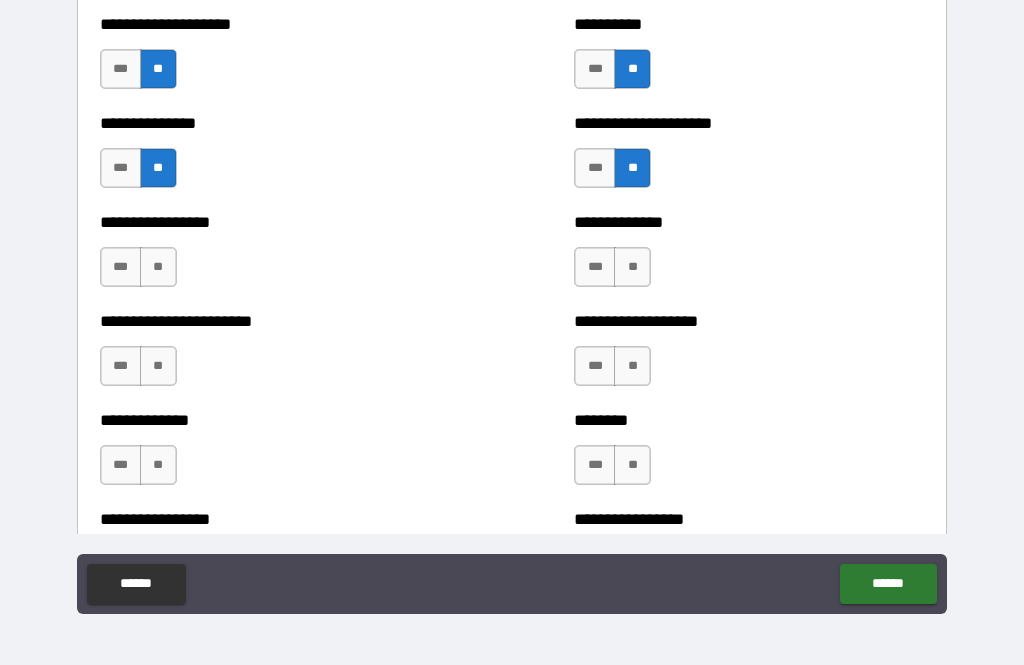 scroll, scrollTop: 3420, scrollLeft: 0, axis: vertical 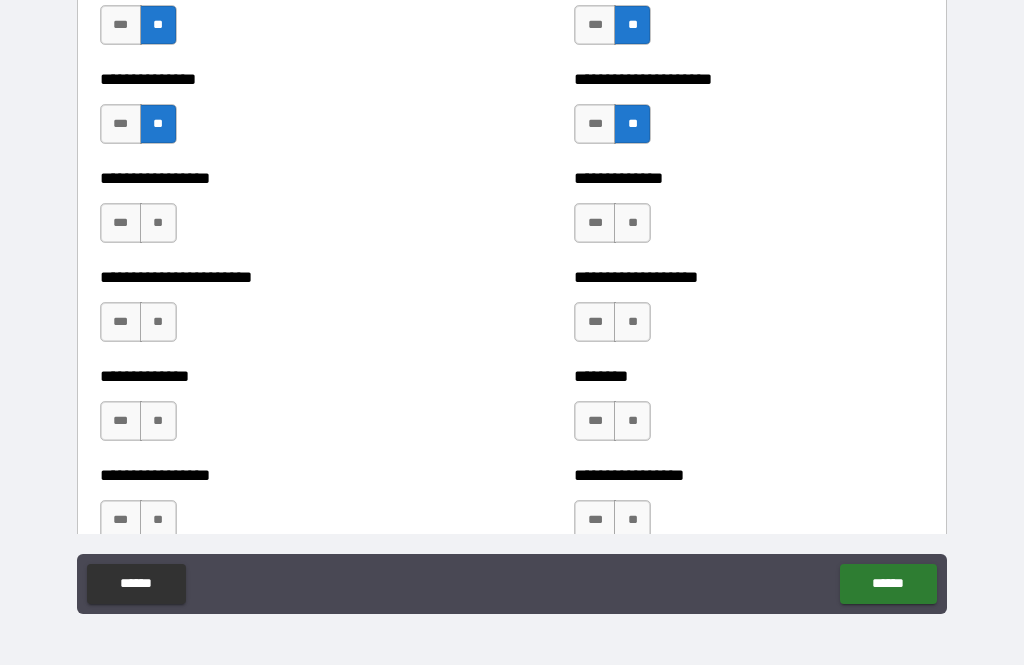 click on "**" at bounding box center [632, 223] 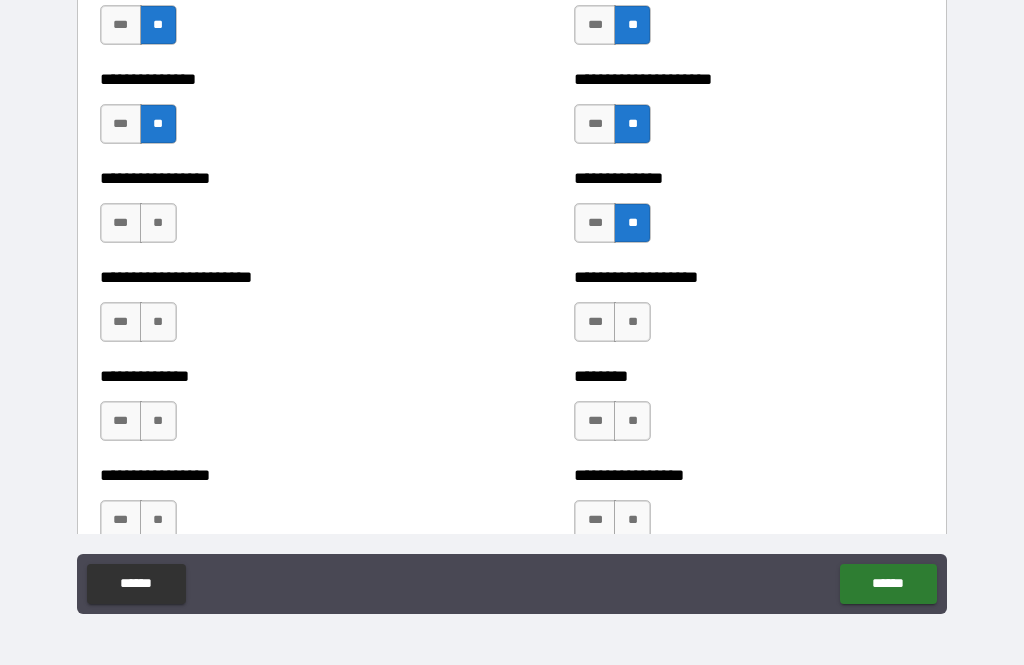 click on "**" at bounding box center [632, 322] 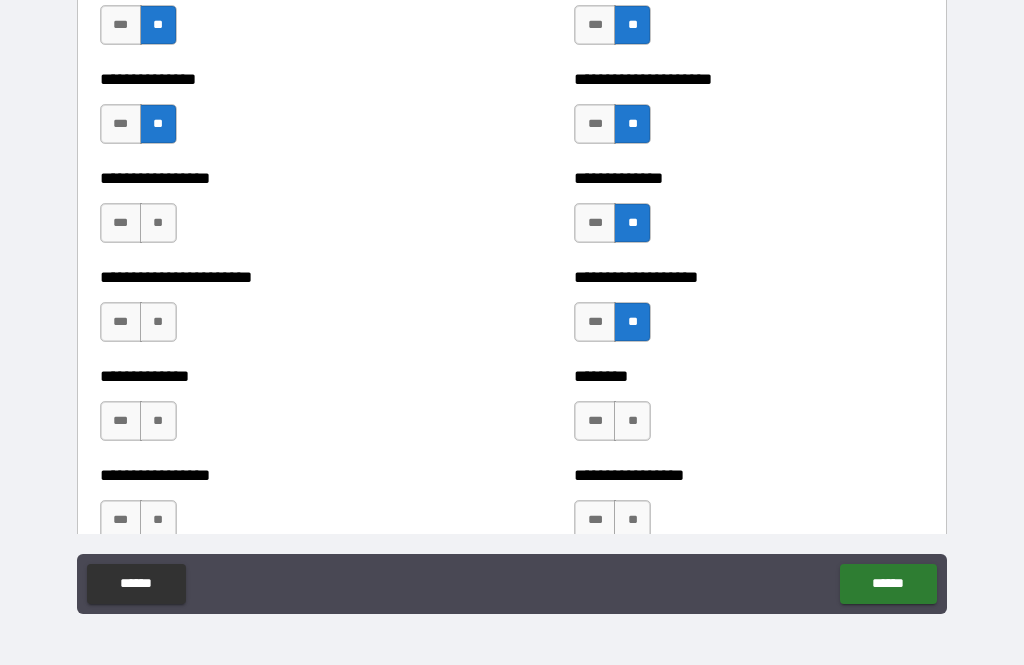 click on "**" at bounding box center [632, 421] 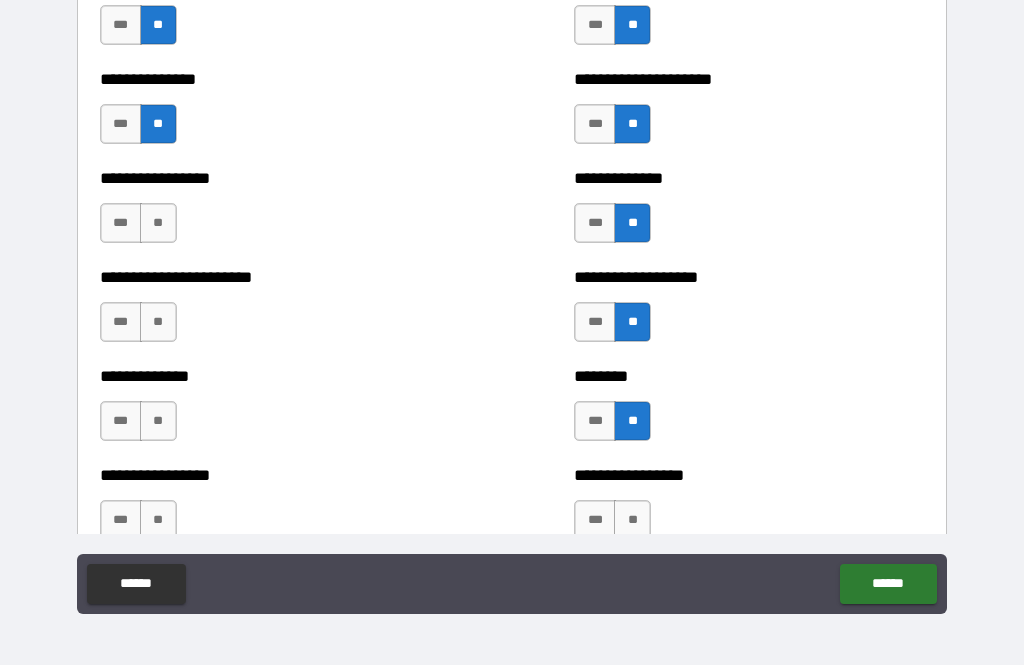 click on "**" at bounding box center [632, 520] 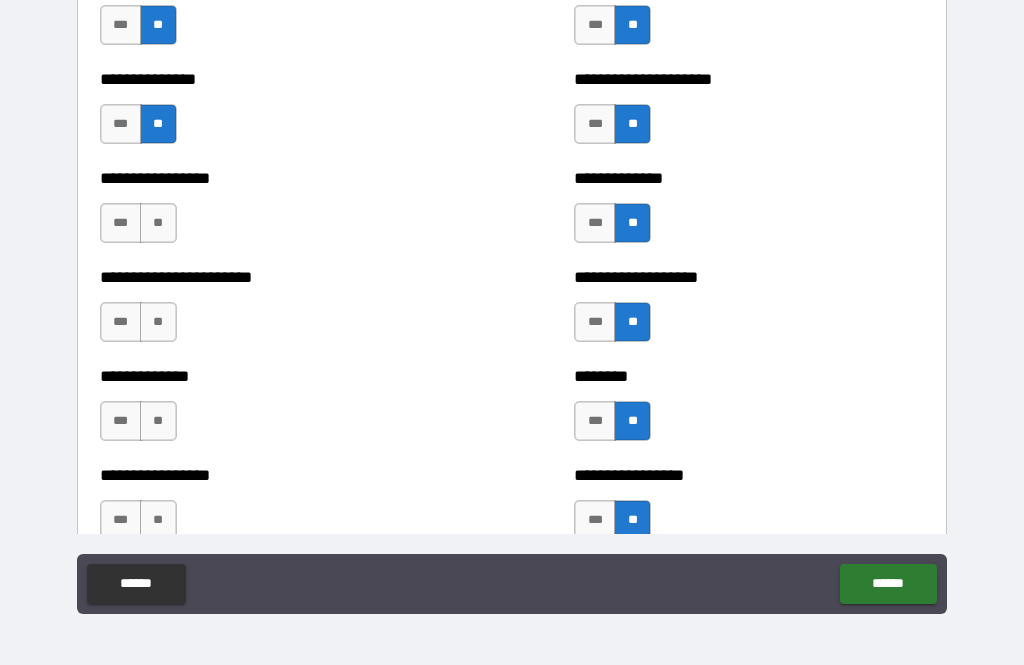 click on "**" at bounding box center (158, 223) 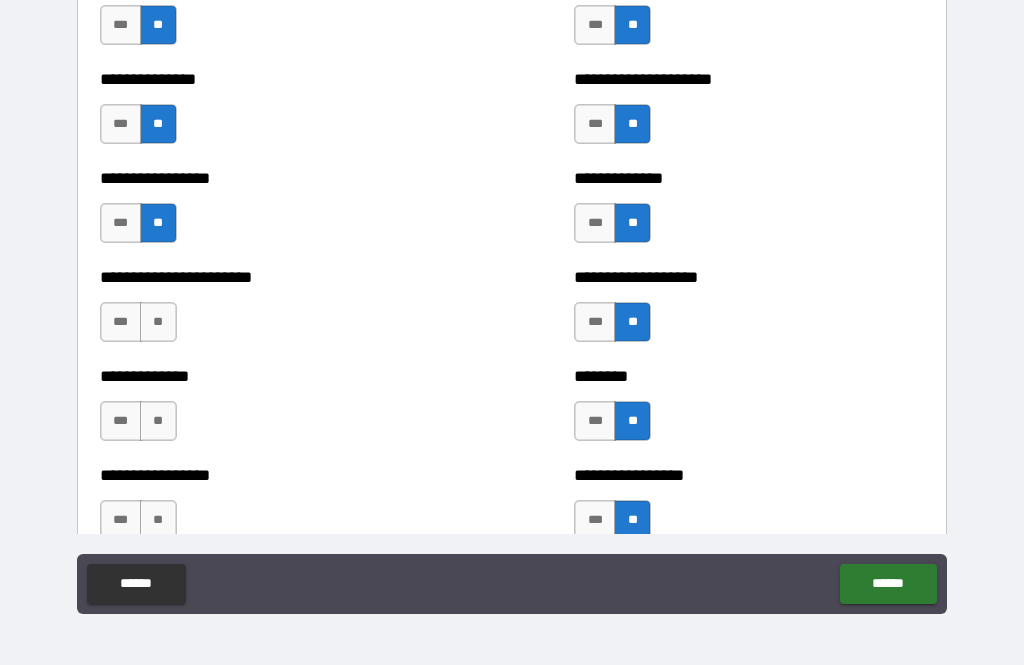 click on "**" at bounding box center (158, 322) 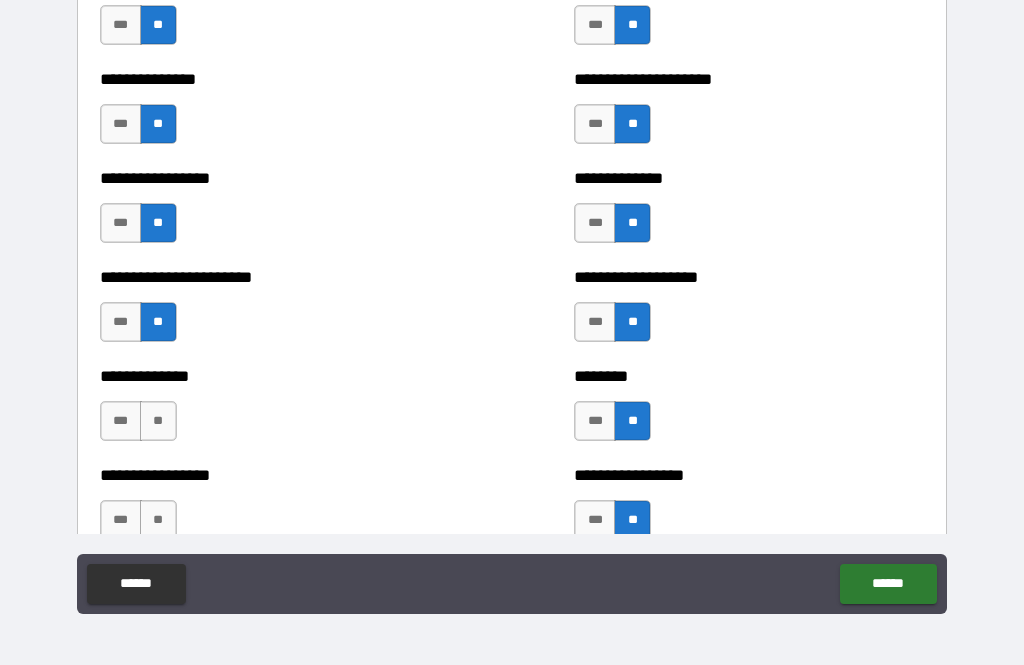 click on "**" at bounding box center (158, 421) 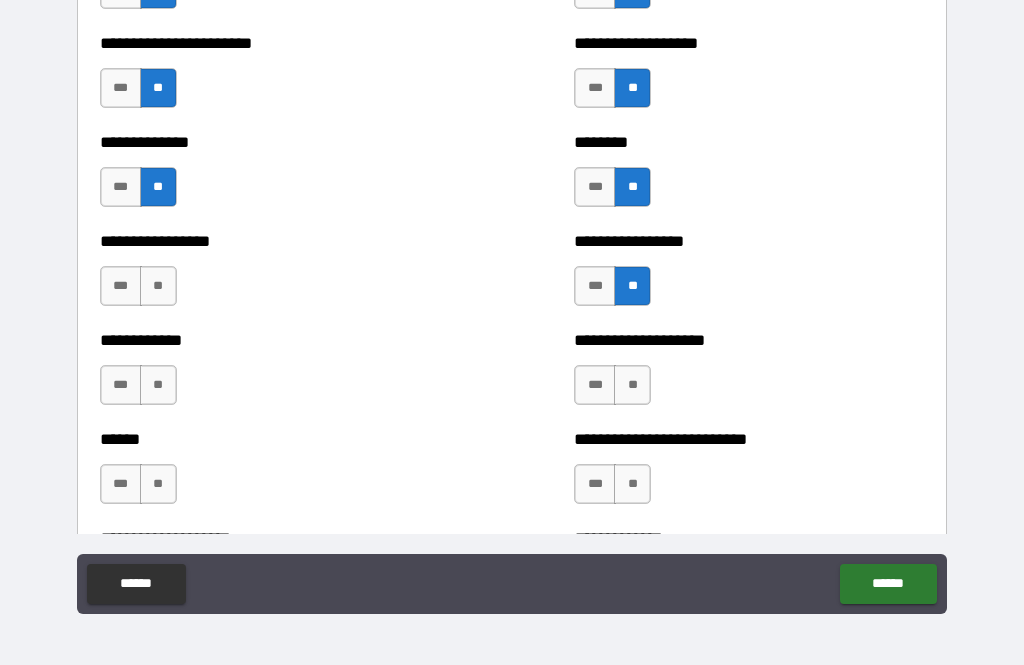 scroll, scrollTop: 3656, scrollLeft: 0, axis: vertical 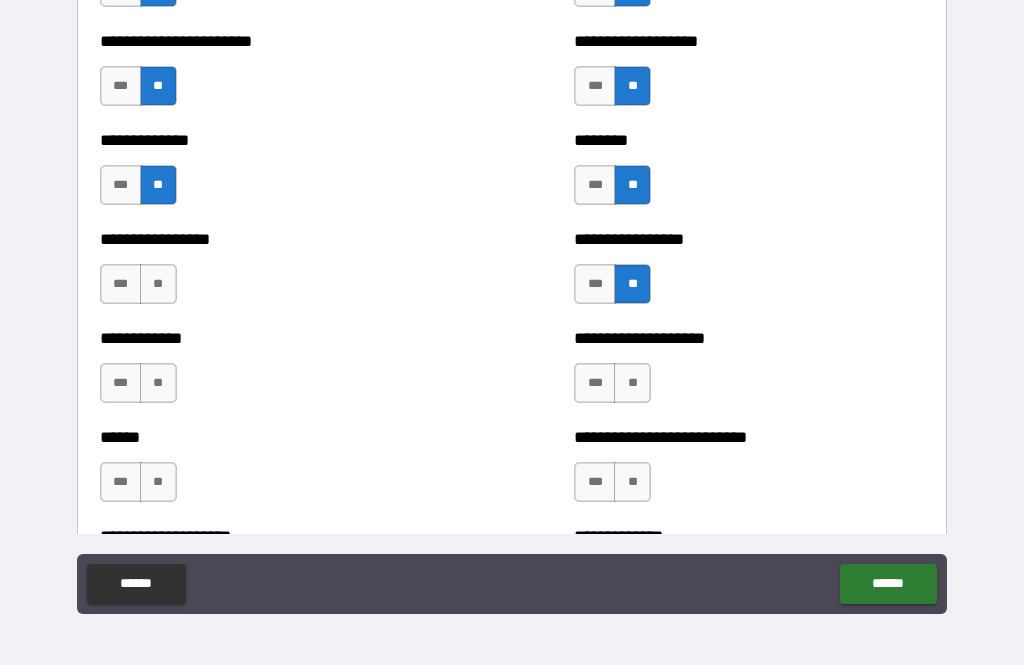 click on "**" at bounding box center (158, 284) 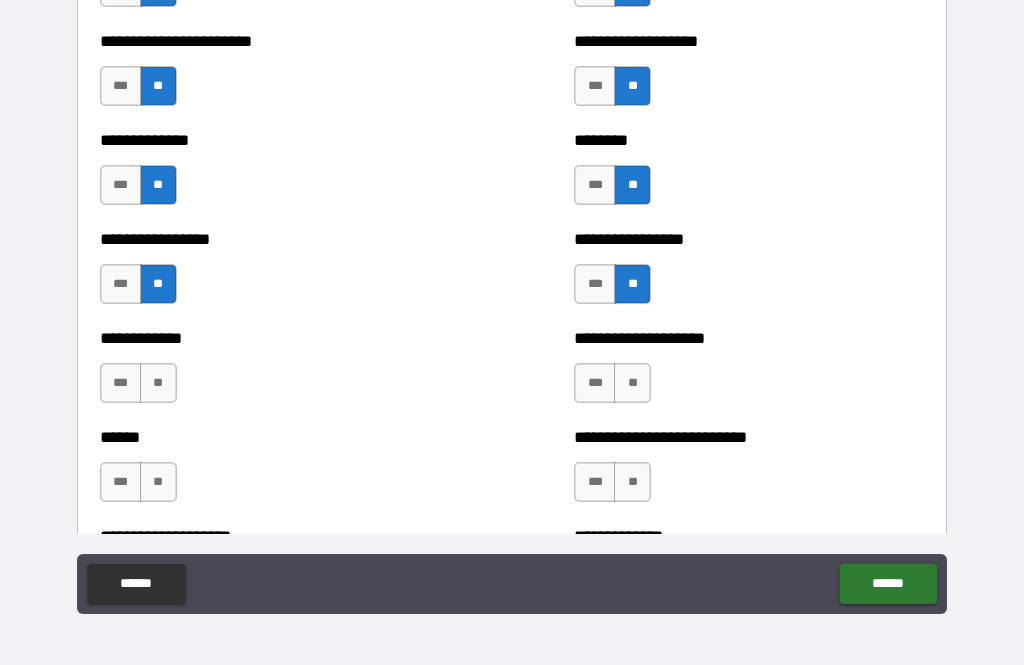 click on "**" at bounding box center [158, 383] 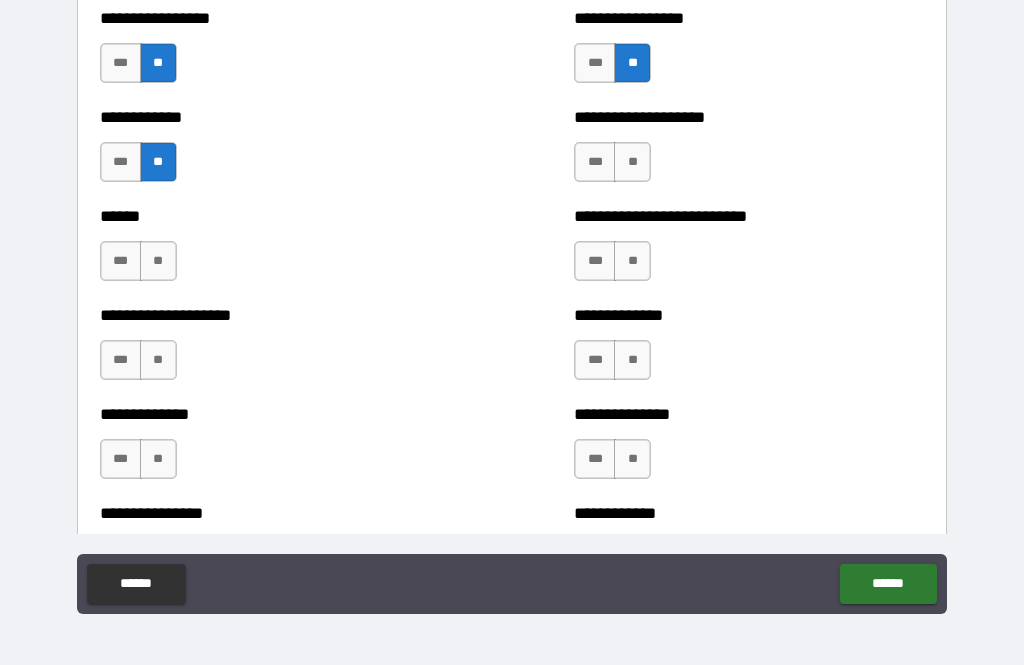 scroll, scrollTop: 3880, scrollLeft: 0, axis: vertical 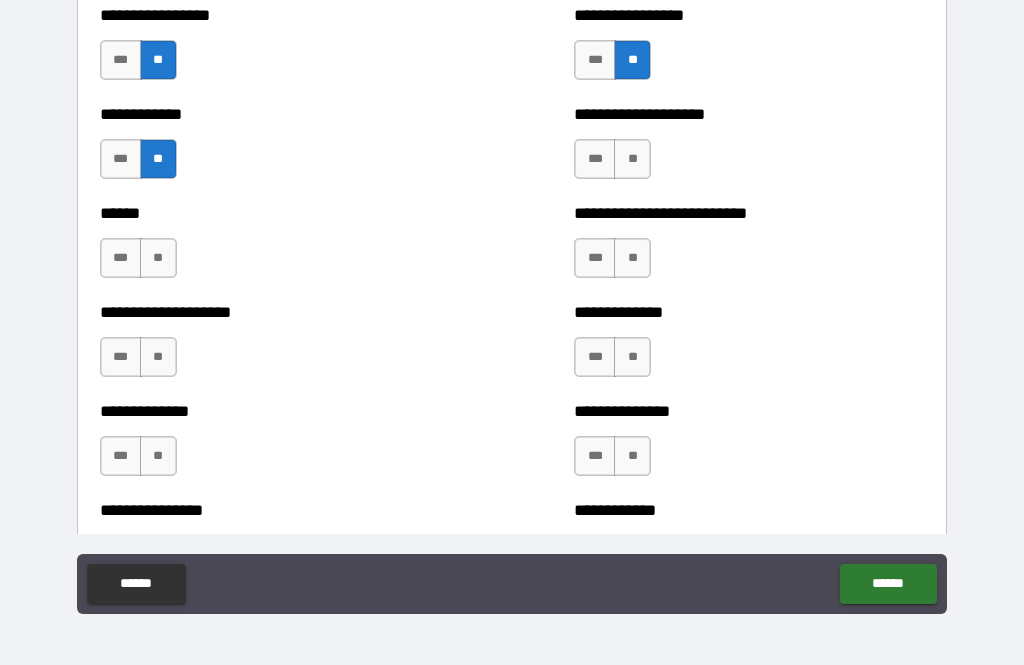 click on "**" at bounding box center [158, 258] 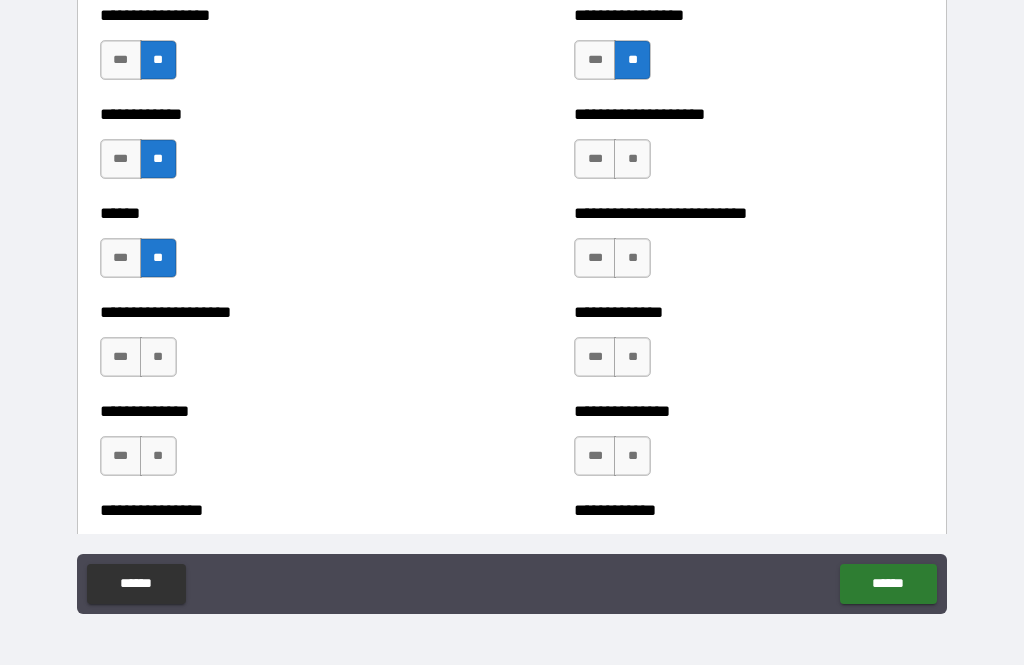 click on "**" at bounding box center [158, 357] 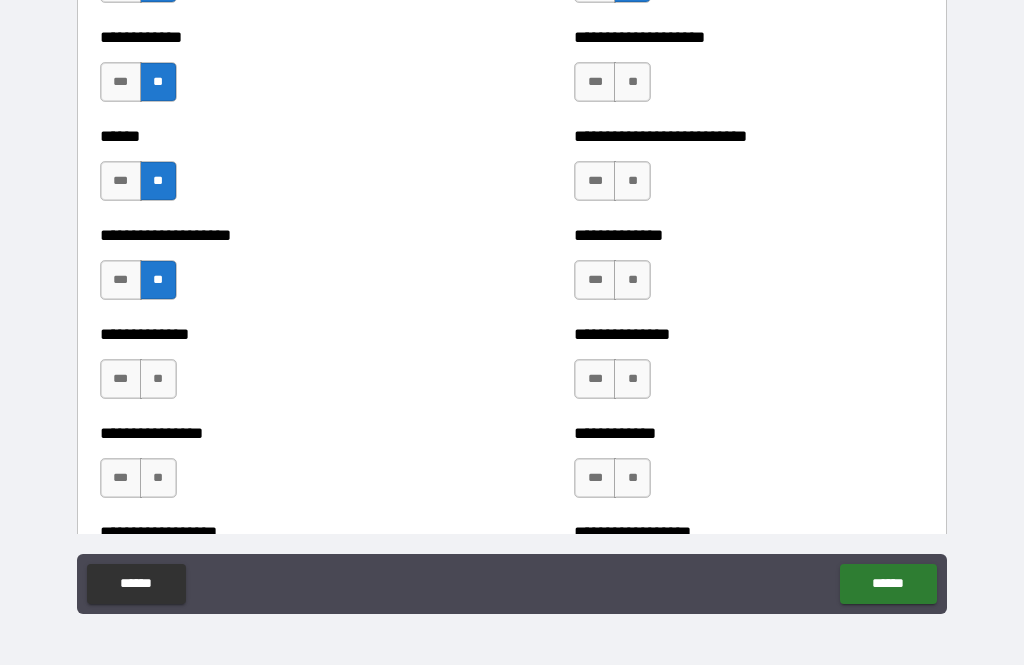 scroll, scrollTop: 4014, scrollLeft: 0, axis: vertical 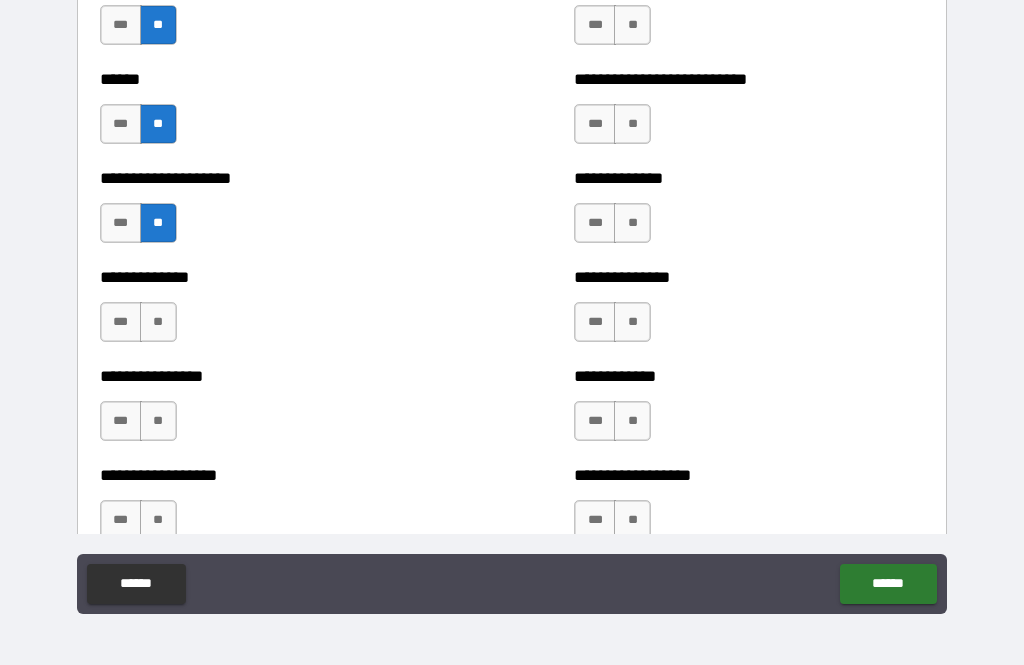 click on "**" at bounding box center [158, 322] 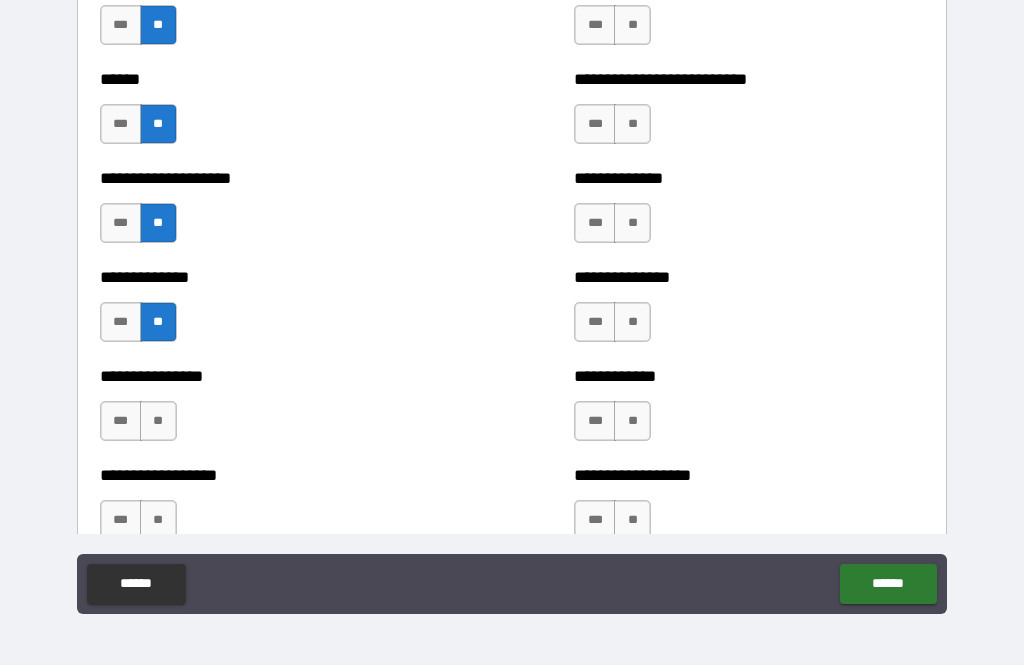 click on "**" at bounding box center [158, 421] 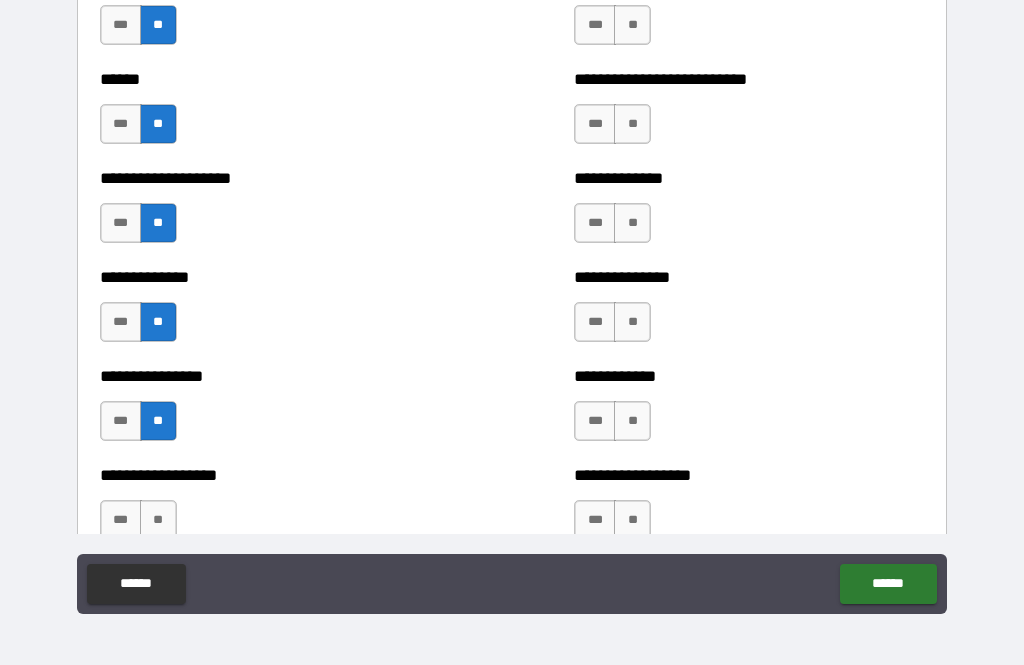 click on "**" at bounding box center (158, 520) 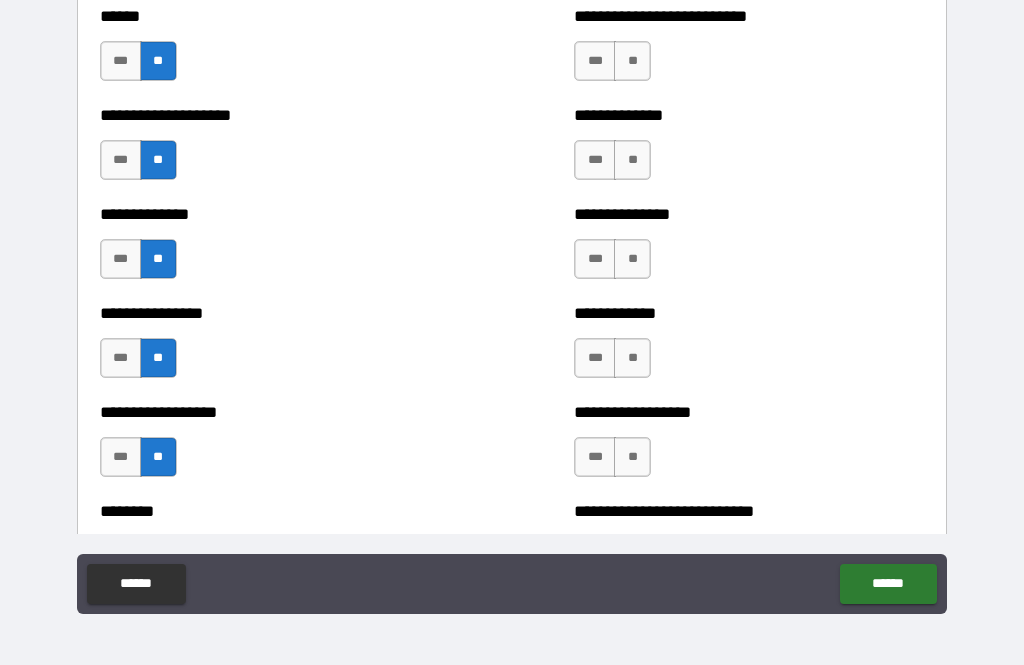 scroll, scrollTop: 4079, scrollLeft: 0, axis: vertical 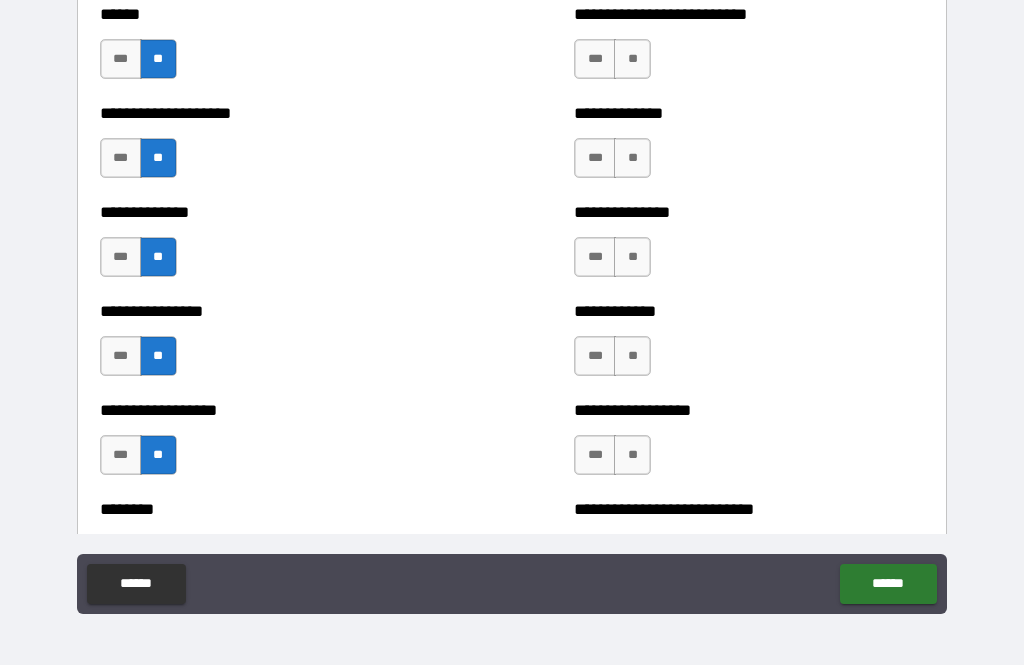 click on "**" at bounding box center (632, 59) 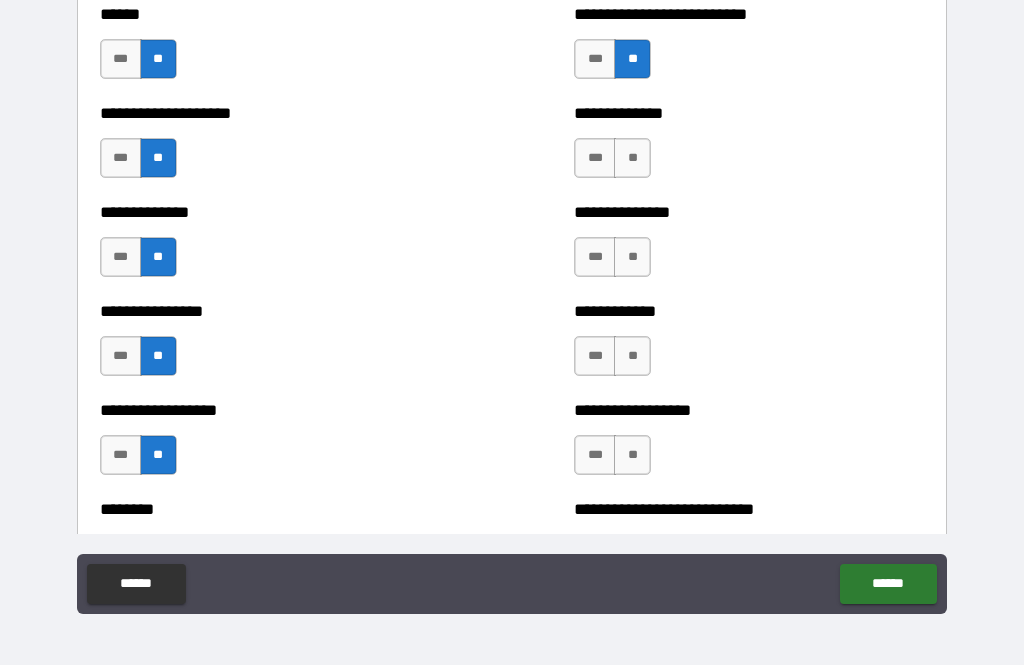 click on "**" at bounding box center [632, 158] 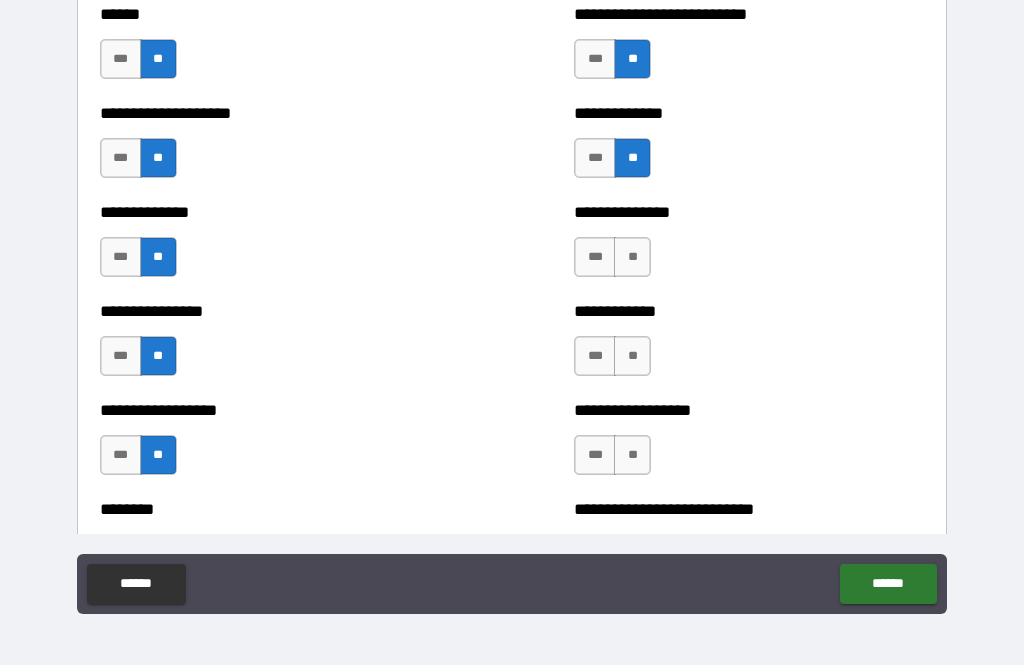 click on "**" at bounding box center [632, 257] 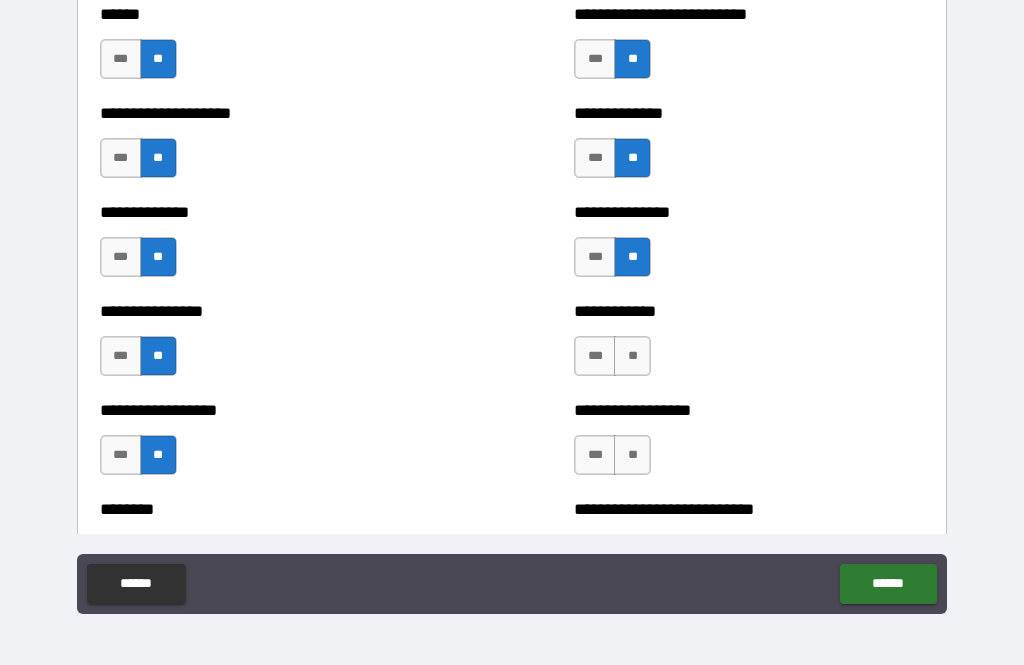 click on "**" at bounding box center [632, 356] 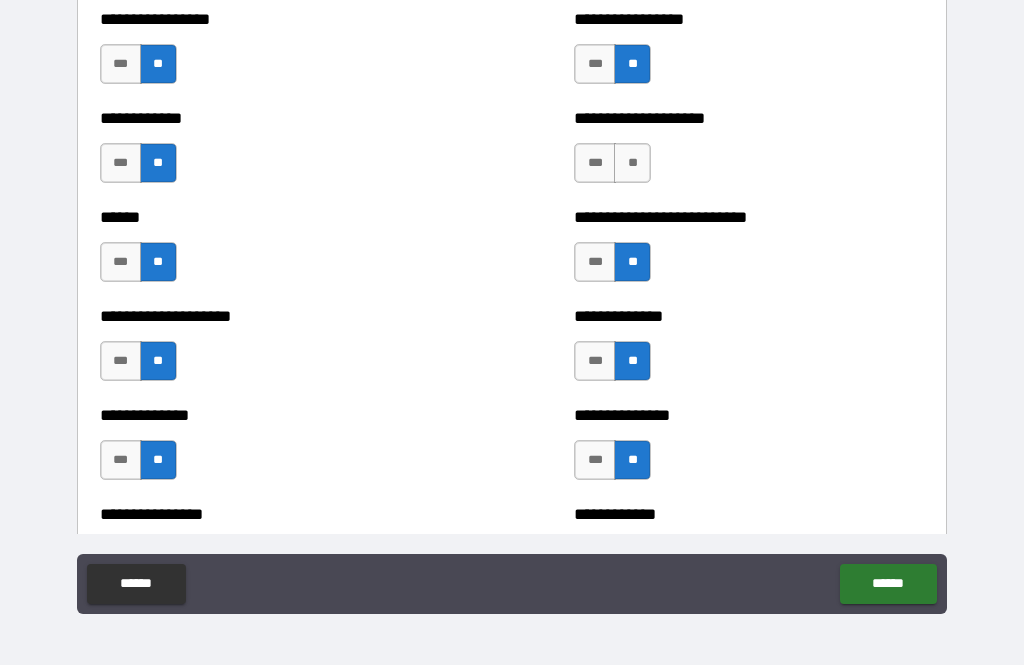 scroll, scrollTop: 3874, scrollLeft: 0, axis: vertical 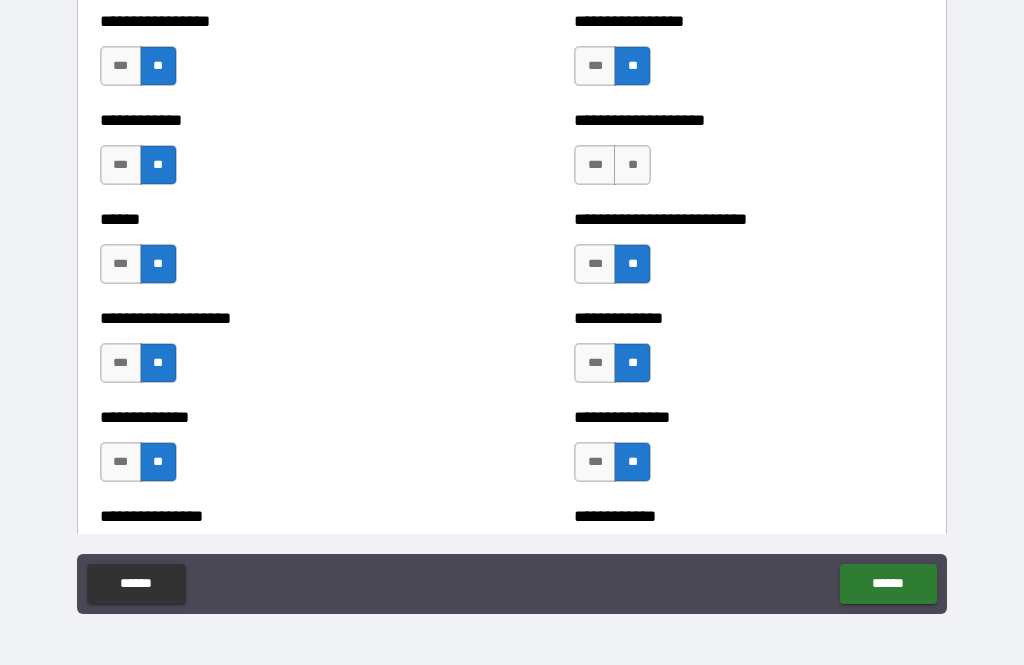click on "**" at bounding box center (632, 165) 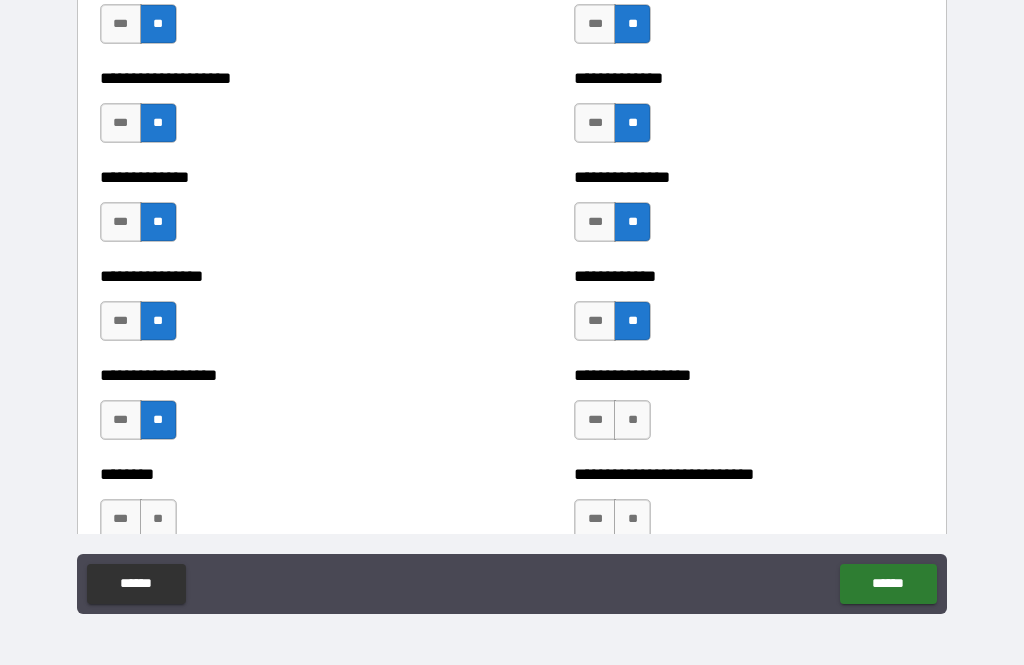 scroll, scrollTop: 4243, scrollLeft: 0, axis: vertical 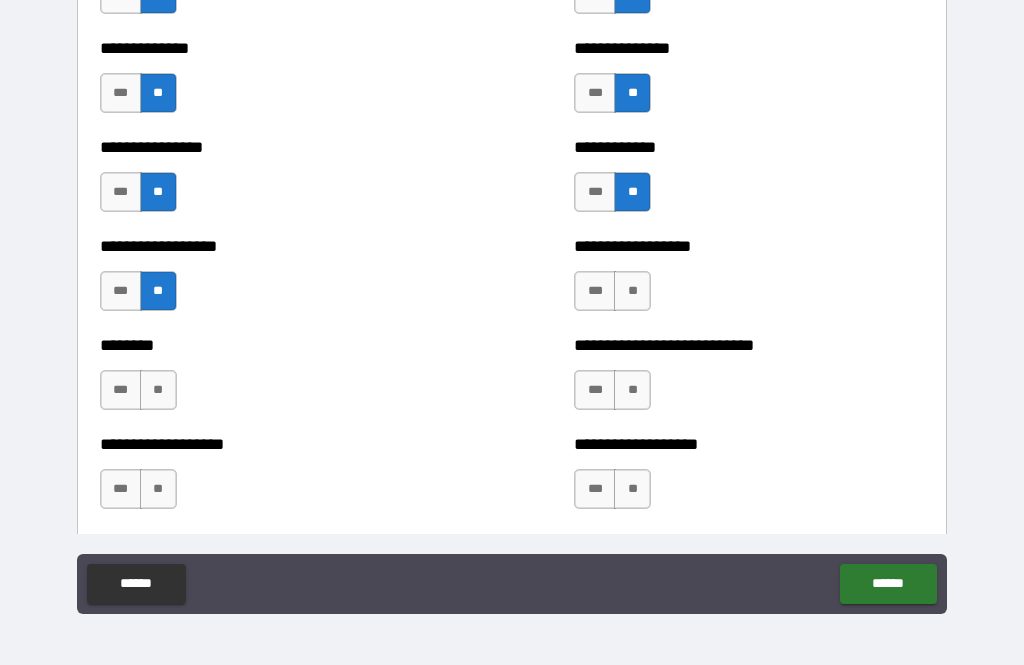 click on "**" at bounding box center (632, 291) 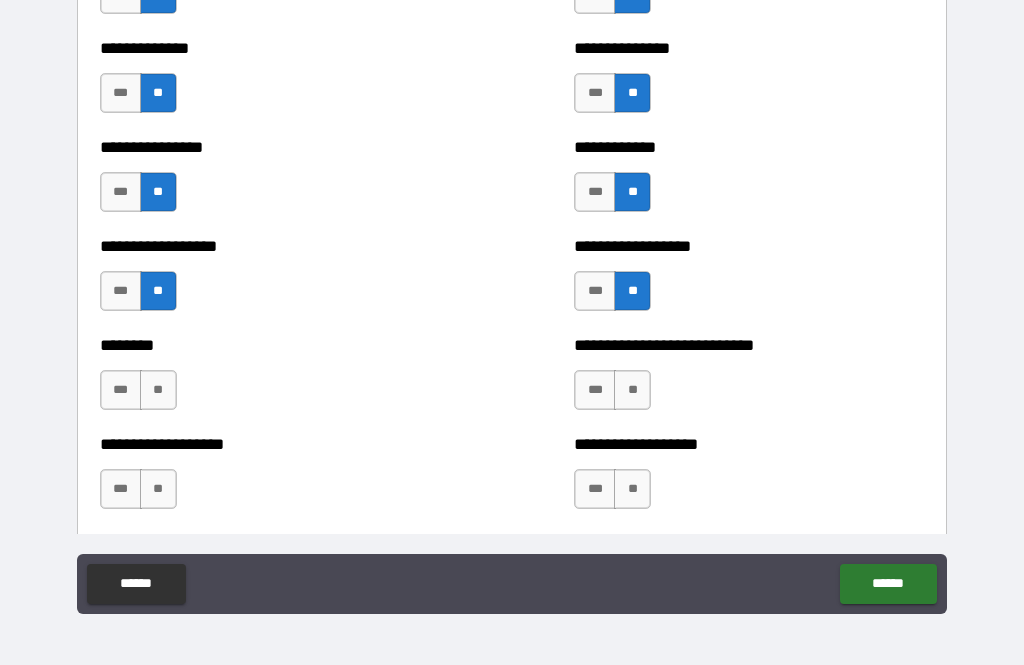 click on "**" at bounding box center (632, 390) 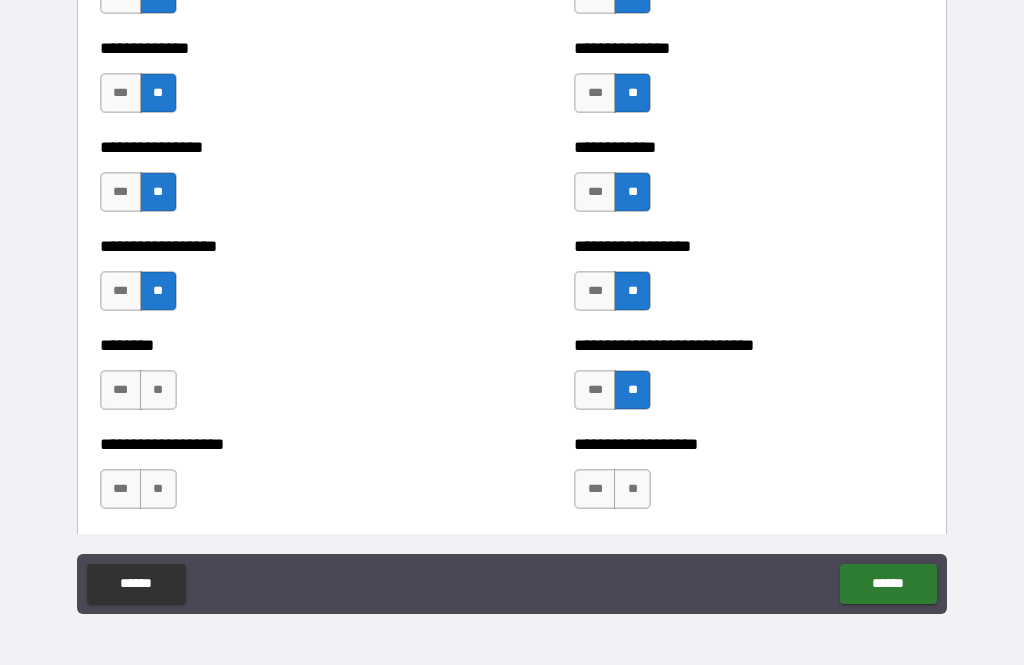click on "**" at bounding box center (632, 489) 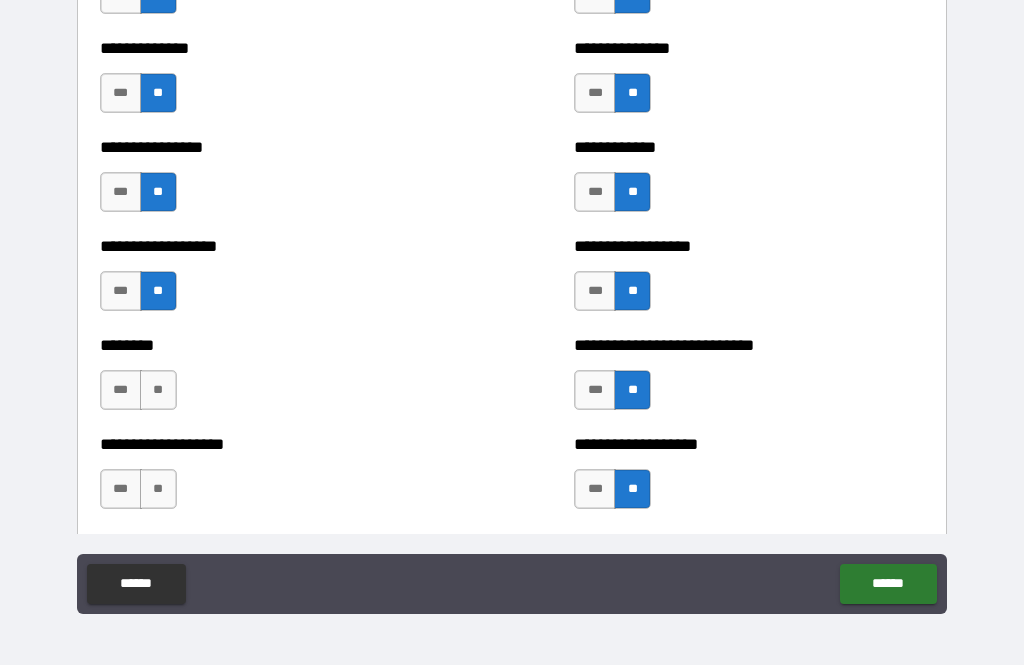 click on "**" at bounding box center (158, 390) 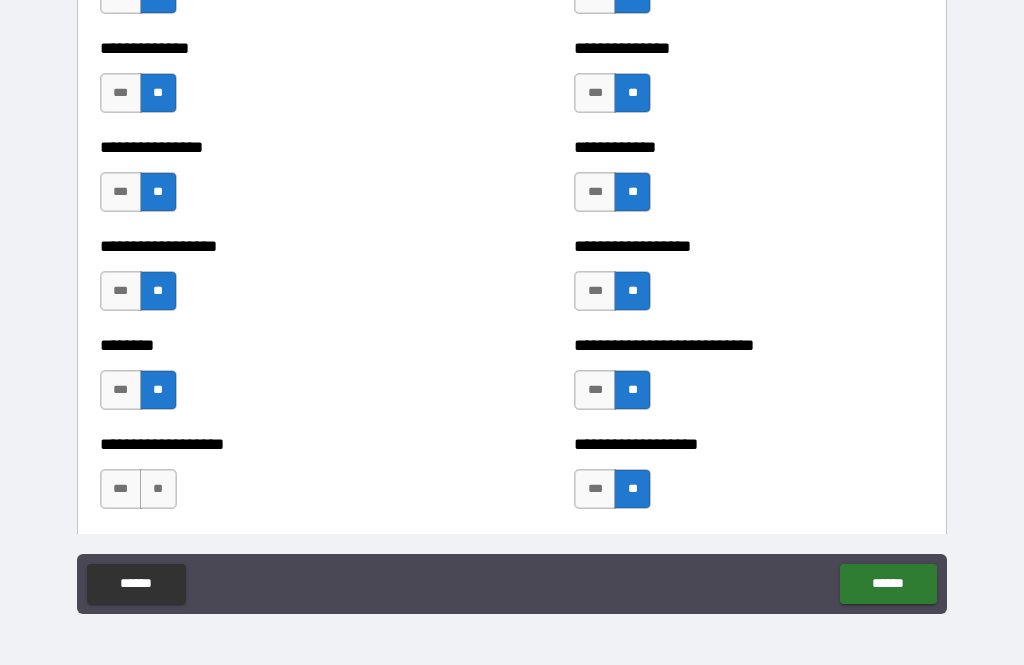 click on "**" at bounding box center [158, 489] 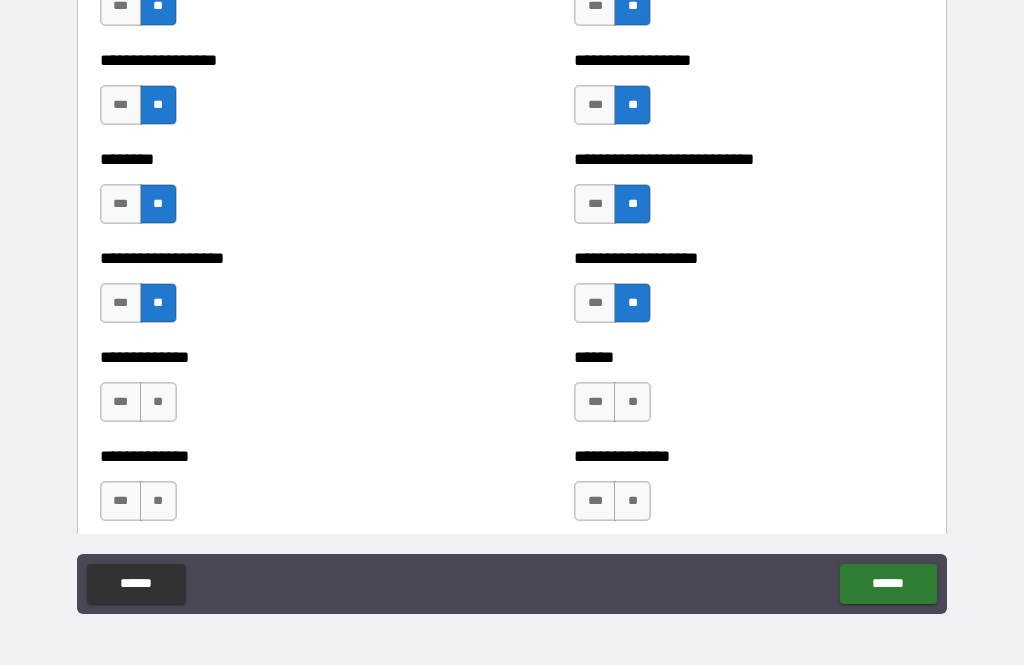 scroll, scrollTop: 4436, scrollLeft: 0, axis: vertical 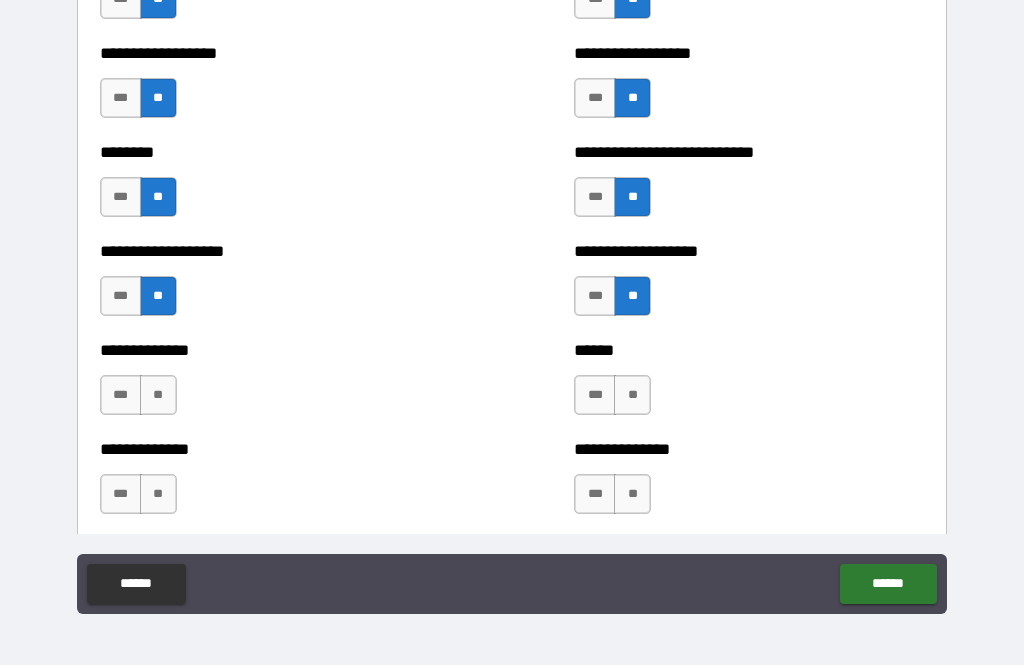 click on "**" at bounding box center (632, 395) 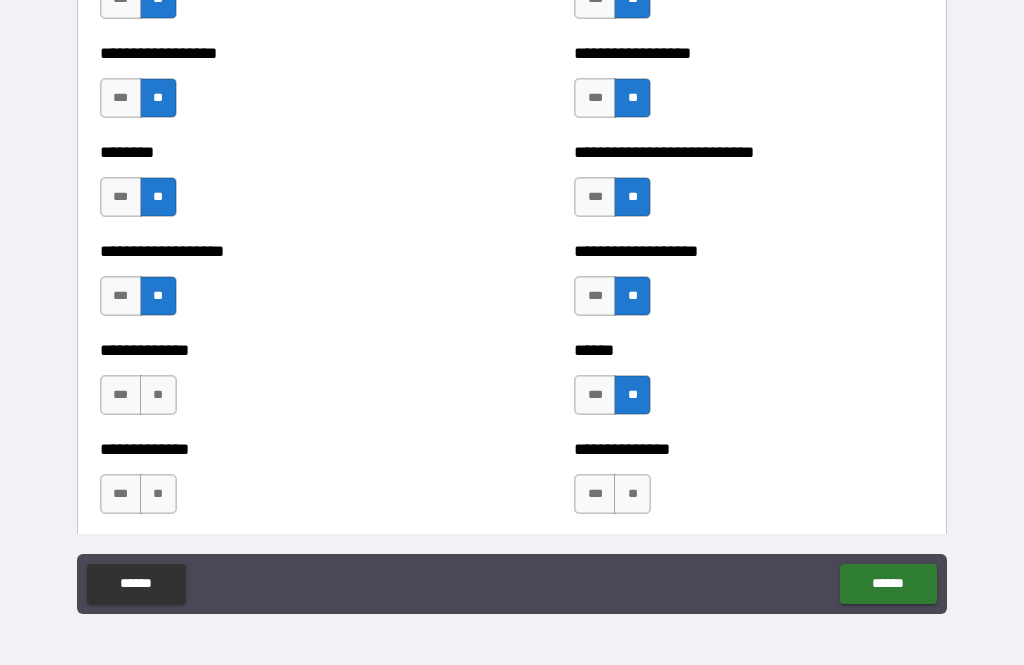 click on "**" at bounding box center (158, 395) 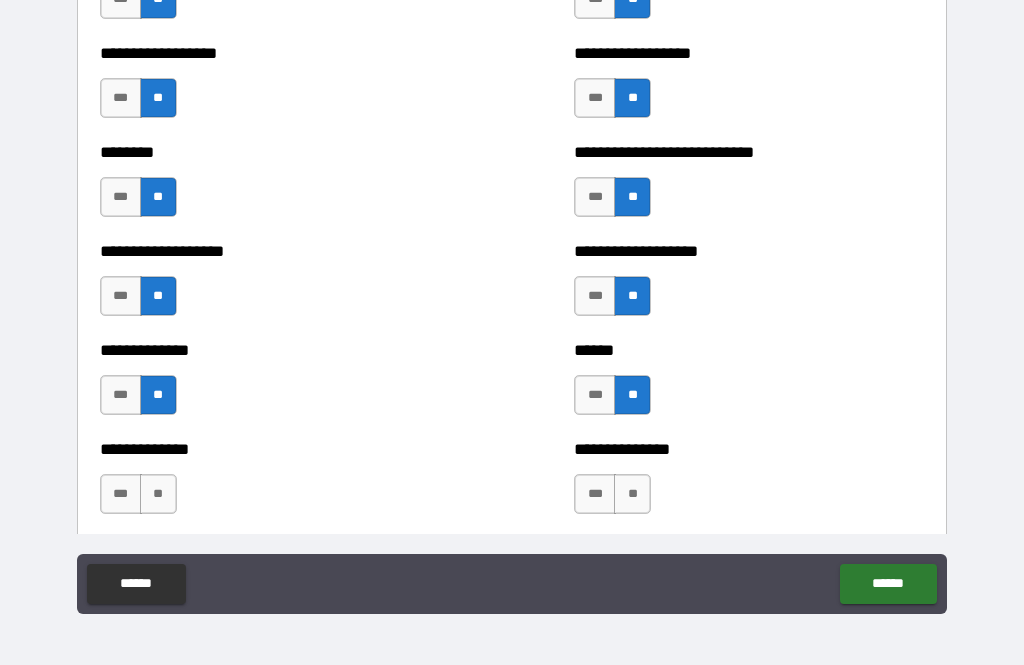 click on "**" at bounding box center (158, 494) 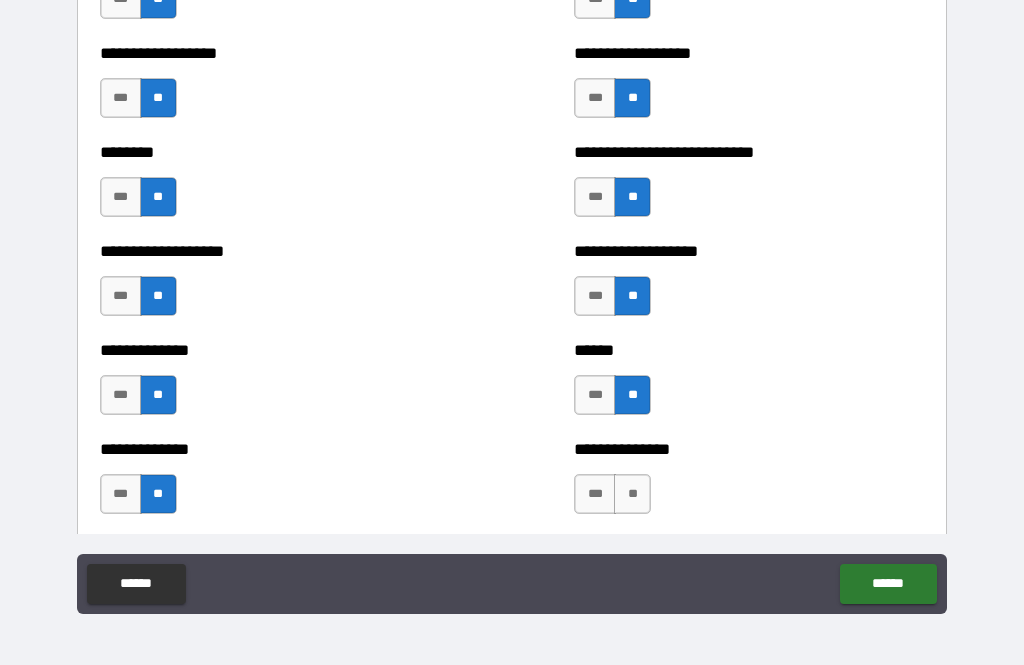 click on "**" at bounding box center [632, 494] 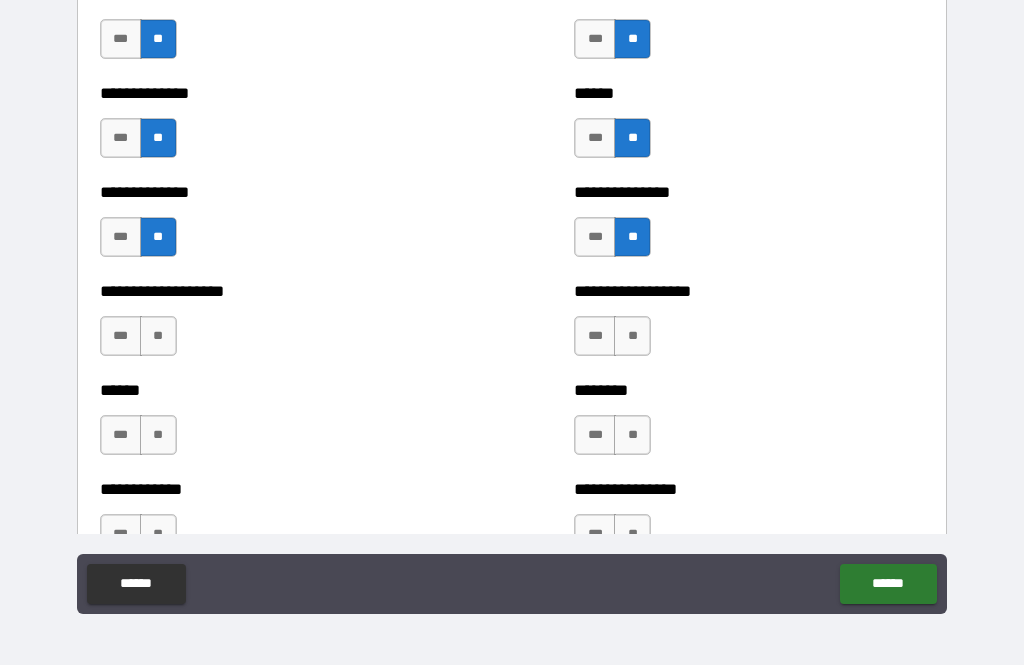 scroll, scrollTop: 4702, scrollLeft: 0, axis: vertical 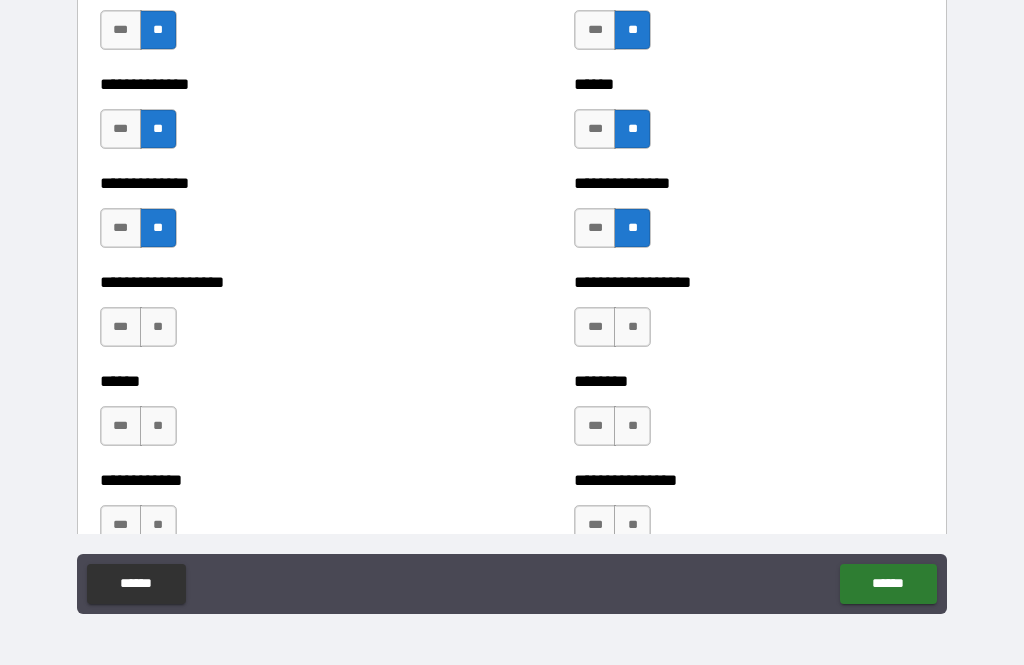 click on "**" at bounding box center [158, 327] 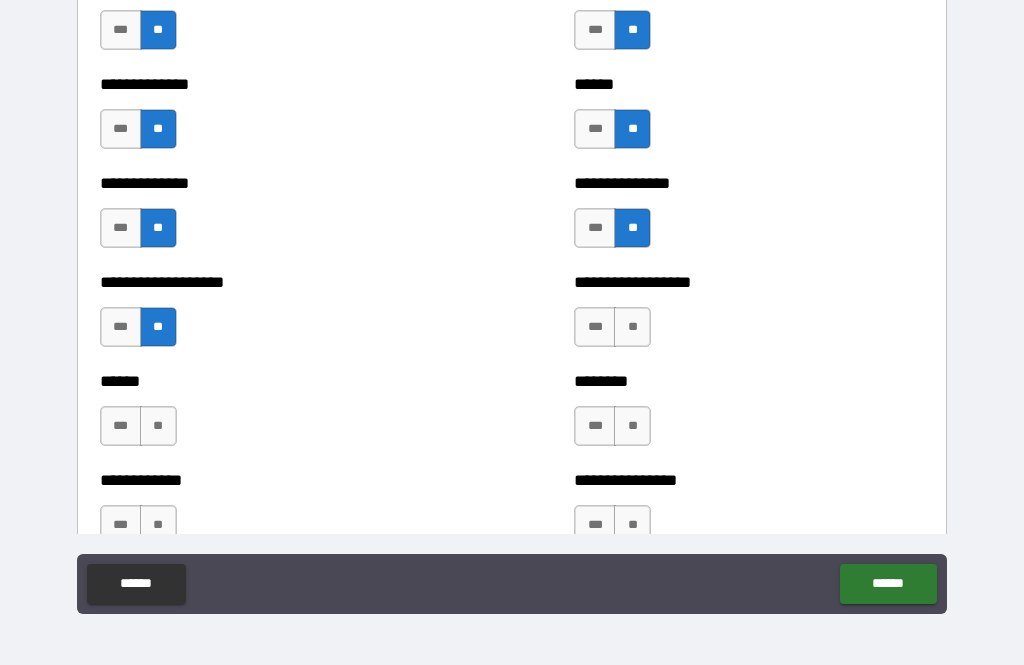 click on "**" at bounding box center (158, 426) 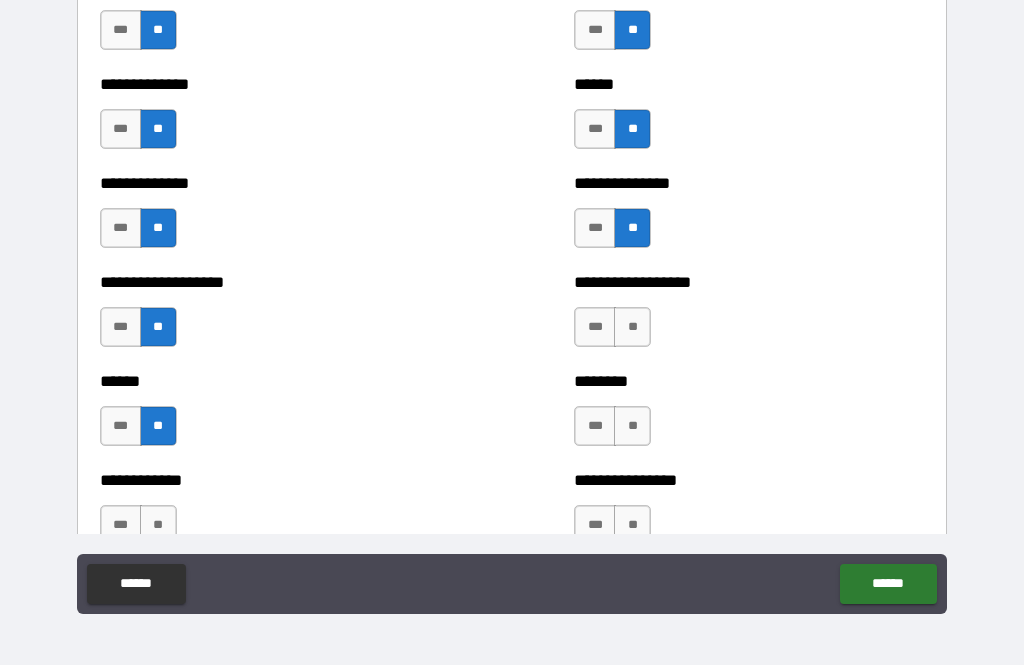 click on "**" at bounding box center [158, 525] 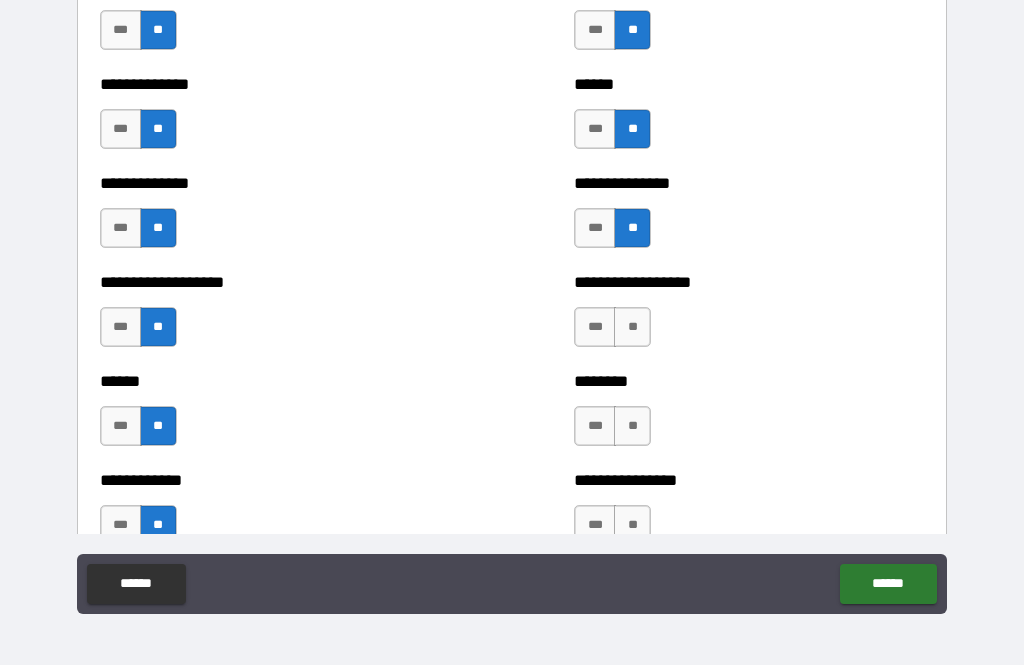click on "**********" at bounding box center (749, 317) 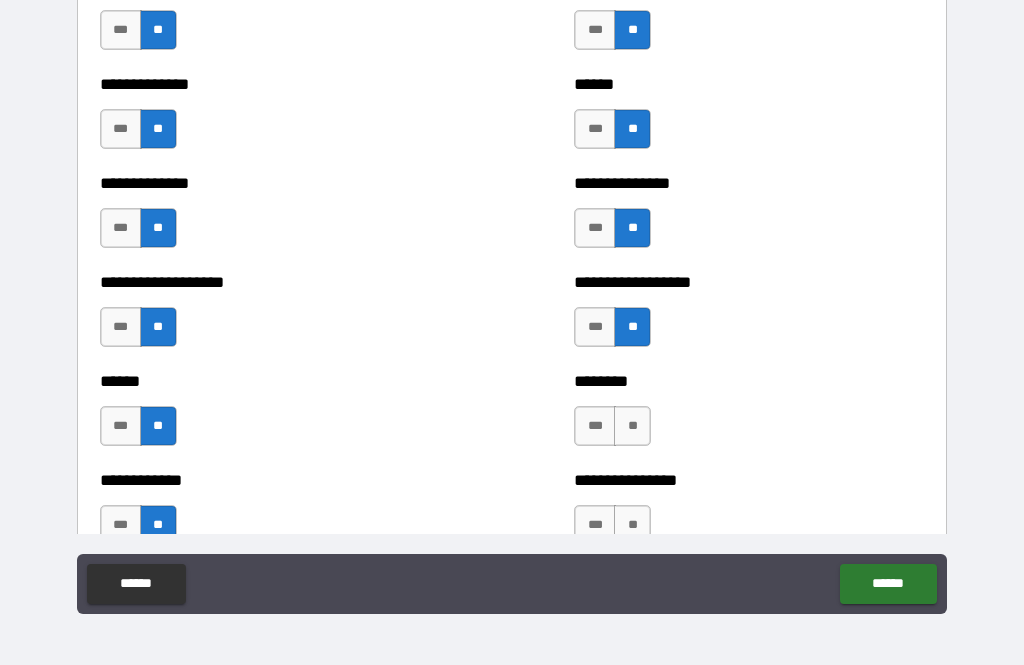 click on "**" at bounding box center (632, 426) 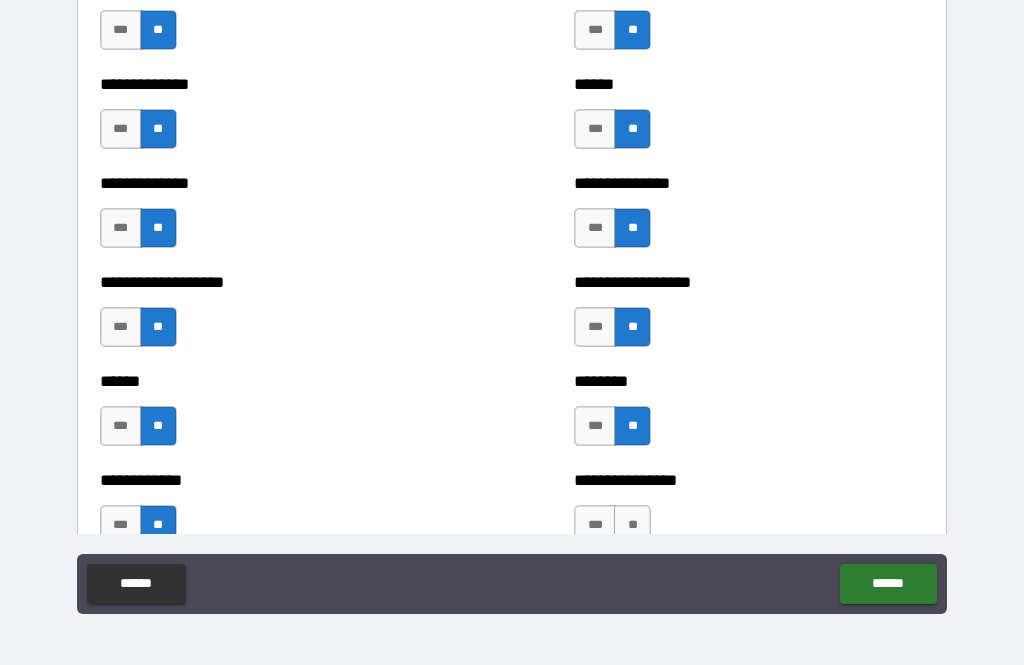 click on "**" at bounding box center (632, 525) 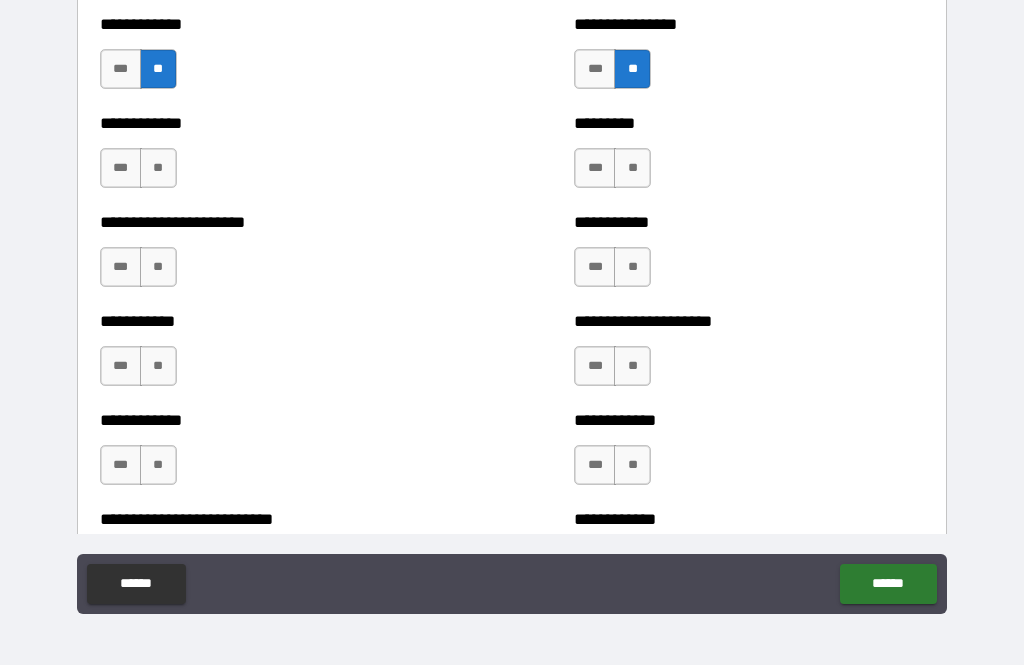 scroll, scrollTop: 5174, scrollLeft: 0, axis: vertical 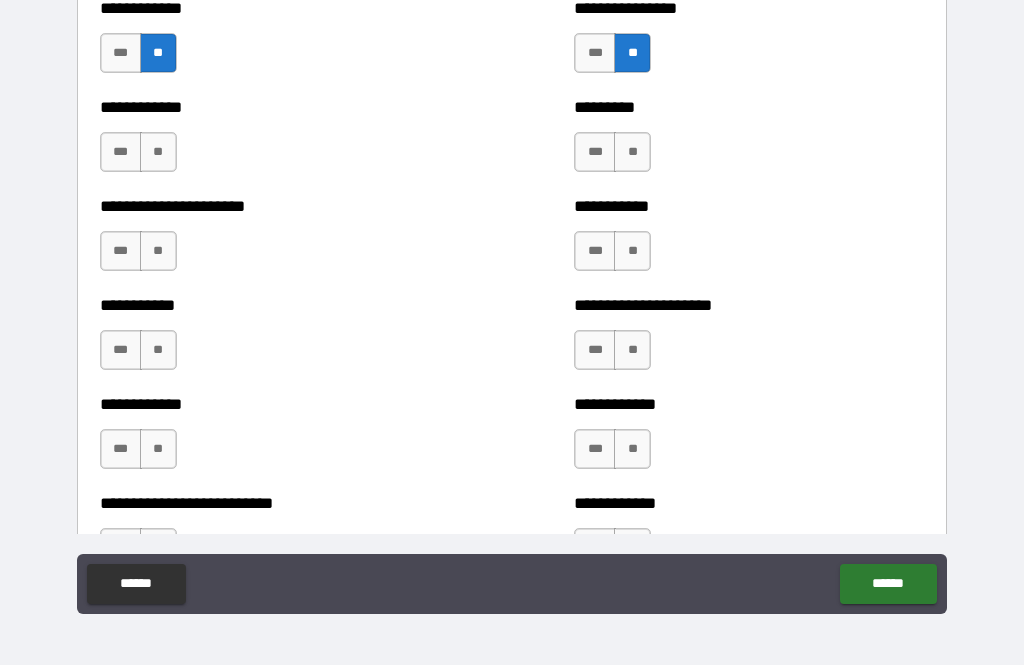 click on "**" at bounding box center (632, 152) 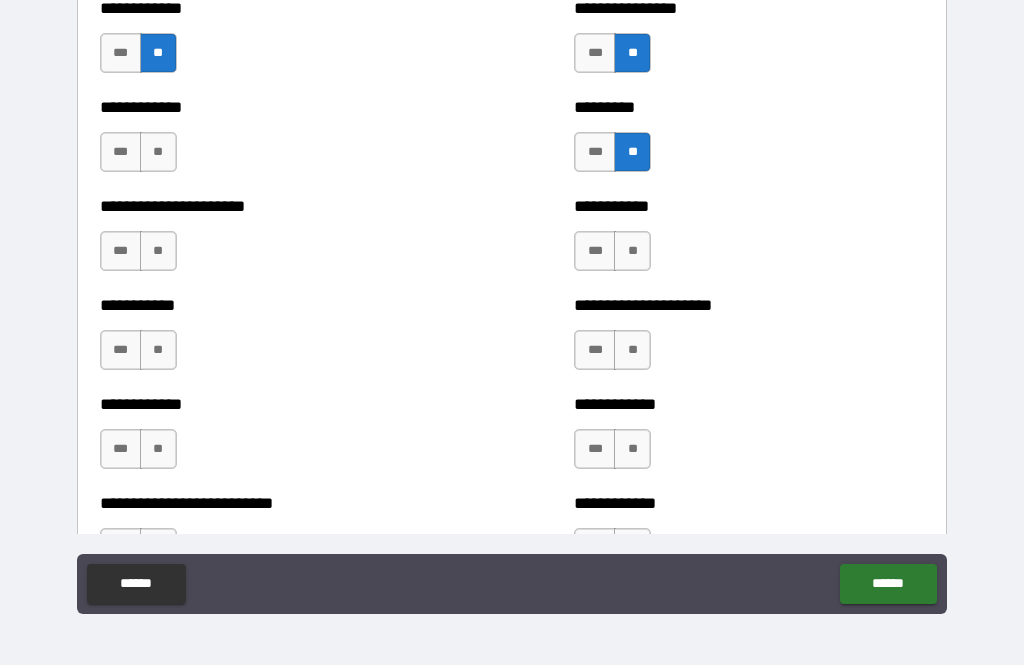 click on "**" at bounding box center [632, 251] 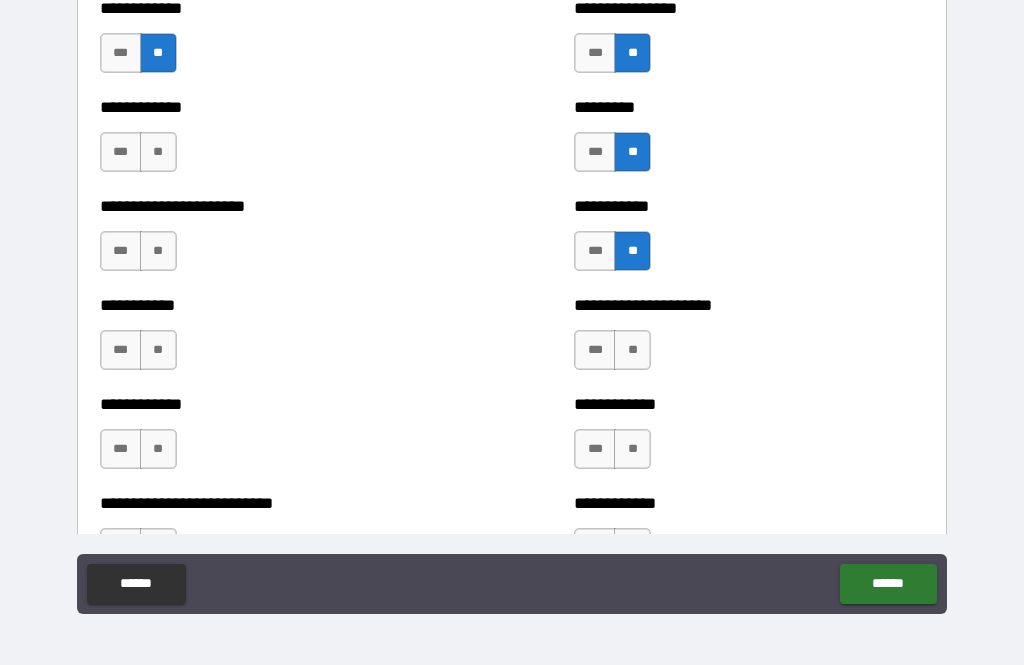 click on "**" at bounding box center [632, 350] 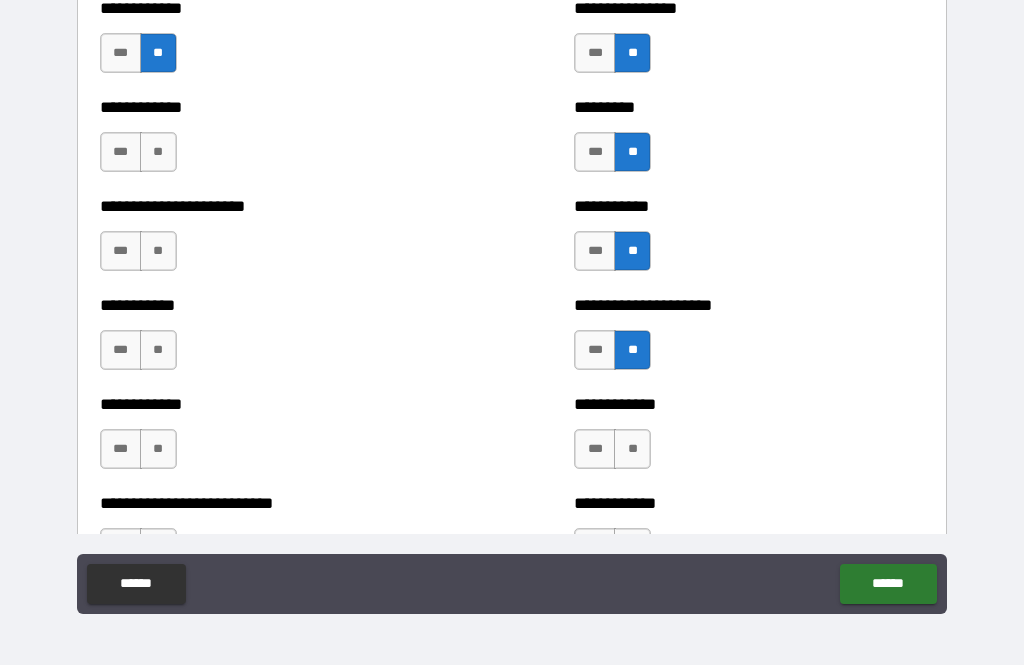 click on "**" at bounding box center [632, 449] 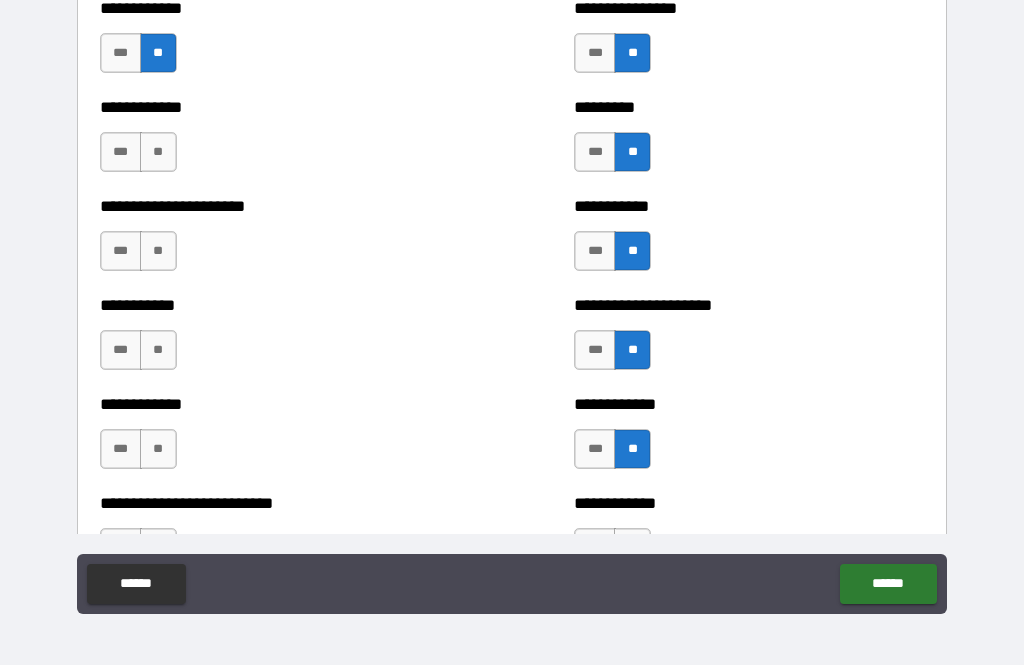 click on "**" at bounding box center [158, 152] 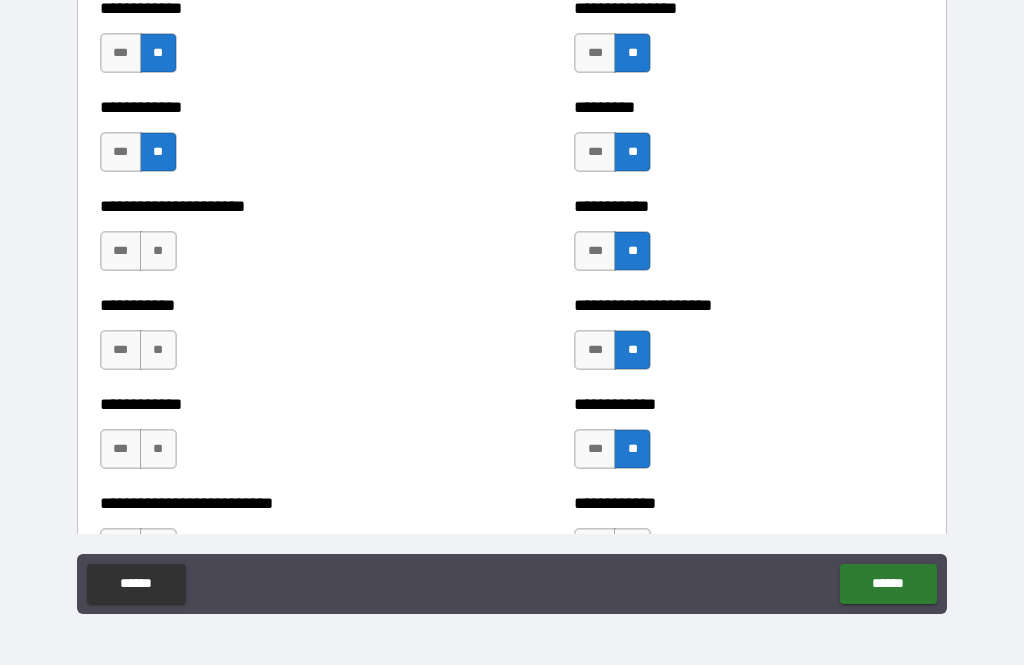 click on "**" at bounding box center [158, 251] 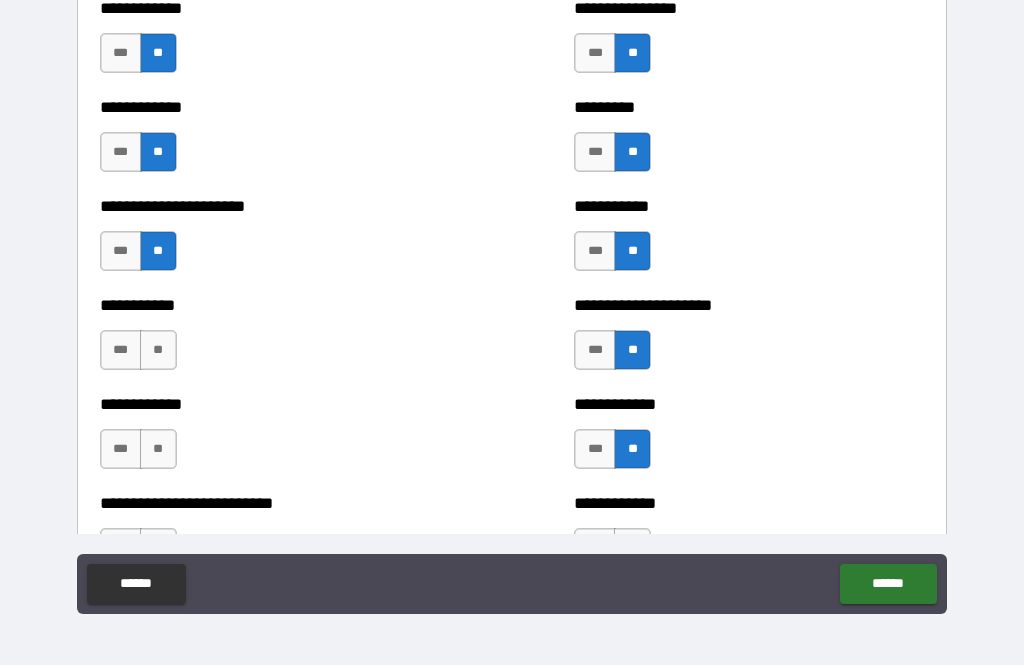 click on "**" at bounding box center (158, 350) 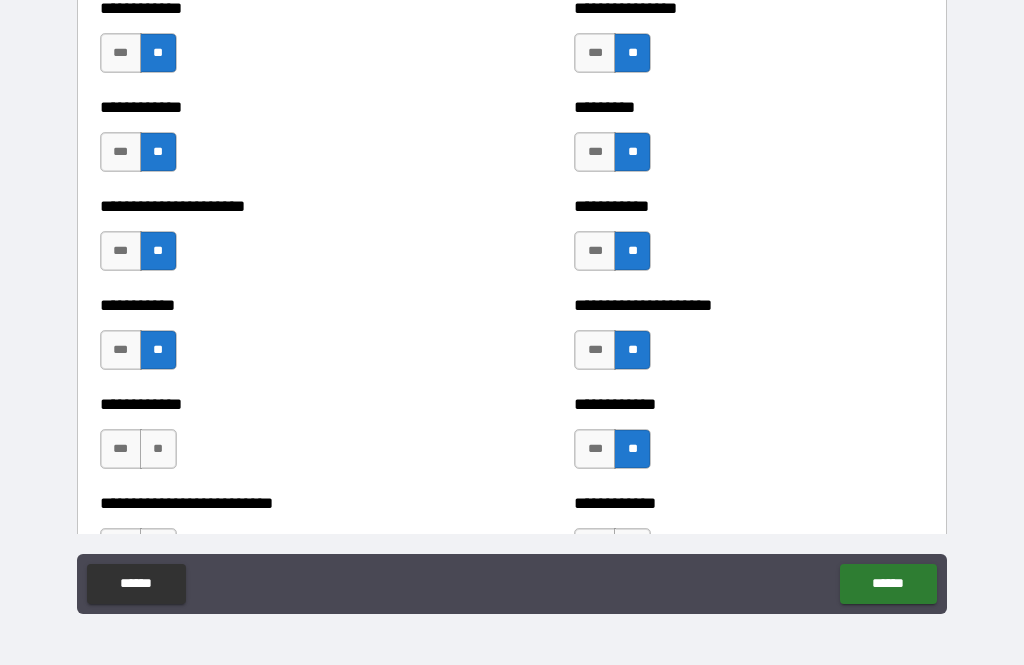 click on "**" at bounding box center (158, 449) 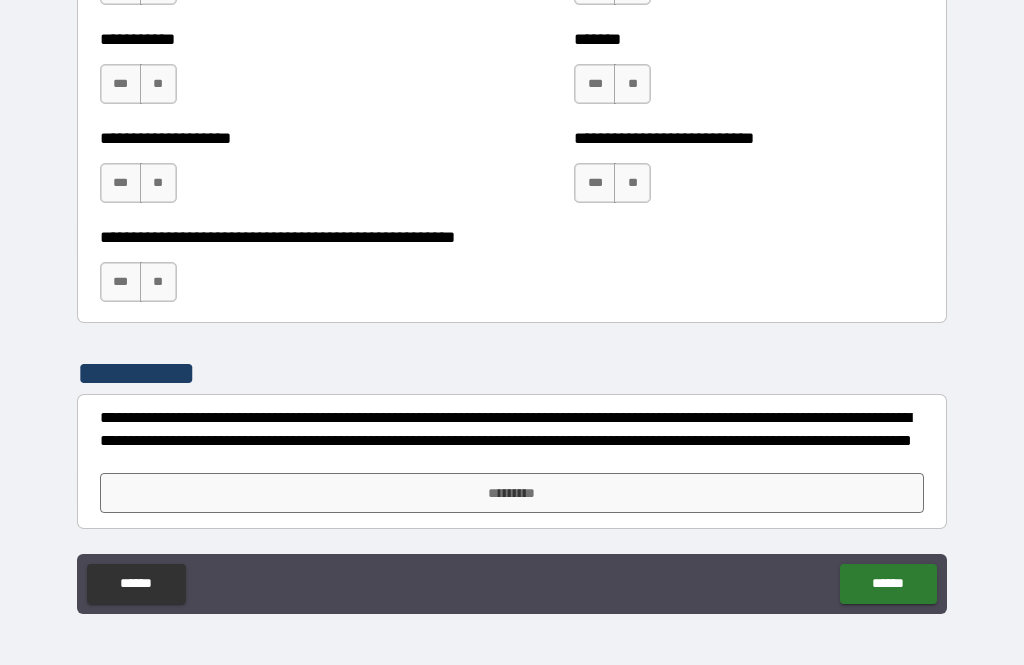 scroll, scrollTop: 8036, scrollLeft: 0, axis: vertical 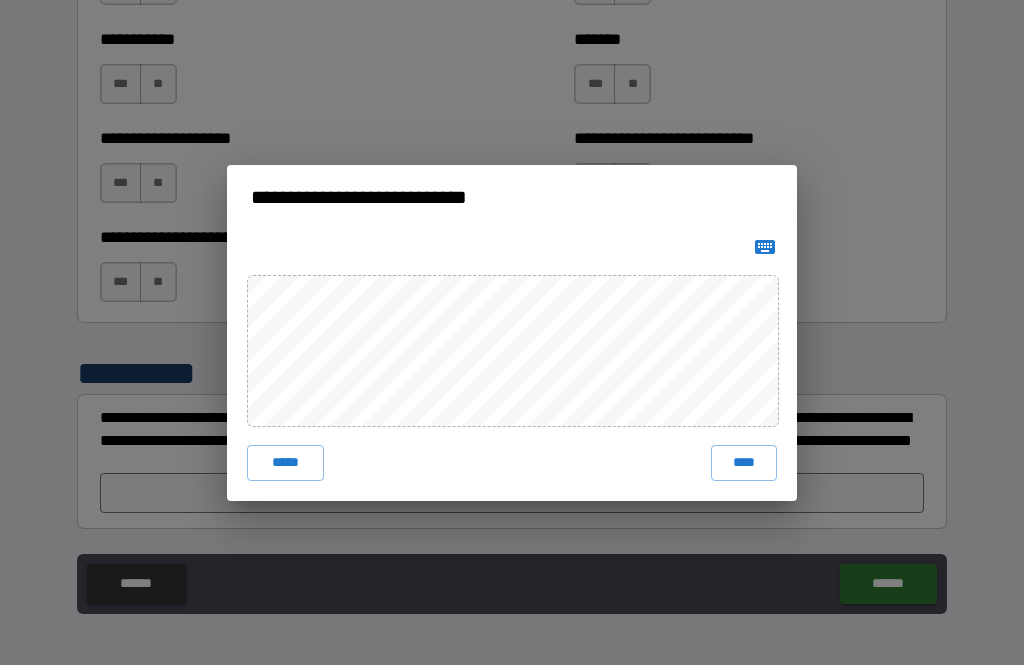 click on "****" at bounding box center (744, 463) 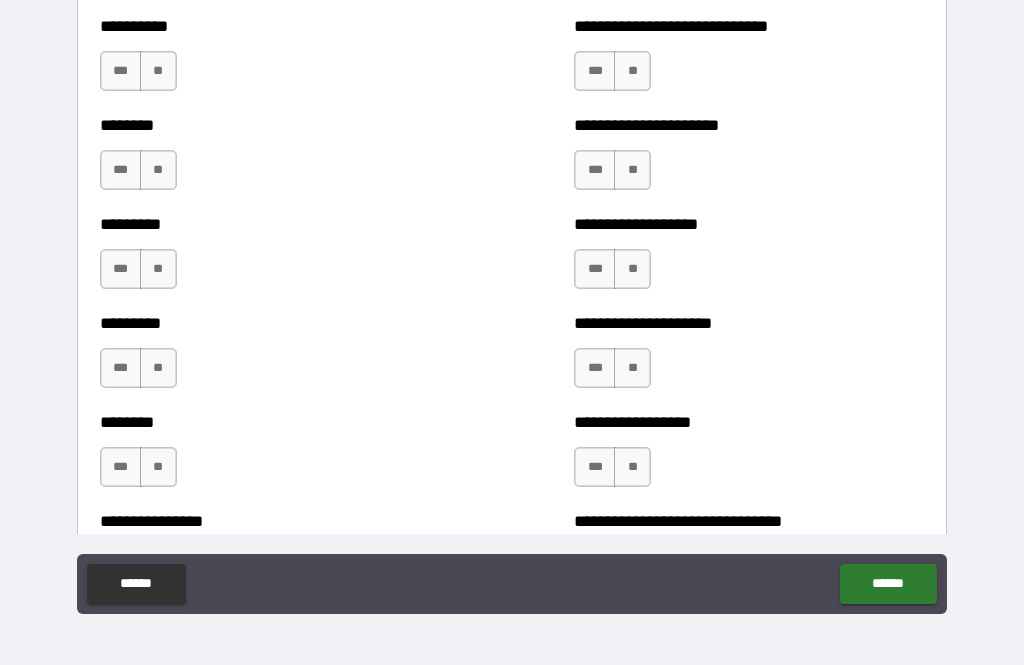 scroll, scrollTop: 7041, scrollLeft: 0, axis: vertical 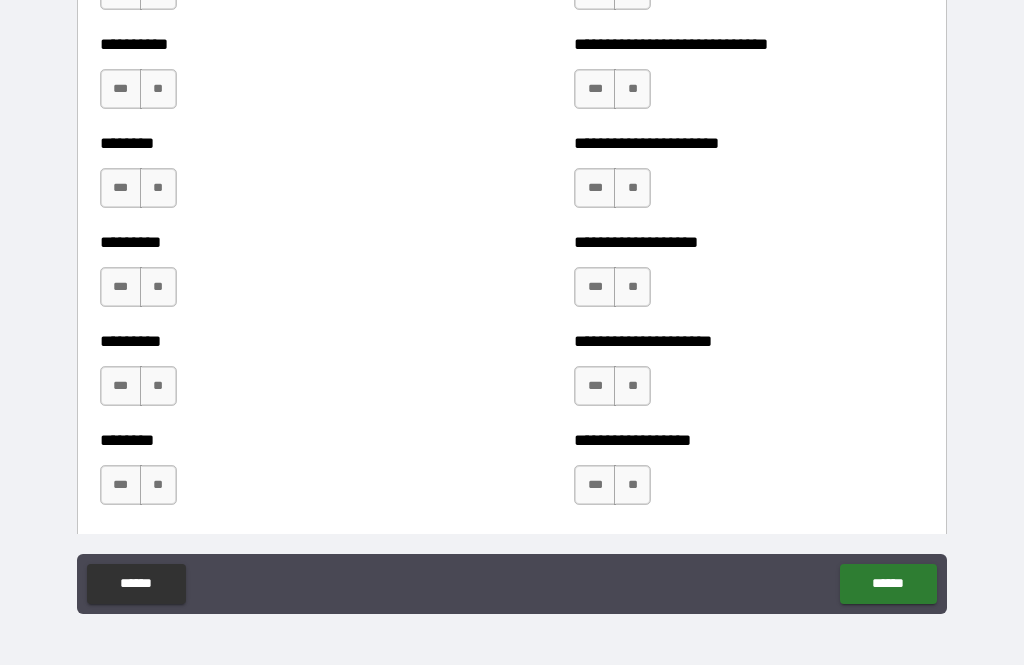 click on "******" at bounding box center [888, 584] 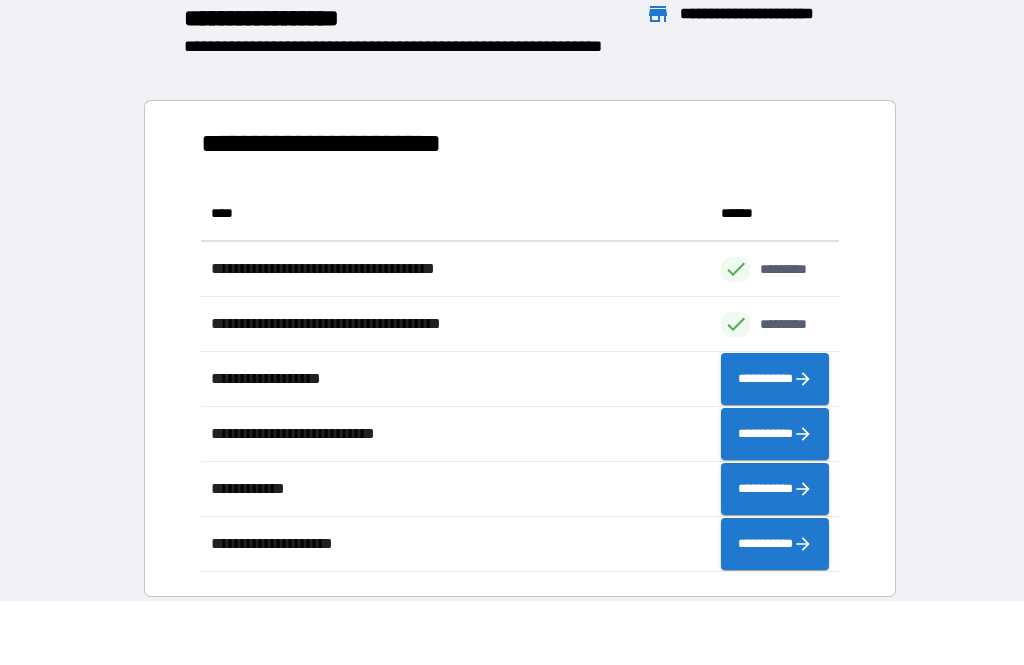 scroll, scrollTop: 1, scrollLeft: 1, axis: both 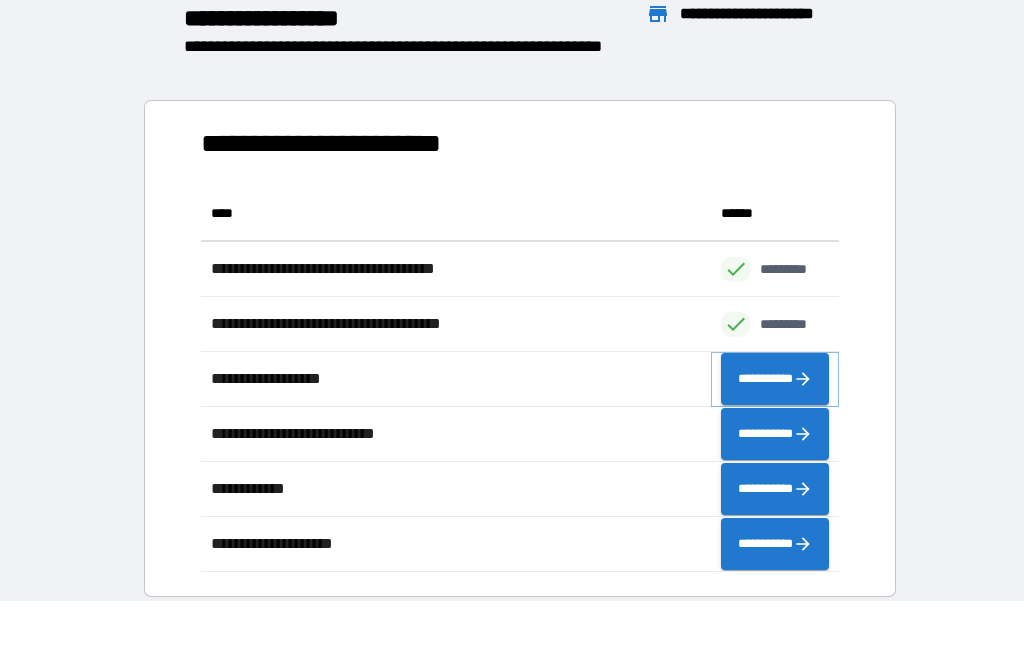 click on "**********" at bounding box center (775, 379) 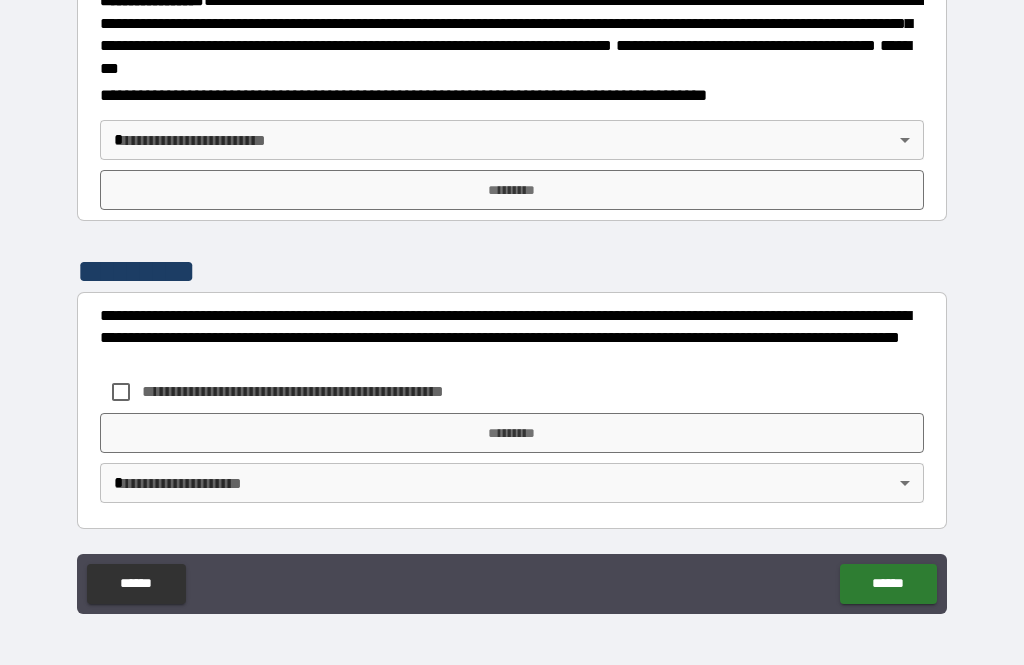 scroll, scrollTop: 2299, scrollLeft: 0, axis: vertical 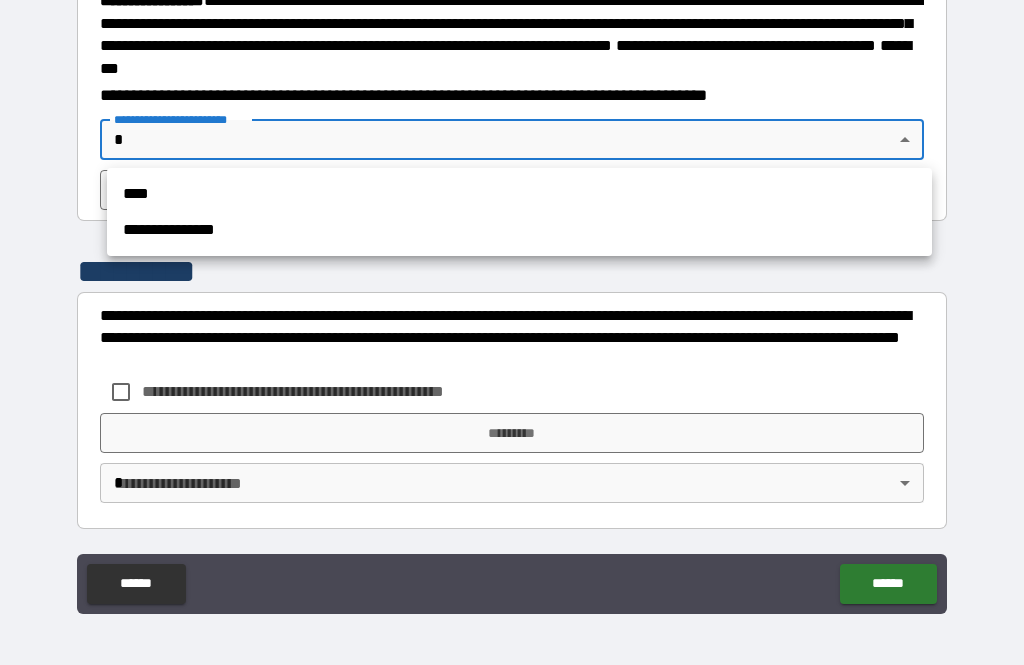 click on "**********" at bounding box center (519, 230) 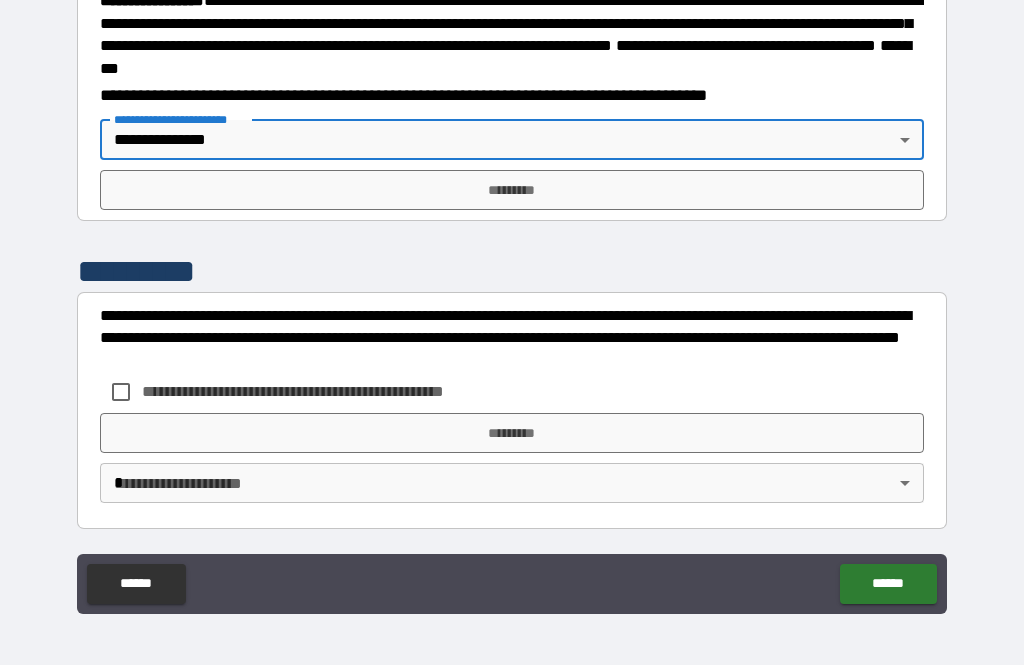 click on "*********" at bounding box center [512, 190] 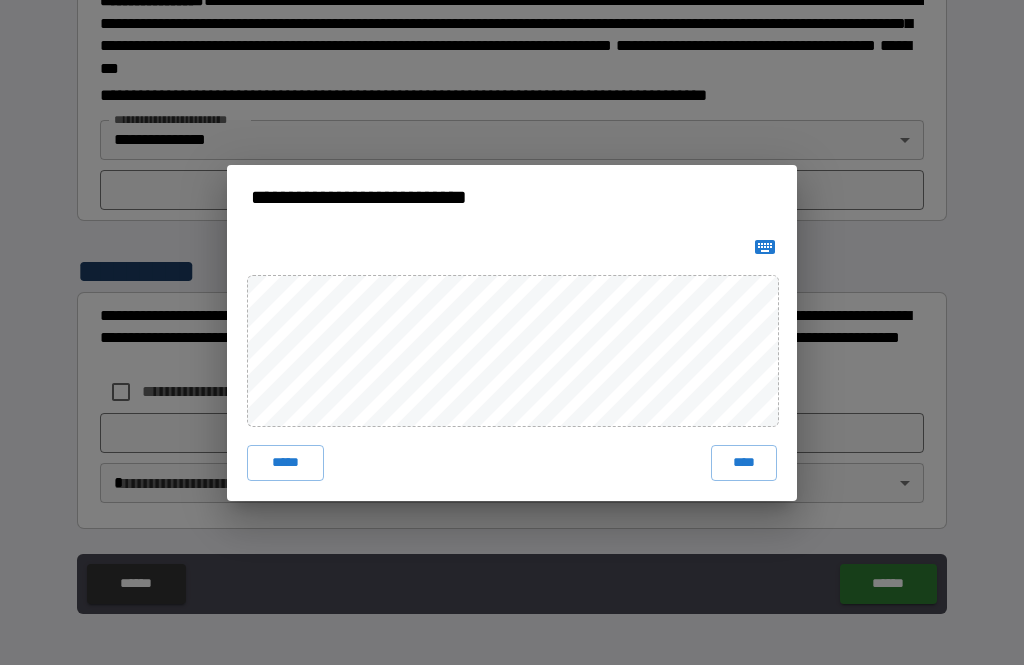 click on "****" at bounding box center (744, 463) 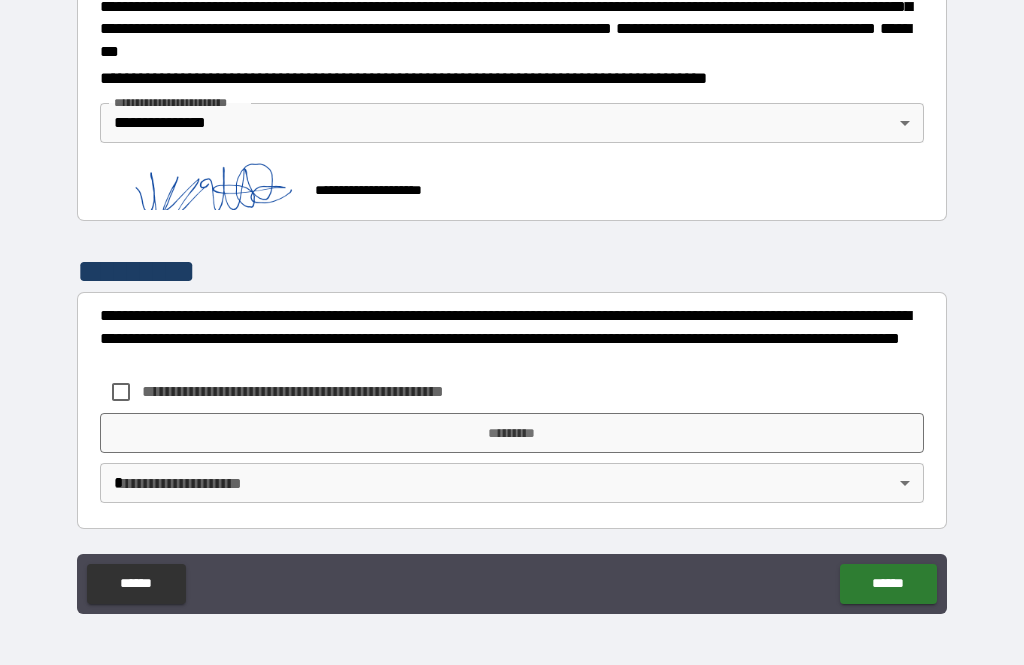 scroll, scrollTop: 2316, scrollLeft: 0, axis: vertical 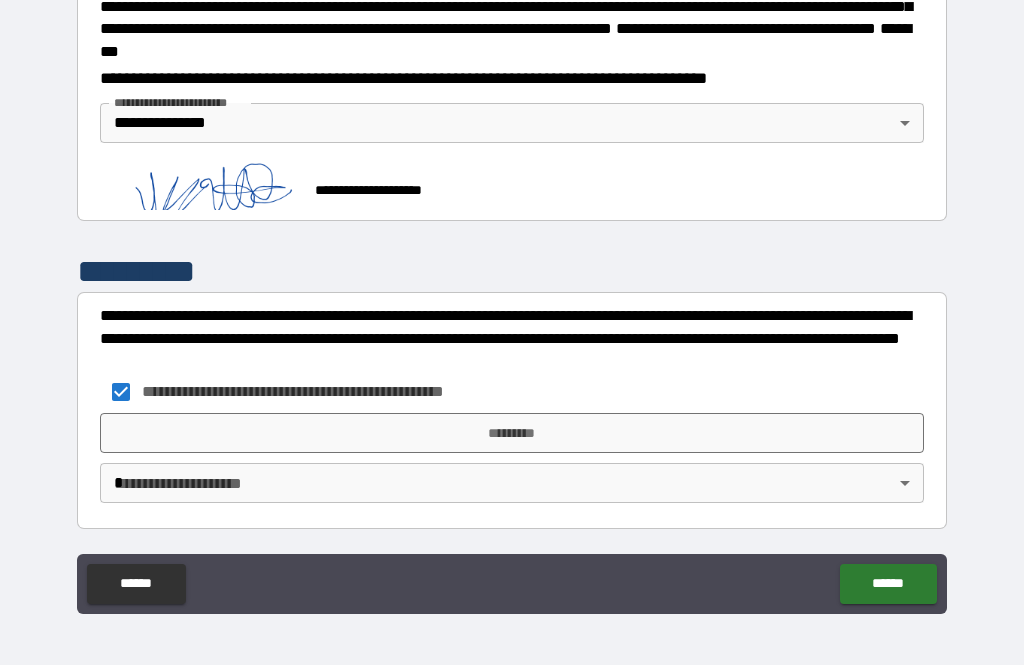 click on "**********" at bounding box center (512, 300) 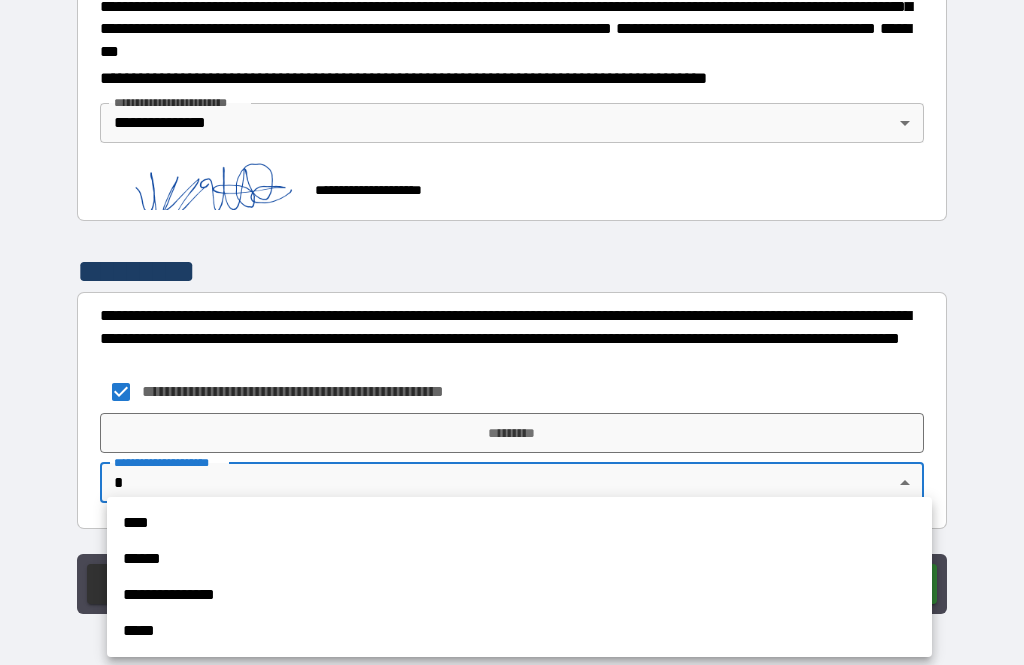 click on "**********" at bounding box center (519, 595) 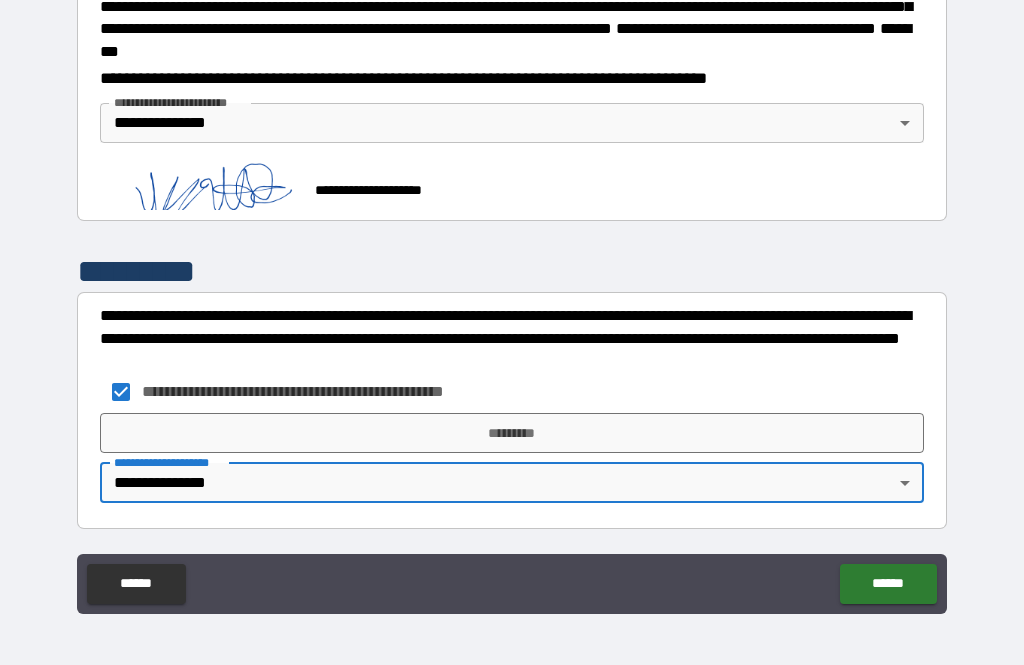 click on "*********" at bounding box center (512, 433) 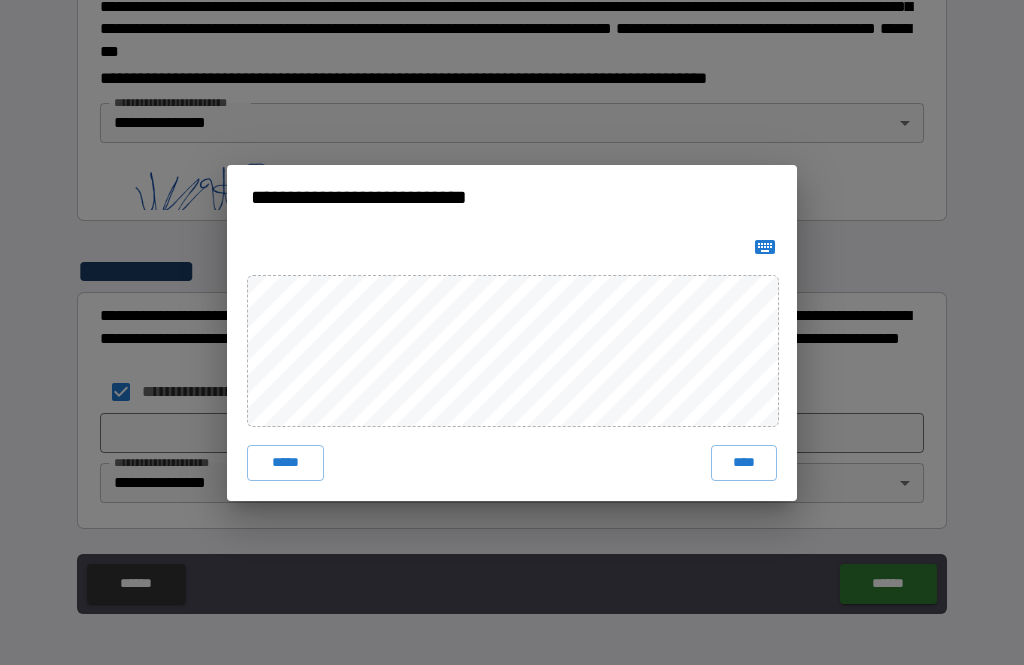 click on "****" at bounding box center (744, 463) 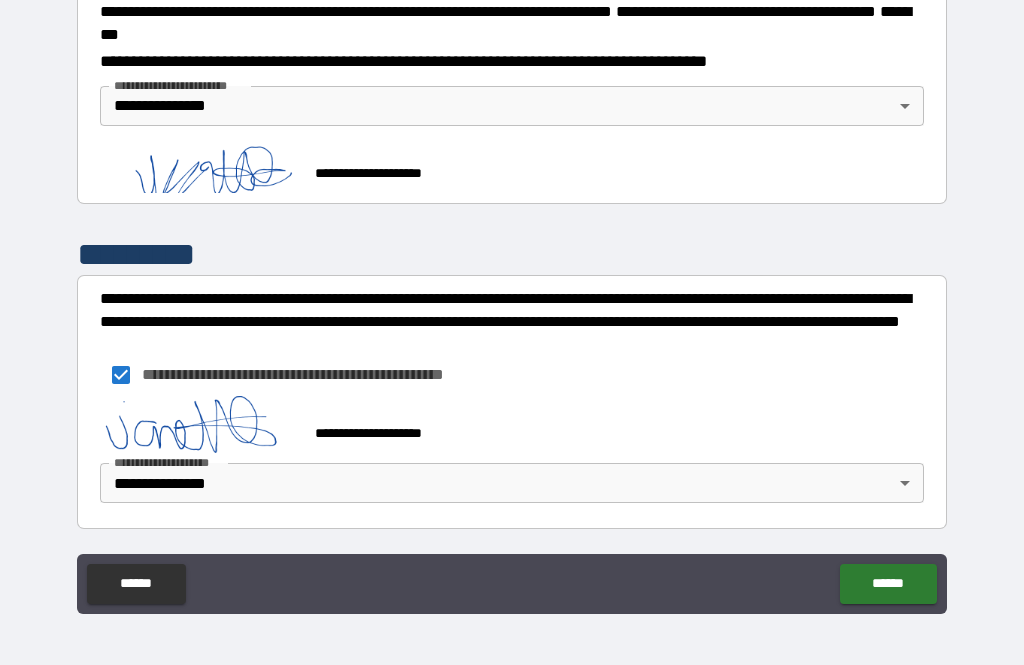 click on "******" at bounding box center (888, 584) 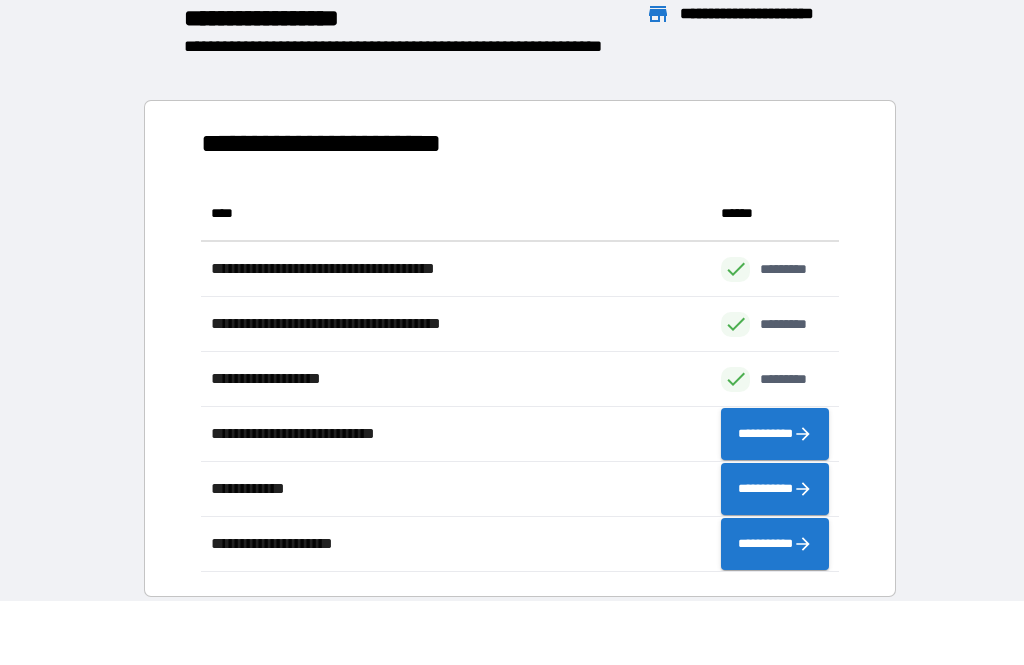 scroll, scrollTop: 1, scrollLeft: 1, axis: both 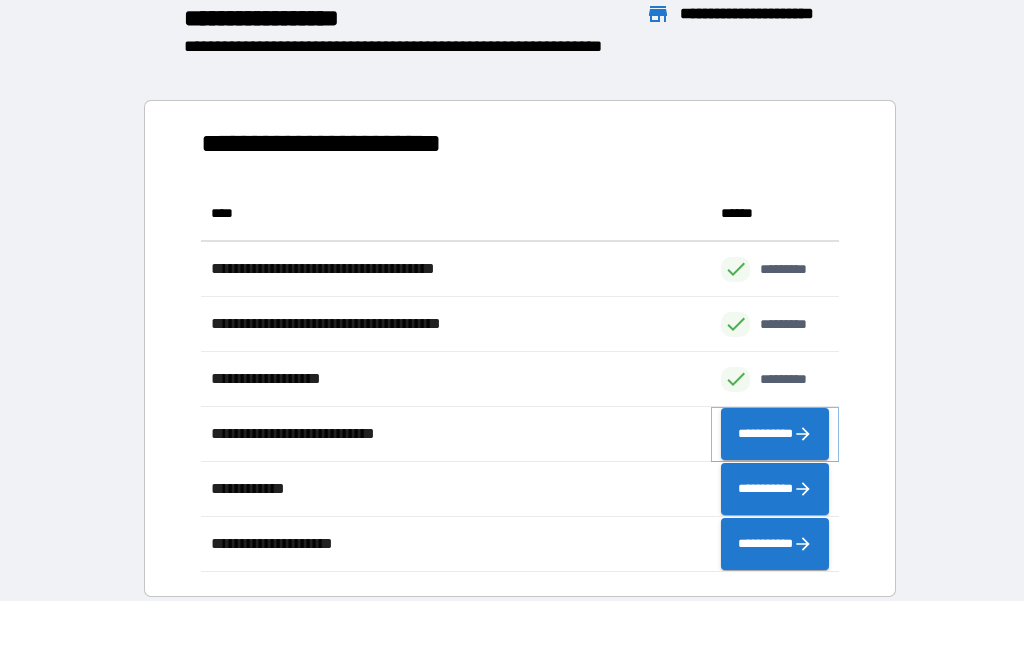click 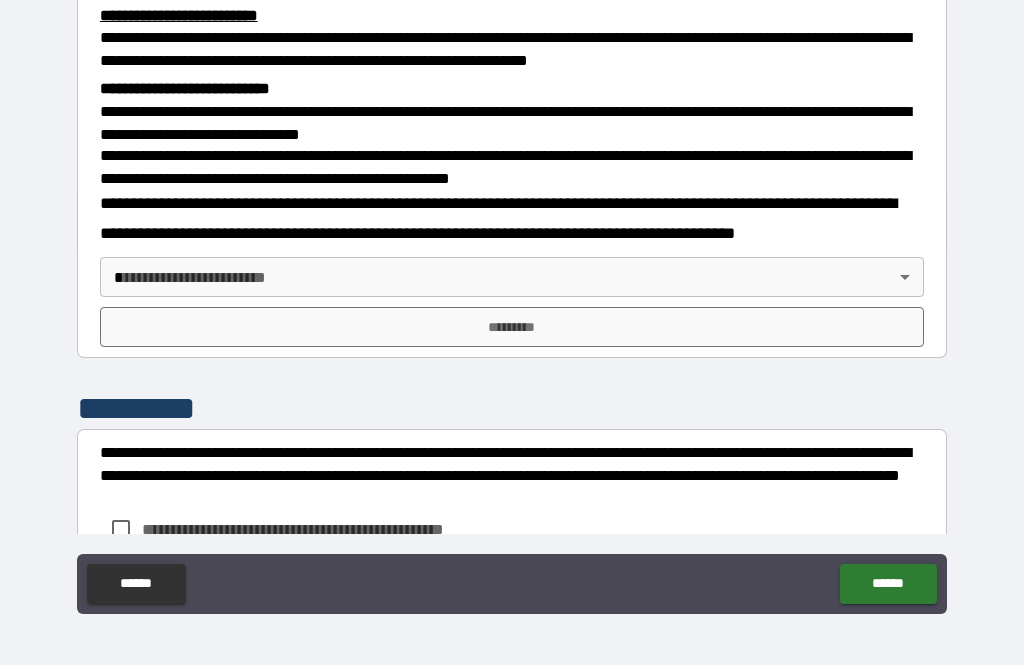 scroll, scrollTop: 591, scrollLeft: 0, axis: vertical 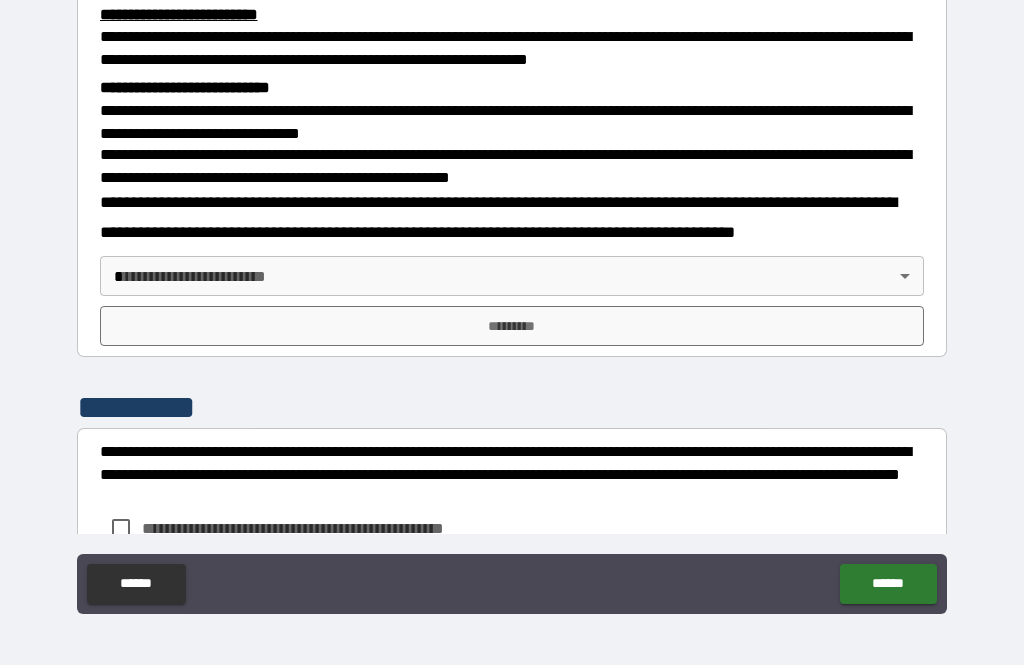 click on "**********" at bounding box center [512, 300] 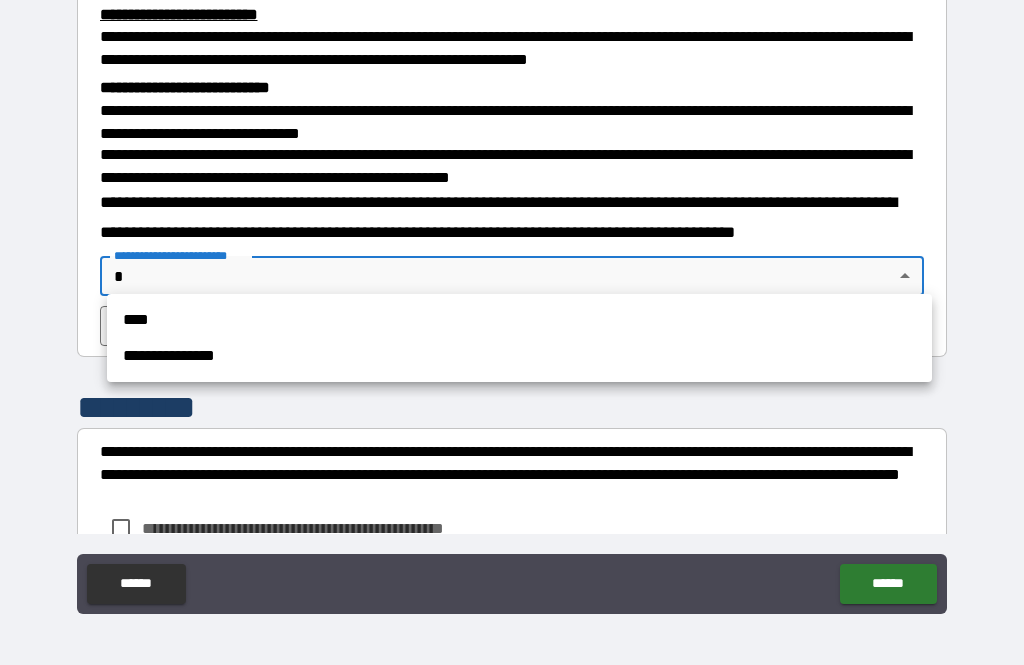 click on "**********" at bounding box center (519, 356) 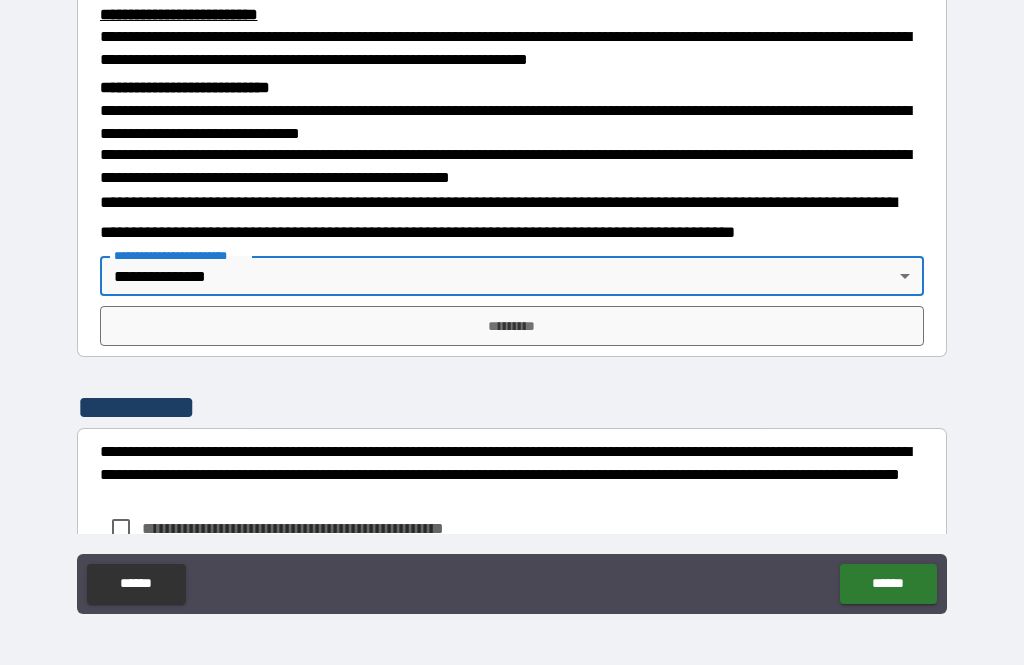 click on "*********" at bounding box center (512, 326) 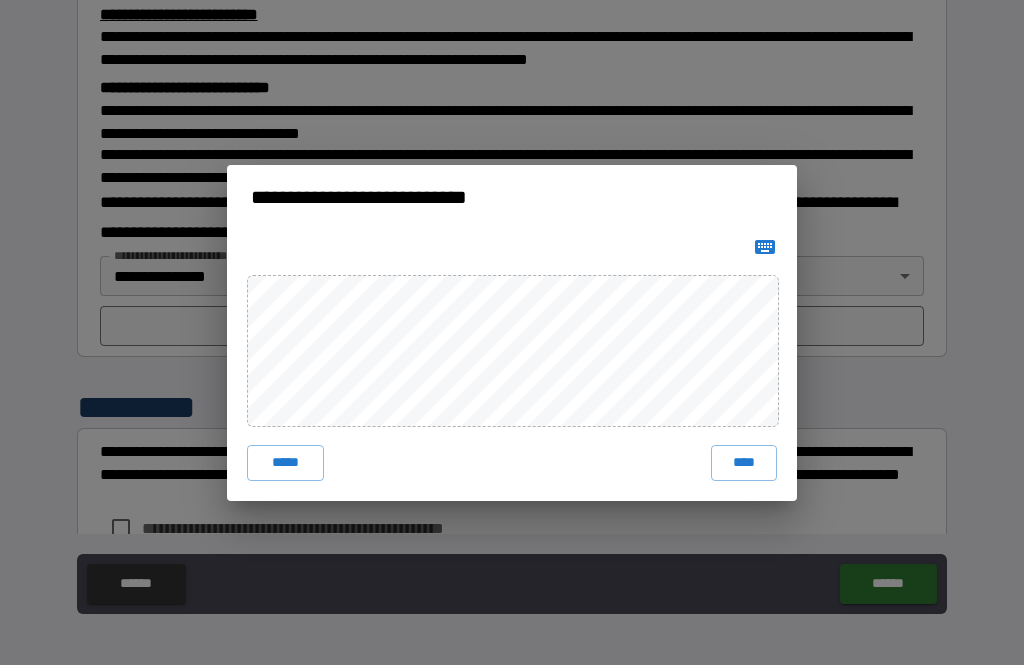 click on "***** ****" at bounding box center (512, 463) 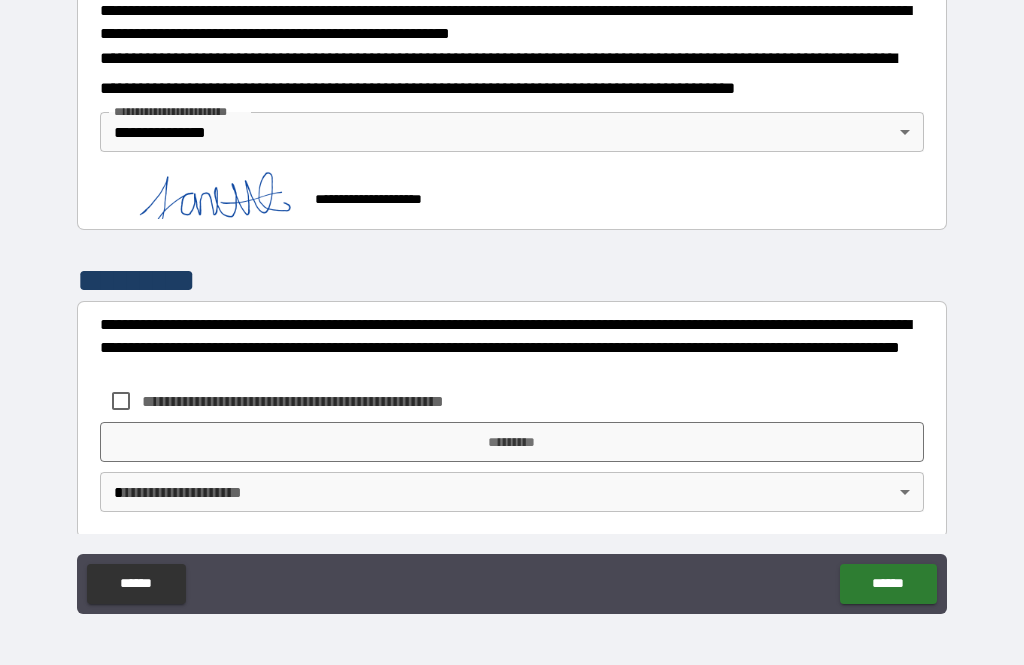 scroll, scrollTop: 734, scrollLeft: 0, axis: vertical 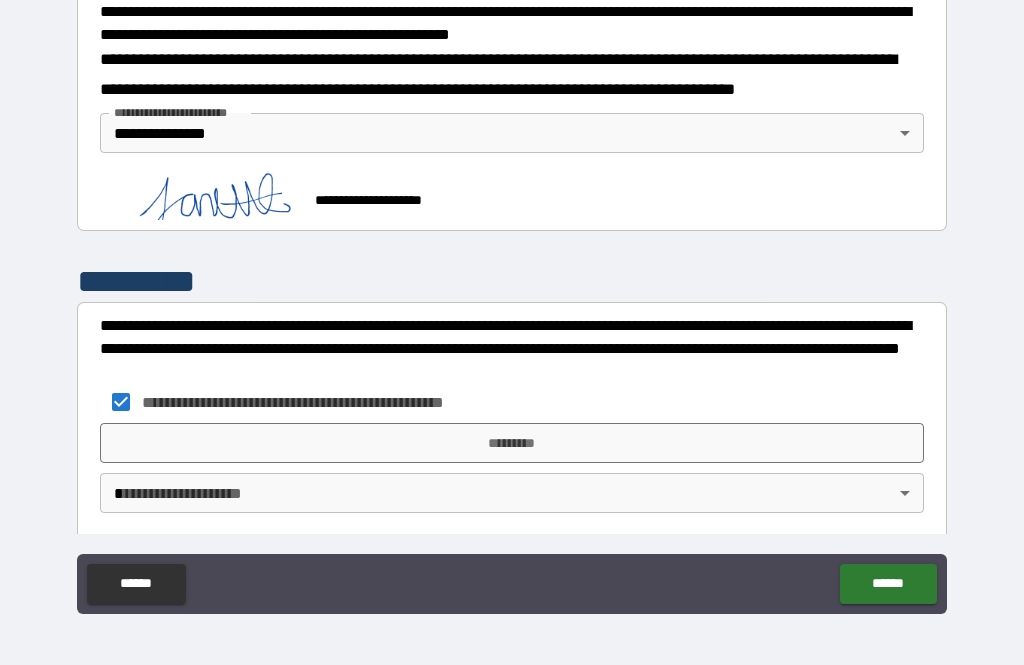 click on "*********" at bounding box center (512, 443) 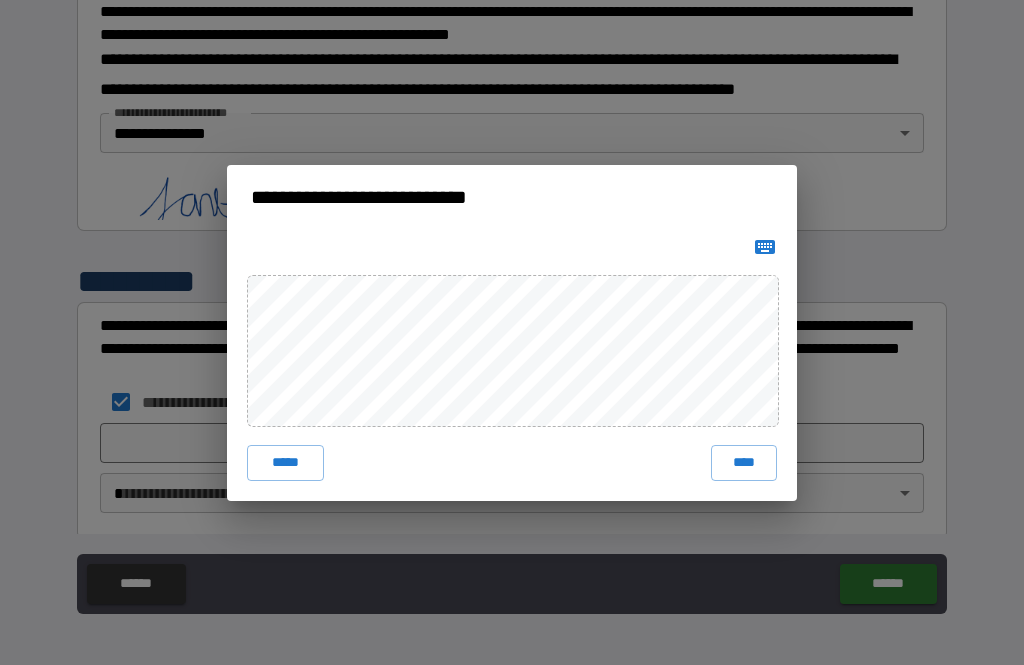 click on "****" at bounding box center [744, 463] 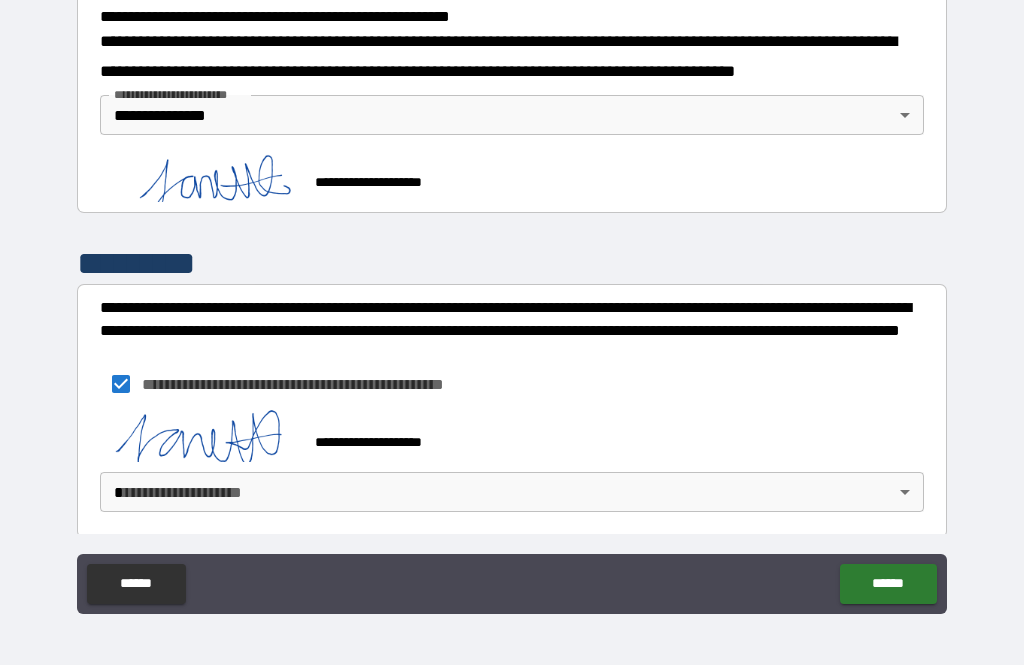 scroll, scrollTop: 751, scrollLeft: 0, axis: vertical 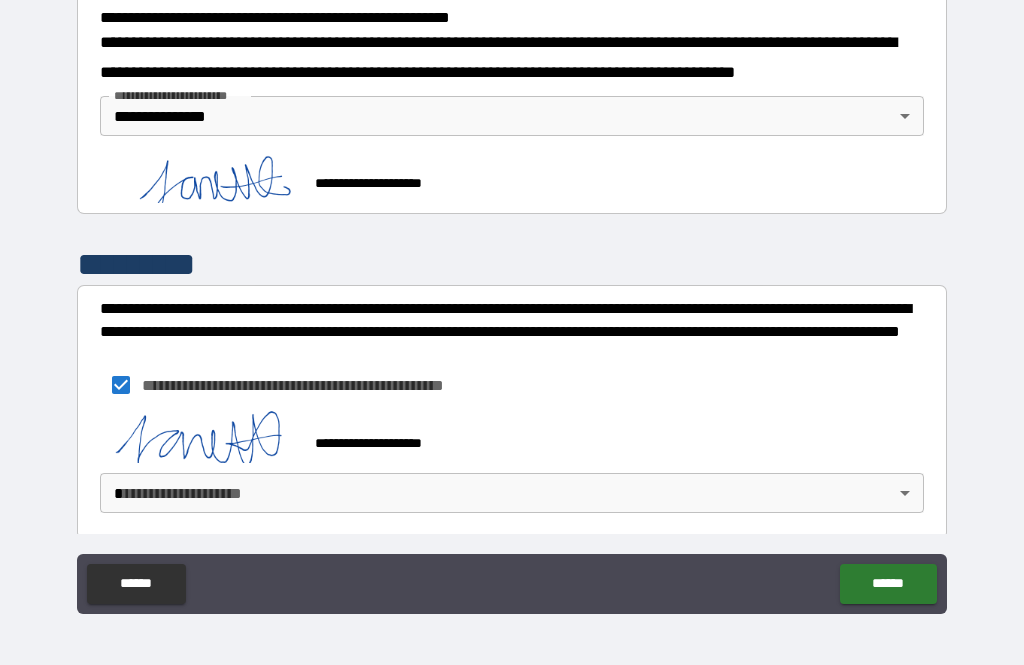 click on "**********" at bounding box center [512, 300] 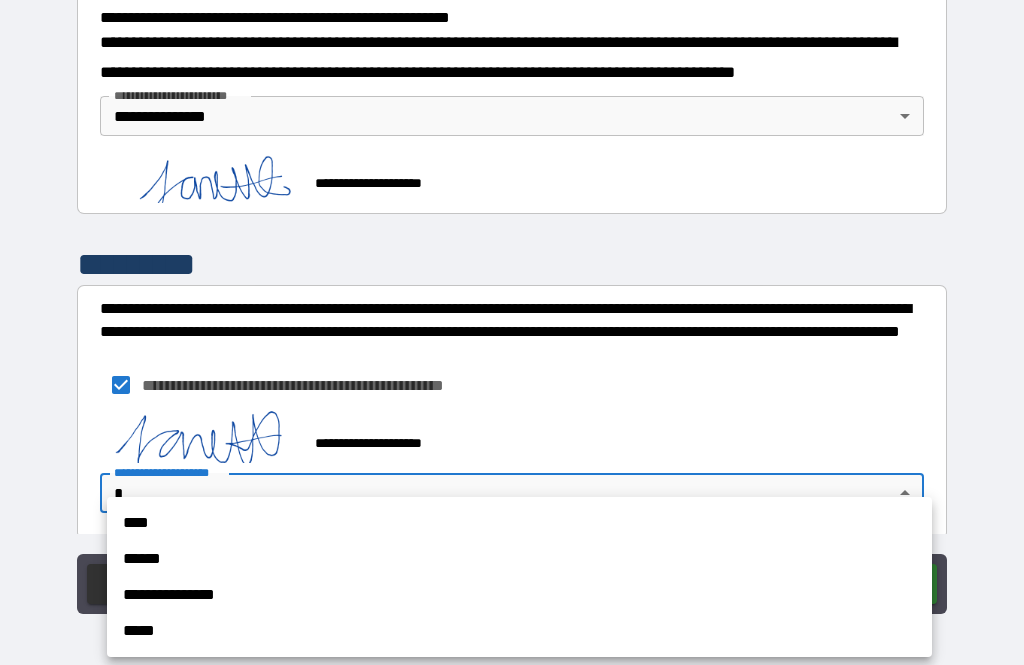 click on "**********" at bounding box center [519, 595] 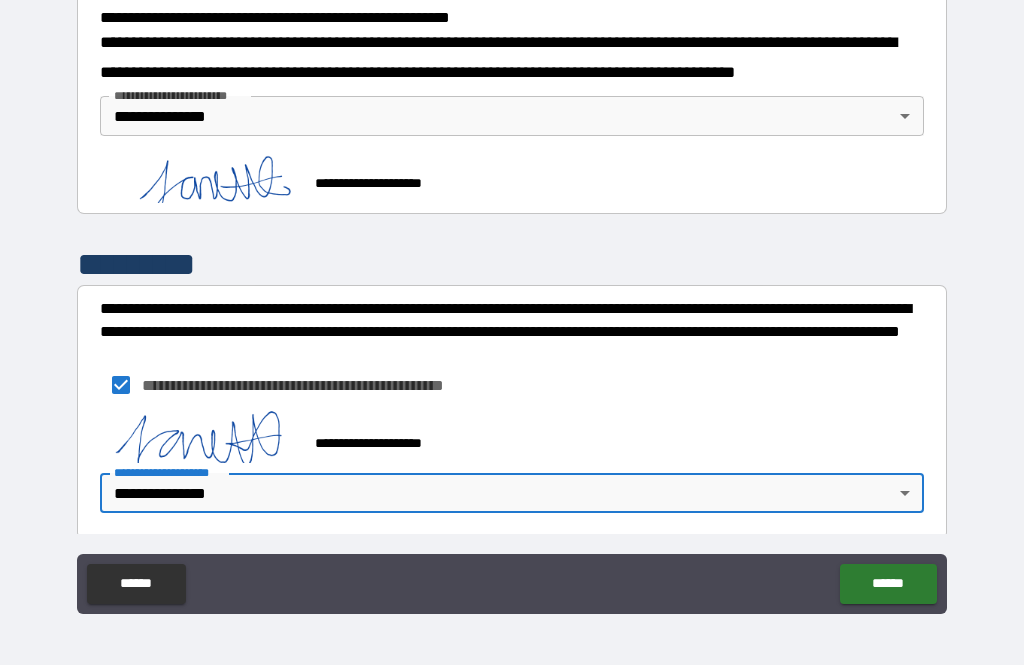 click on "******" at bounding box center [888, 584] 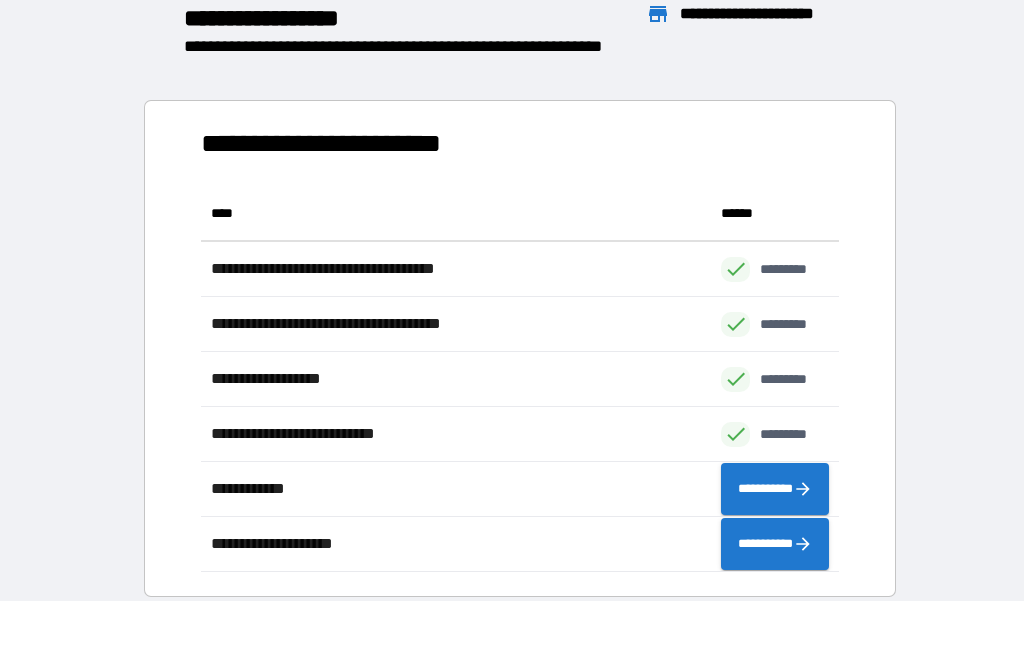 scroll, scrollTop: 386, scrollLeft: 638, axis: both 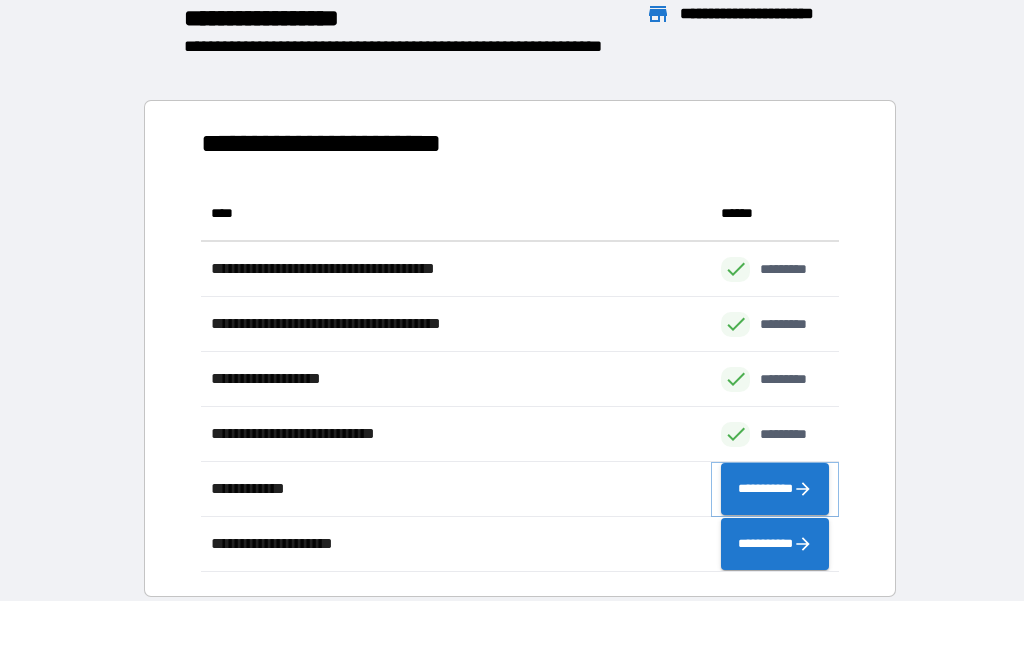 click on "**********" at bounding box center (775, 489) 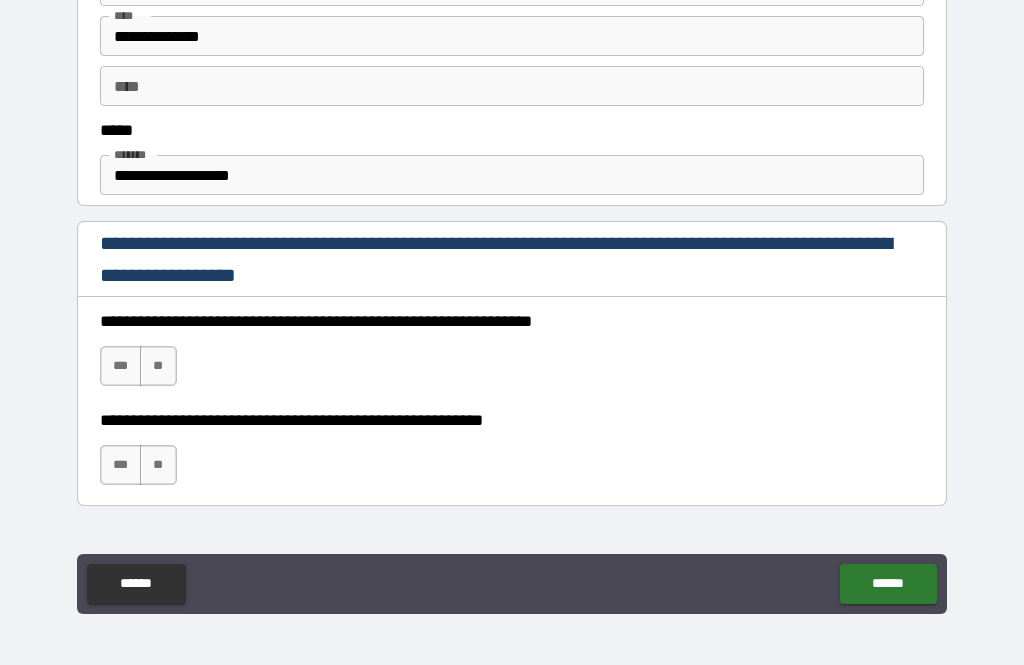 scroll, scrollTop: 1127, scrollLeft: 0, axis: vertical 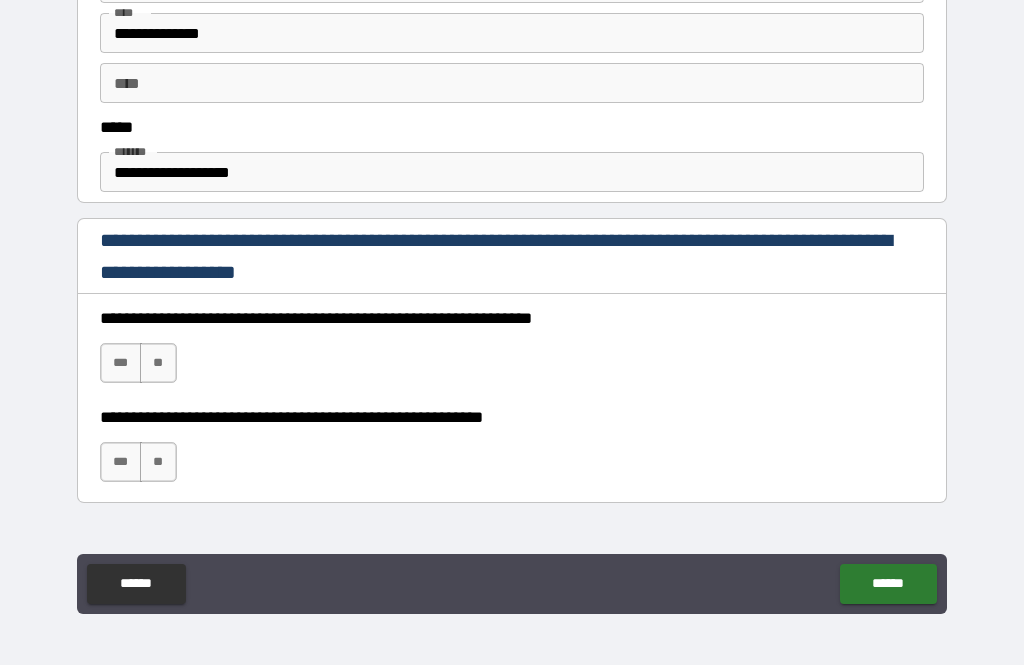 click on "***" at bounding box center (121, 363) 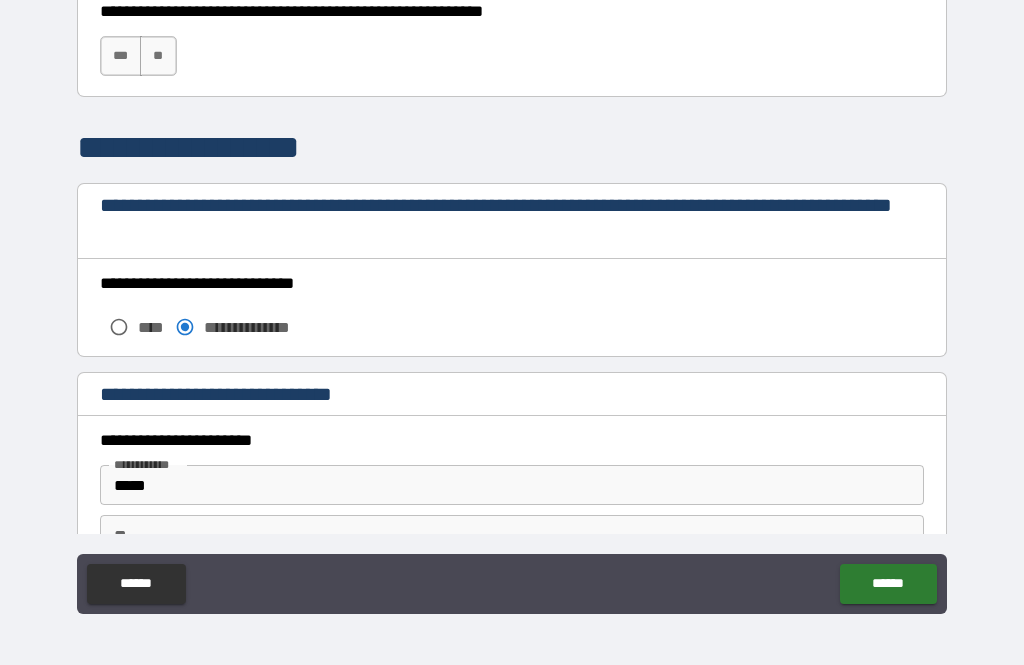 scroll, scrollTop: 1457, scrollLeft: 0, axis: vertical 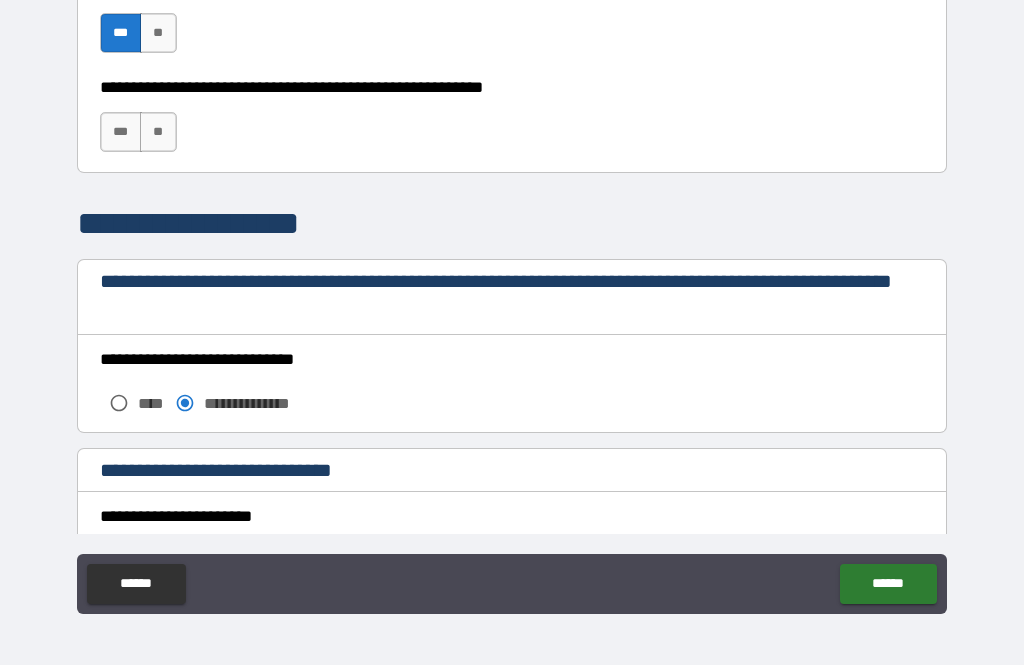 click on "***" at bounding box center [121, 132] 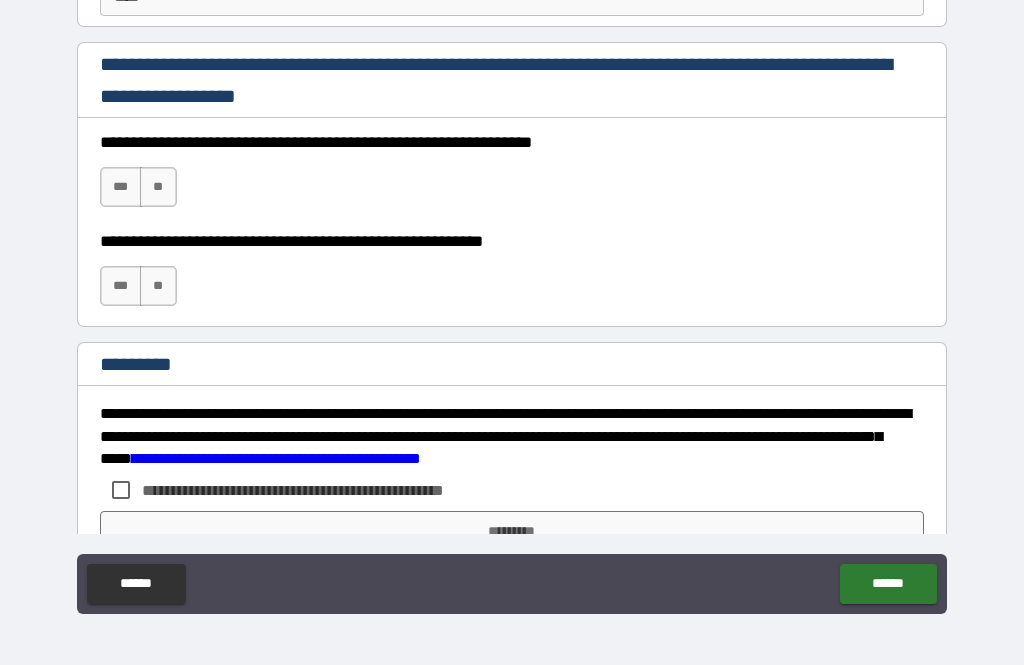 scroll, scrollTop: 2942, scrollLeft: 0, axis: vertical 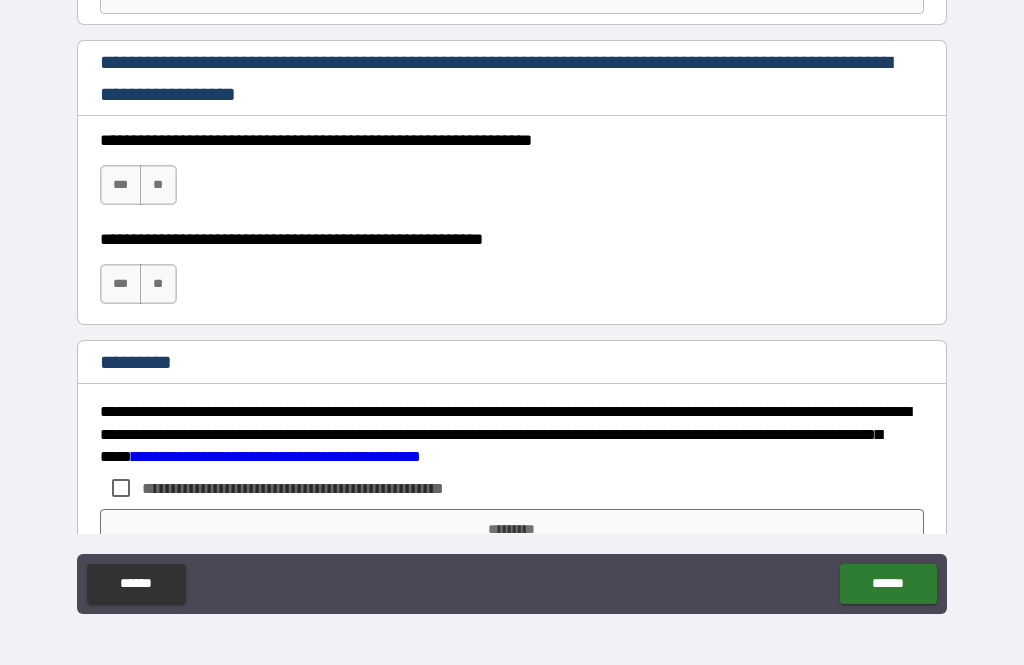 click on "***" at bounding box center [121, 185] 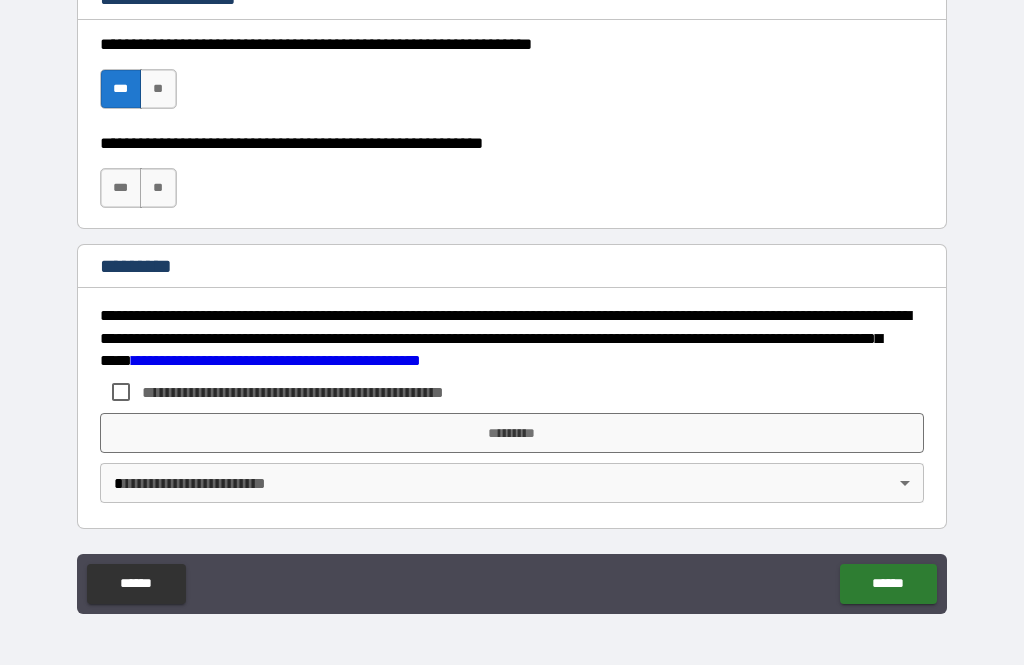 scroll, scrollTop: 3038, scrollLeft: 0, axis: vertical 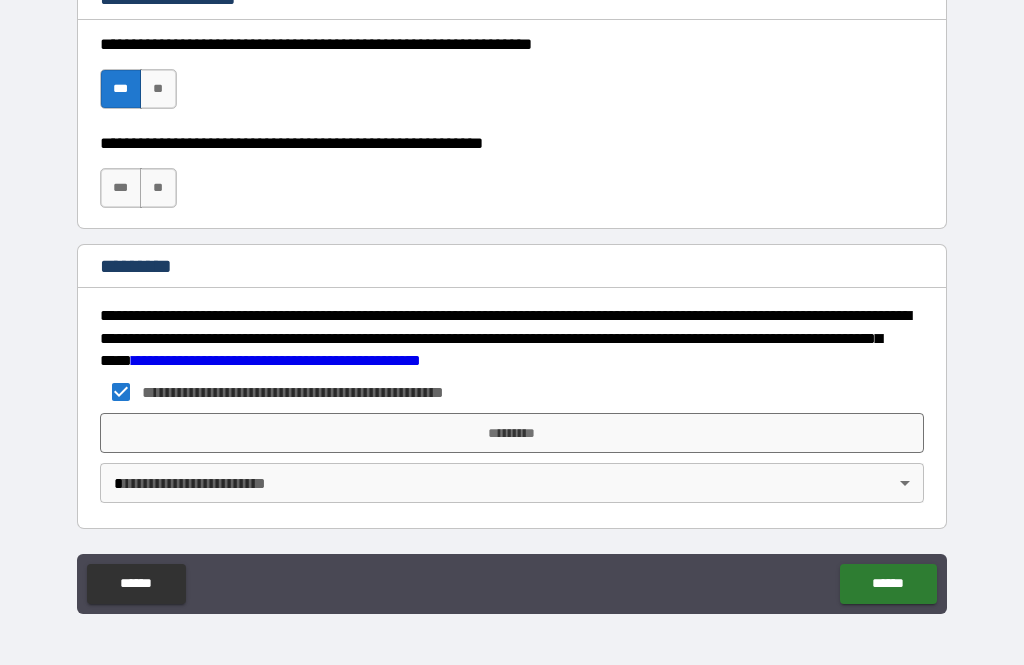 click on "*********" at bounding box center (512, 433) 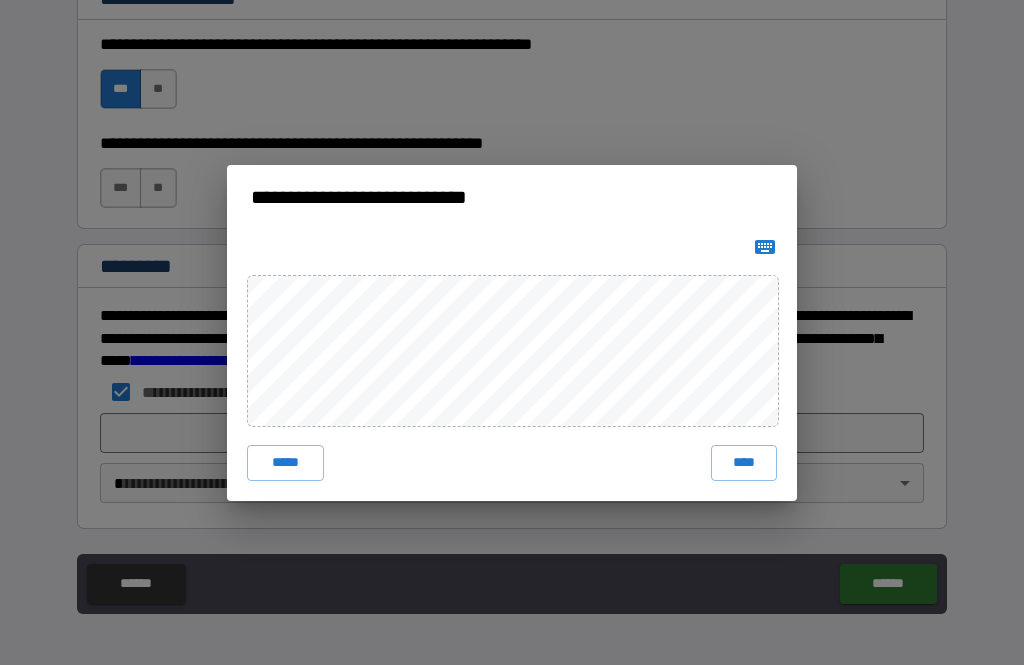 click on "***** ****" at bounding box center [512, 463] 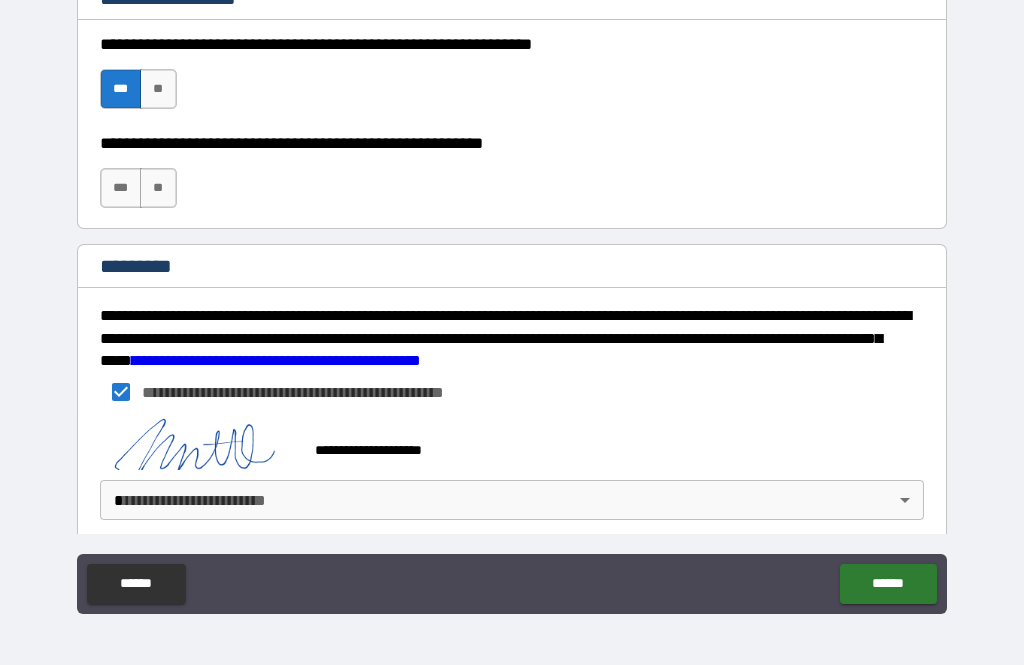 click on "**********" at bounding box center (512, 300) 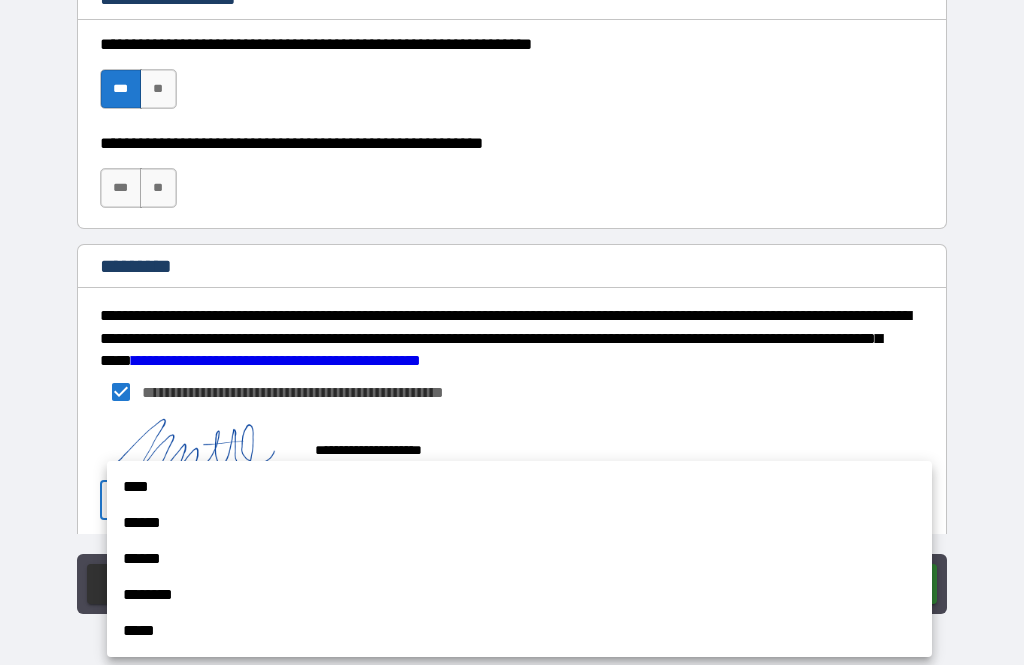 click on "********" at bounding box center [519, 595] 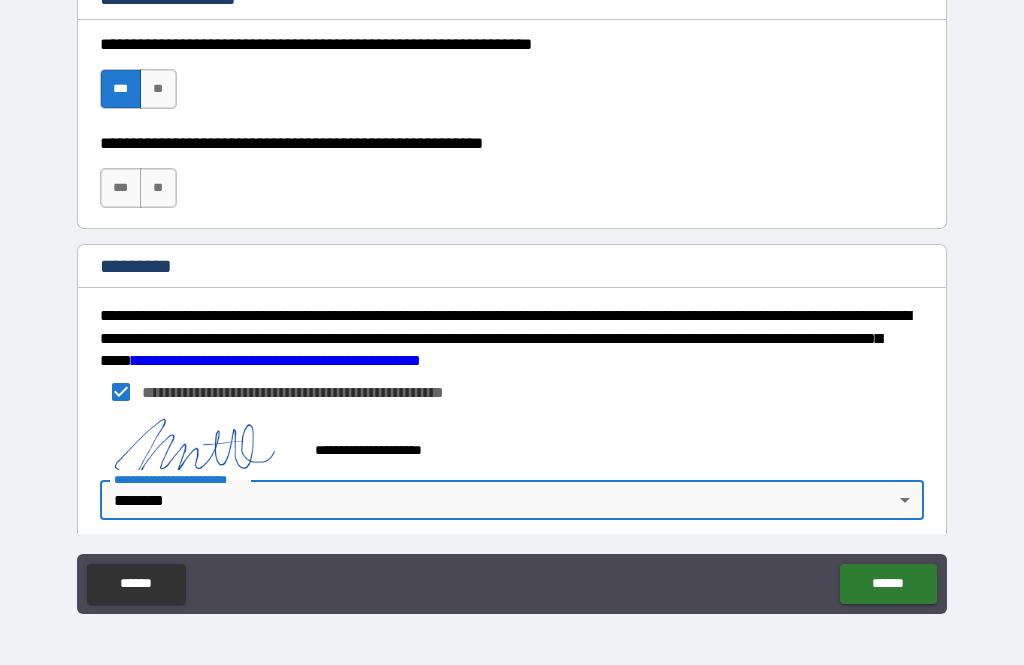 click on "******" at bounding box center (888, 584) 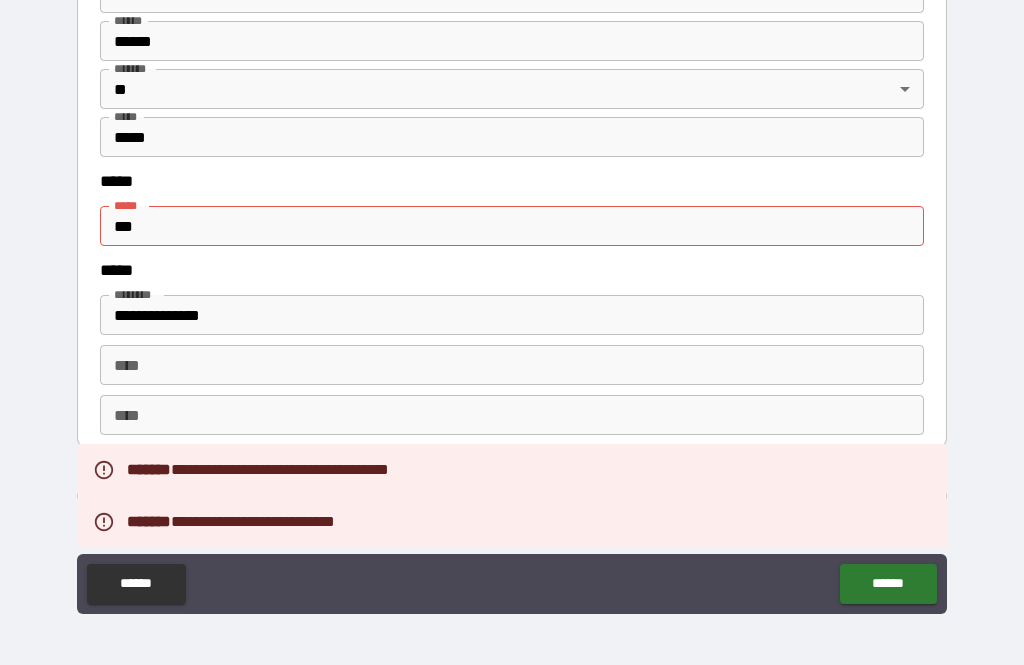 scroll, scrollTop: 2523, scrollLeft: 0, axis: vertical 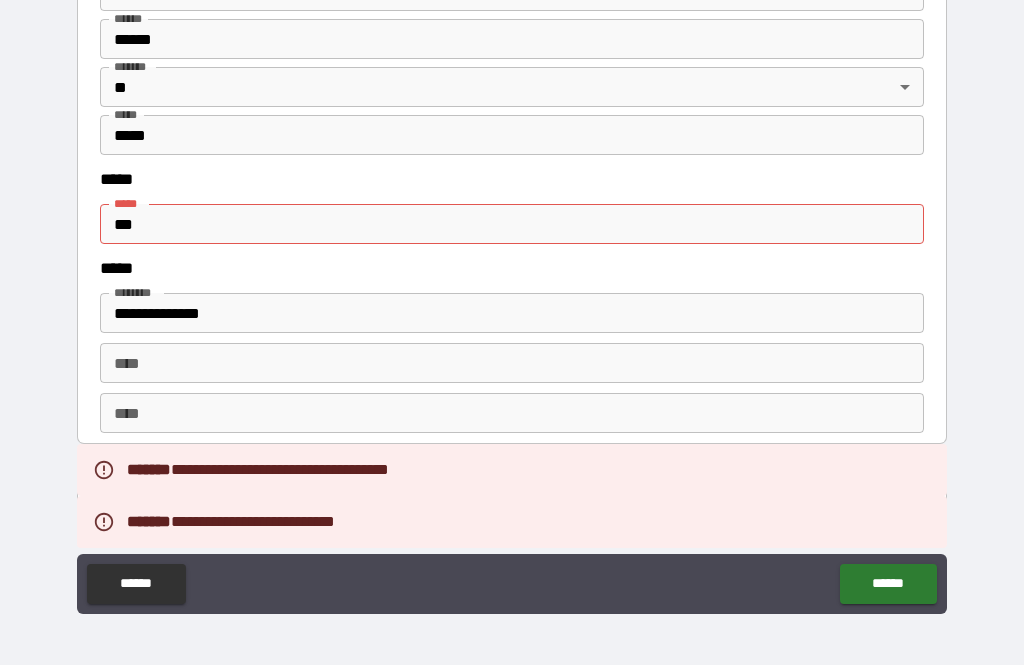 click on "***" at bounding box center [512, 224] 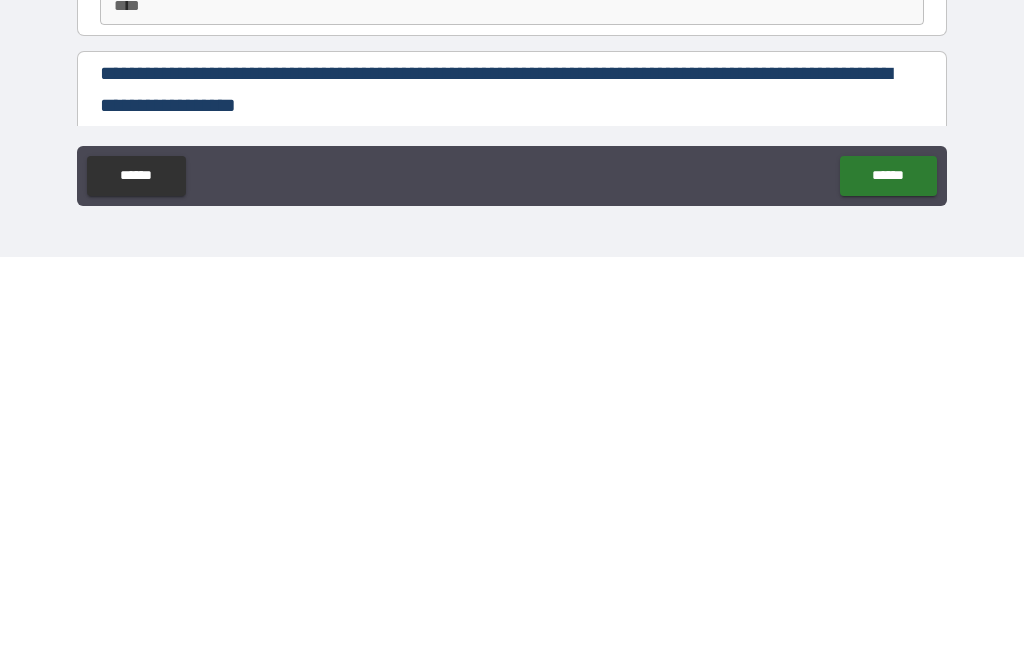 click on "******" at bounding box center (888, 584) 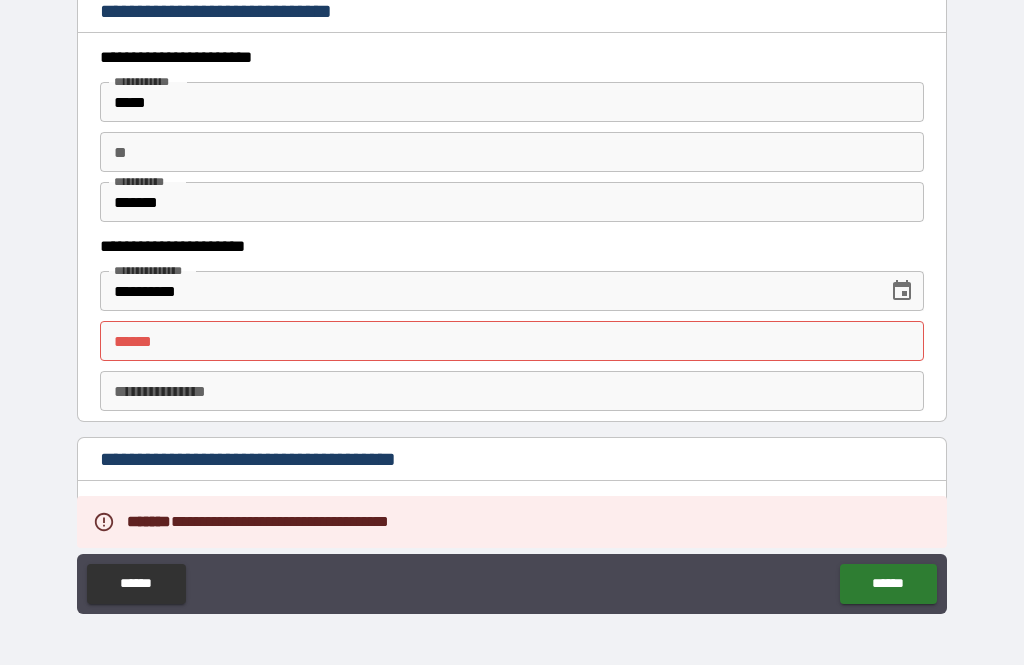 scroll, scrollTop: 1917, scrollLeft: 0, axis: vertical 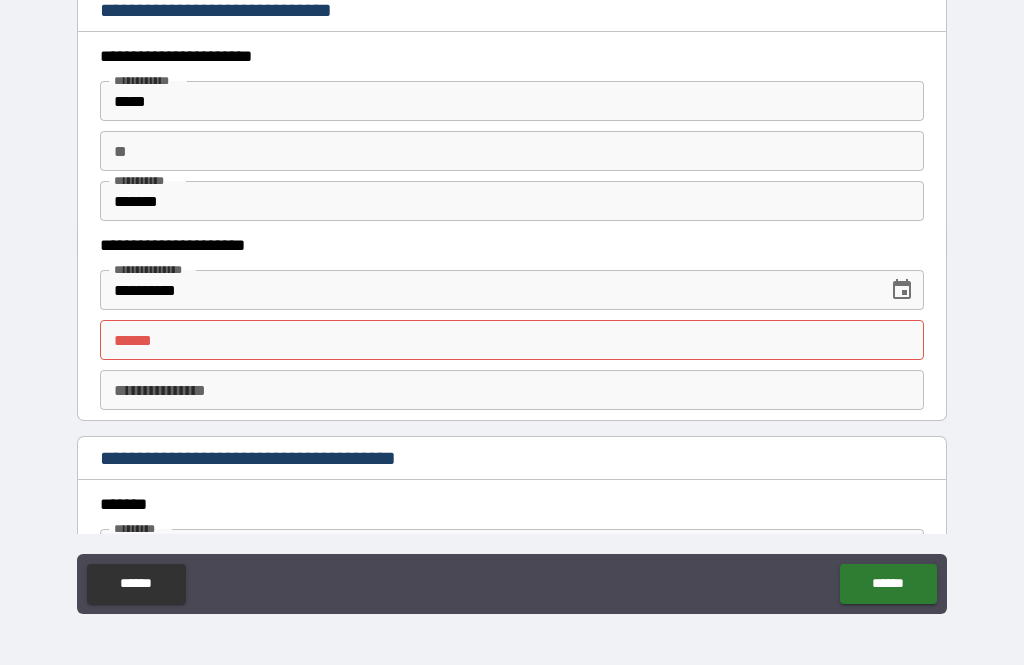 click on "****   *" at bounding box center [512, 340] 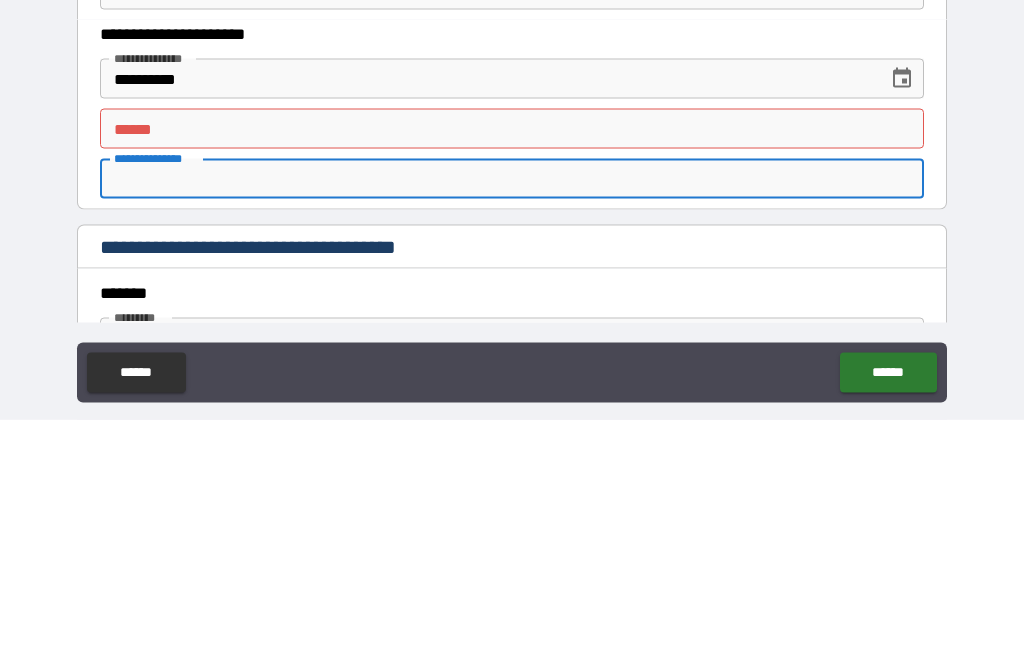 scroll, scrollTop: 0, scrollLeft: 0, axis: both 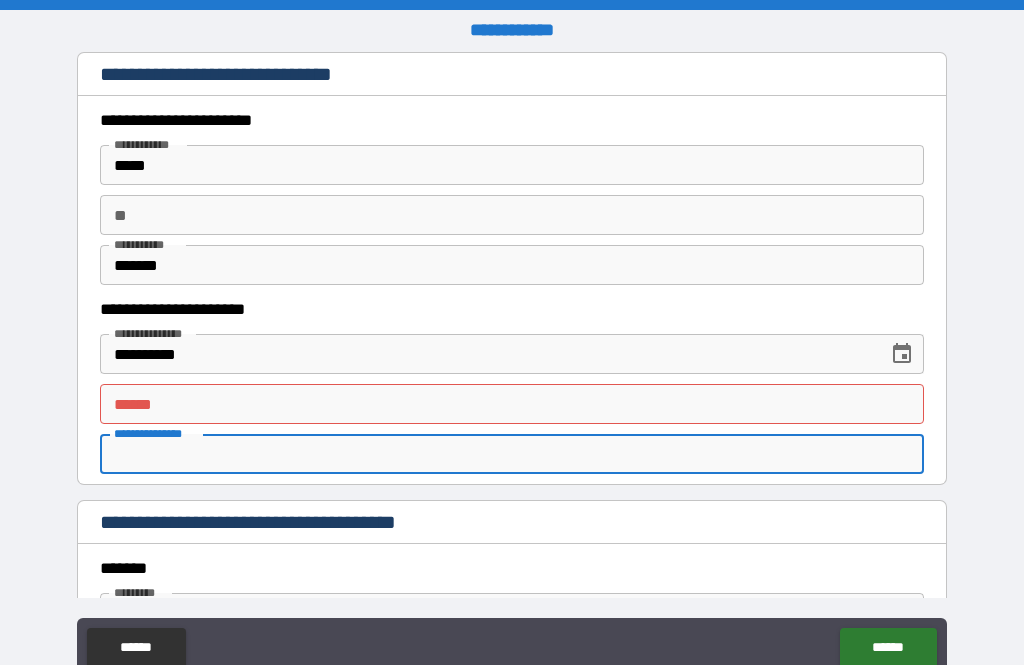 click on "**********" at bounding box center [512, 367] 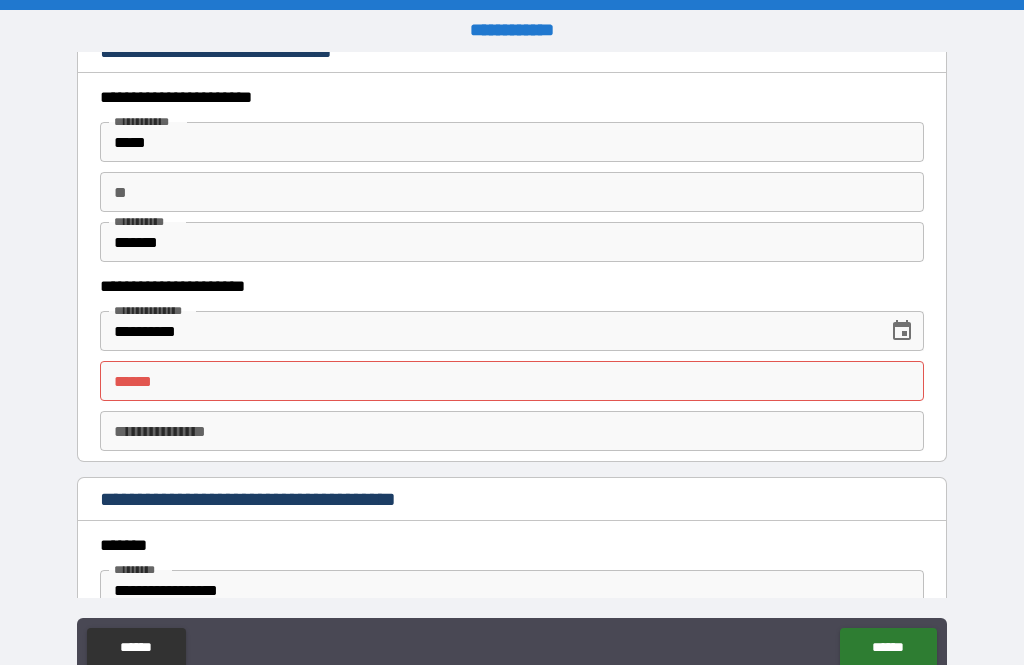 scroll, scrollTop: 1944, scrollLeft: 0, axis: vertical 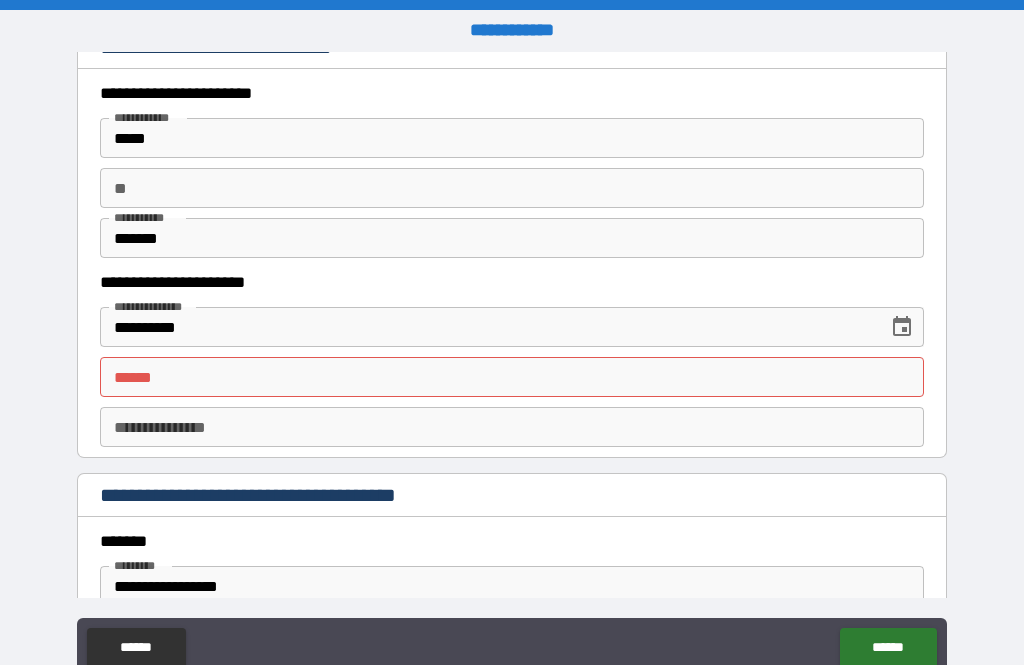 click on "**********" at bounding box center [512, 427] 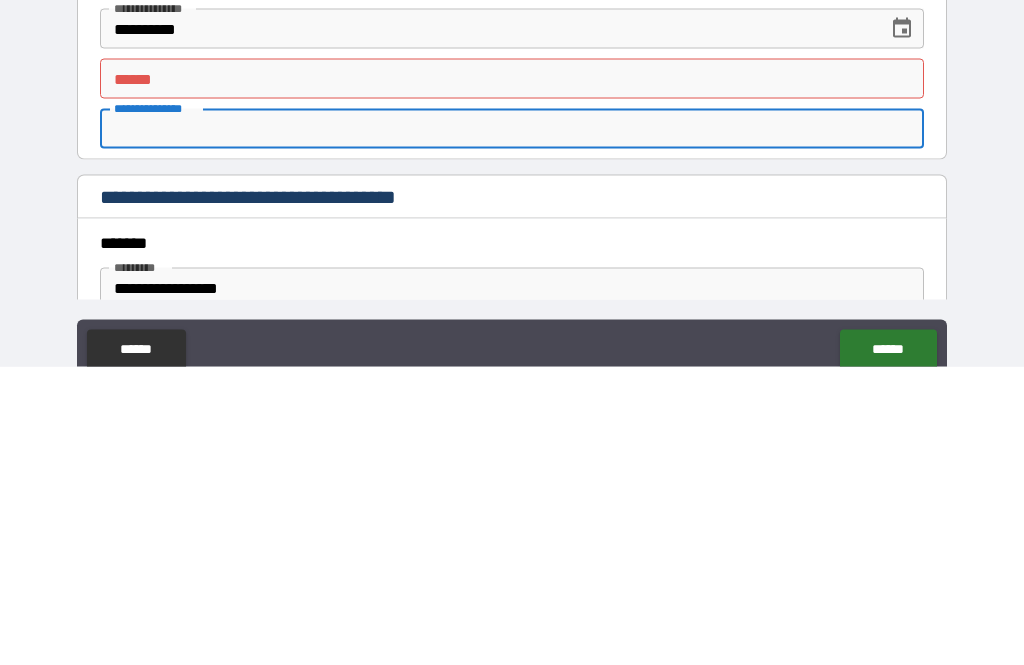 click on "****   * ****   *" at bounding box center (512, 377) 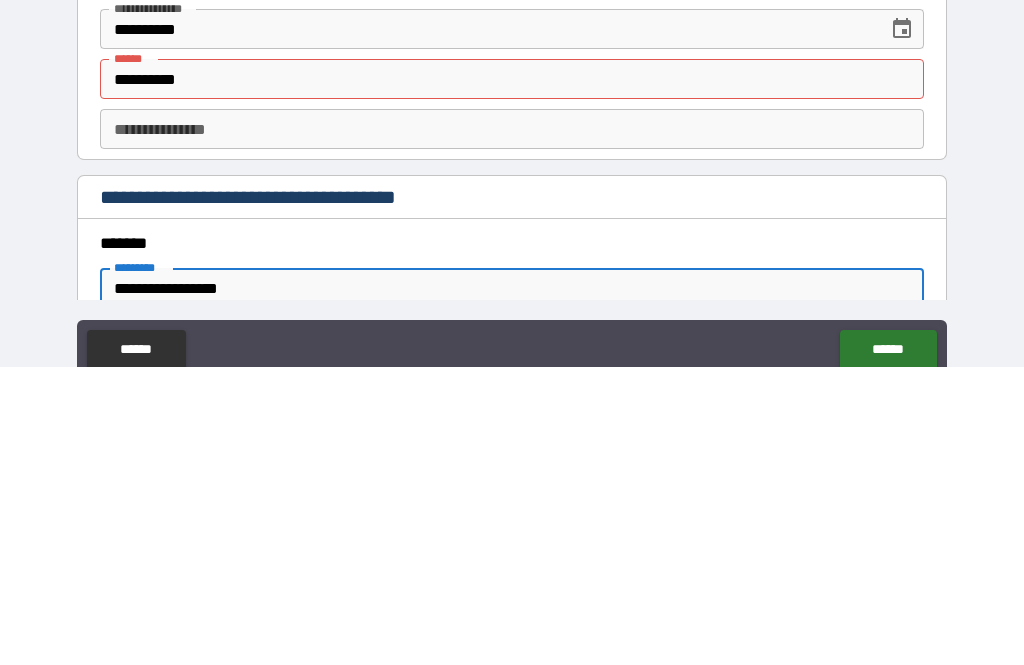 scroll, scrollTop: 49, scrollLeft: 0, axis: vertical 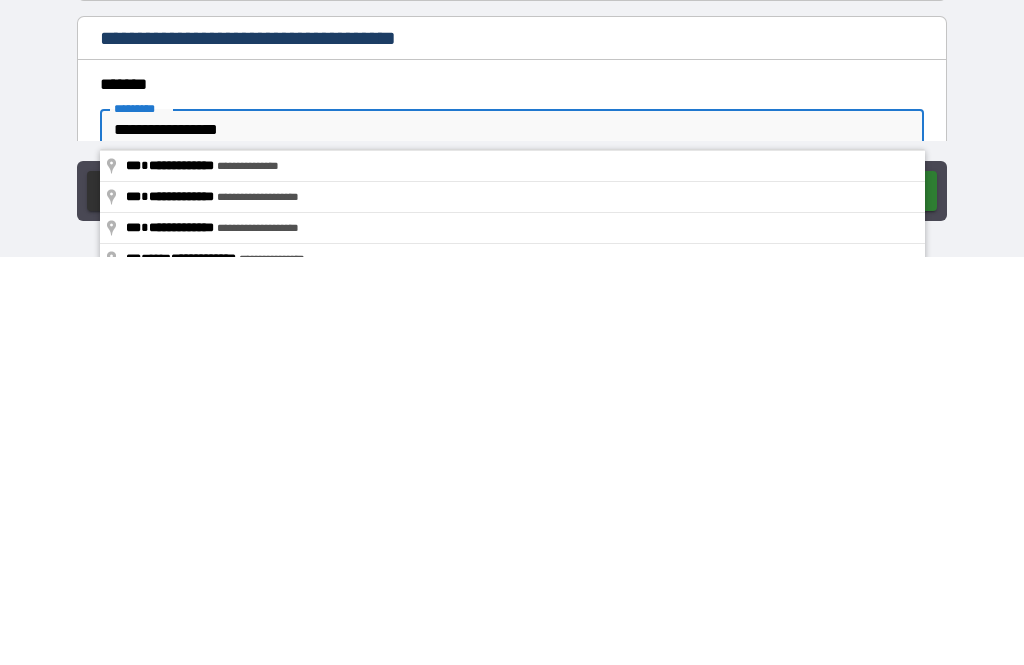 click on "**********" at bounding box center [512, 318] 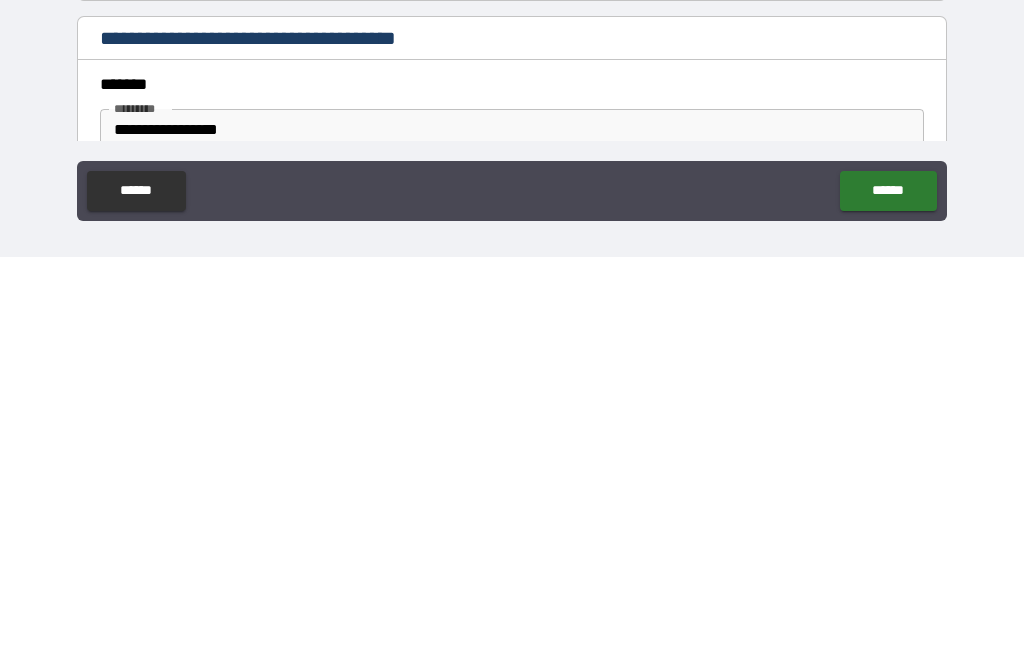 scroll, scrollTop: 64, scrollLeft: 0, axis: vertical 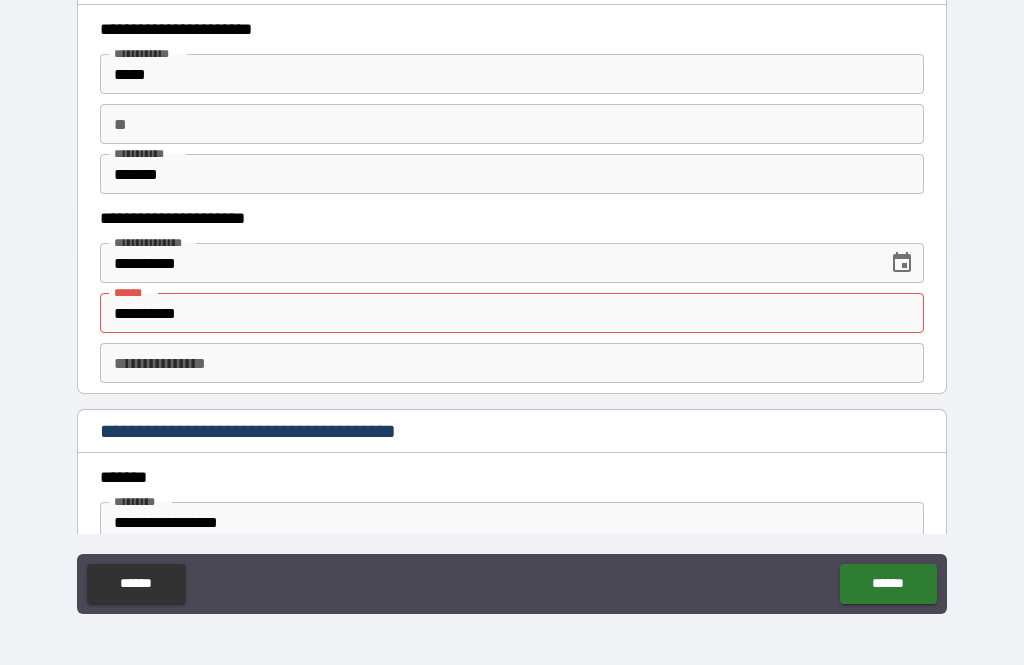 click on "******" at bounding box center (888, 584) 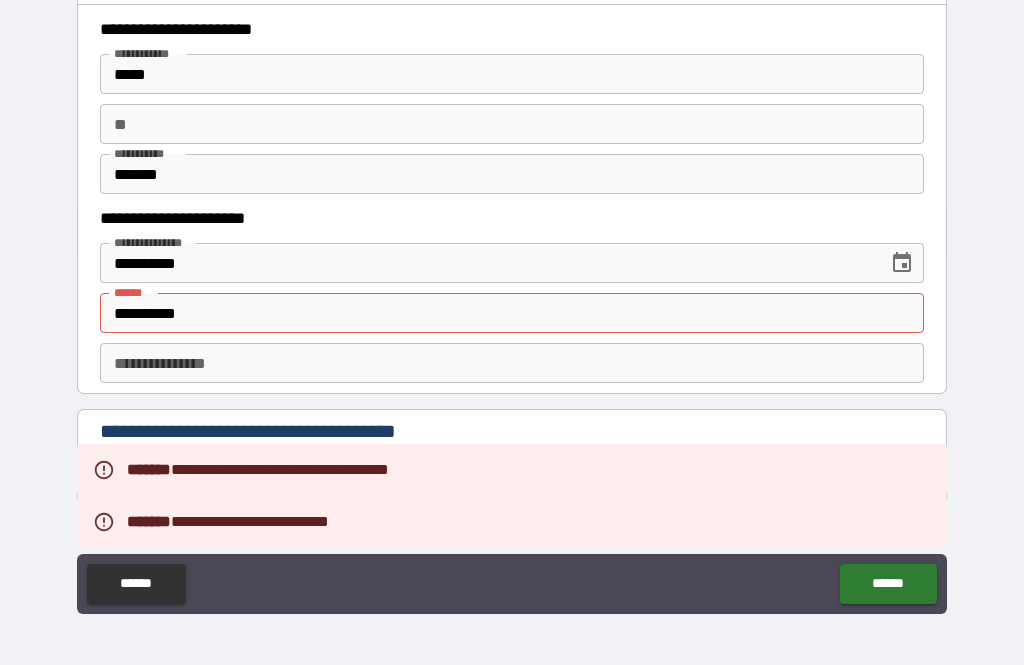 click on "******" at bounding box center [888, 584] 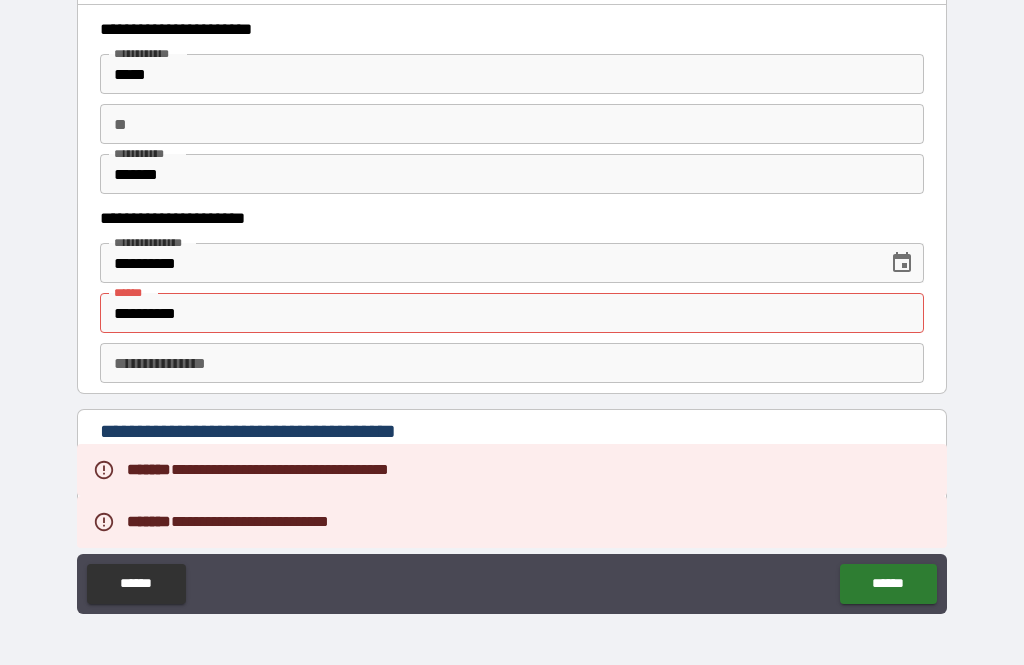 click on "******" at bounding box center [888, 584] 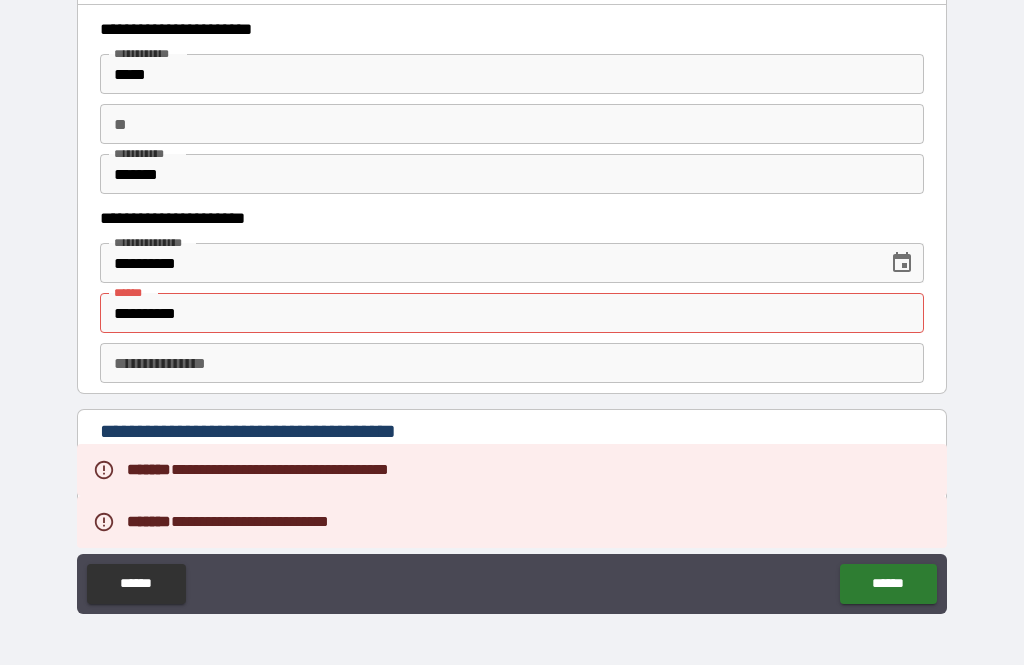 click on "******" at bounding box center (888, 584) 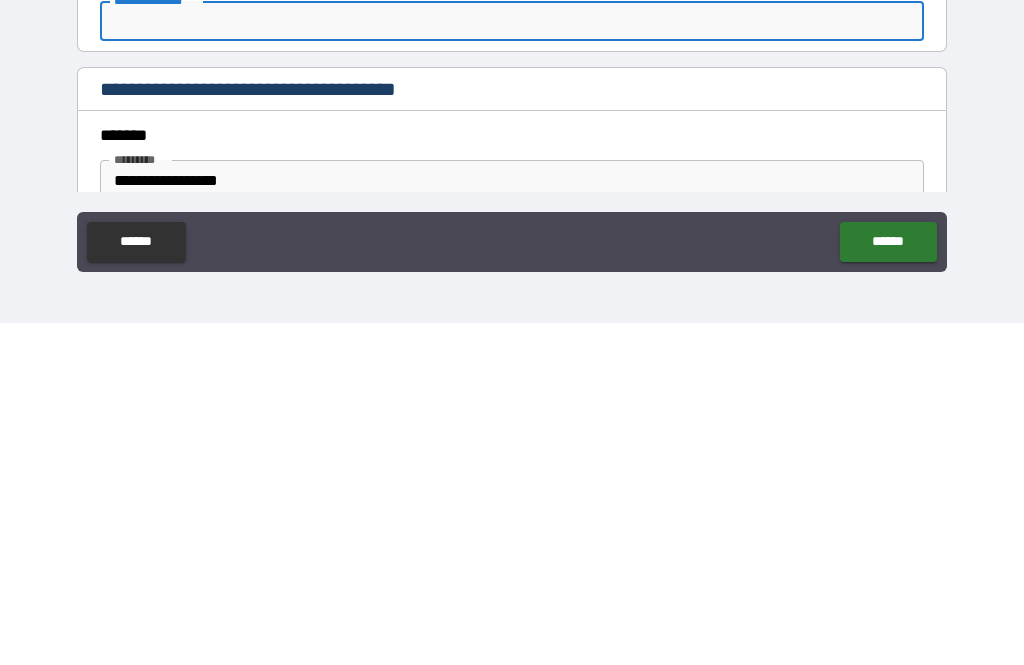 click on "**********" at bounding box center [512, 303] 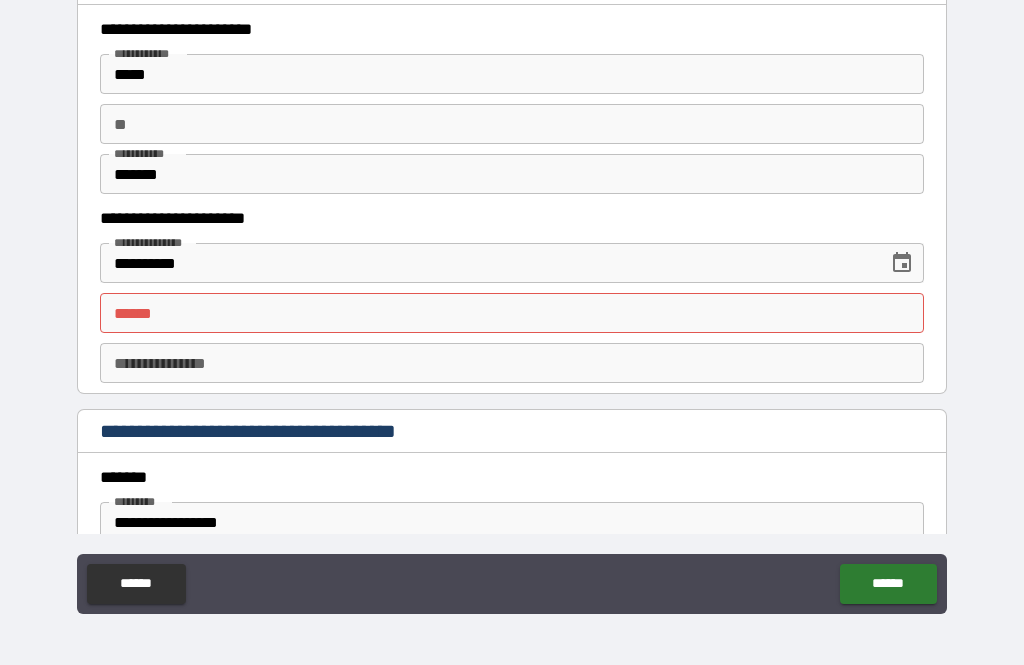 click on "******" at bounding box center [888, 584] 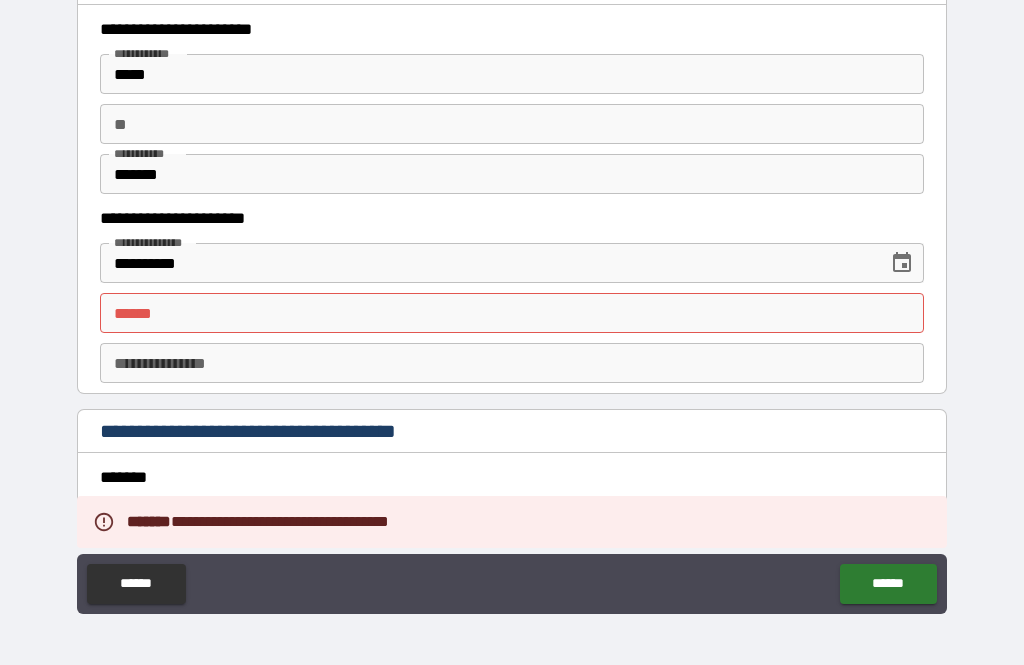 click on "******" at bounding box center (888, 584) 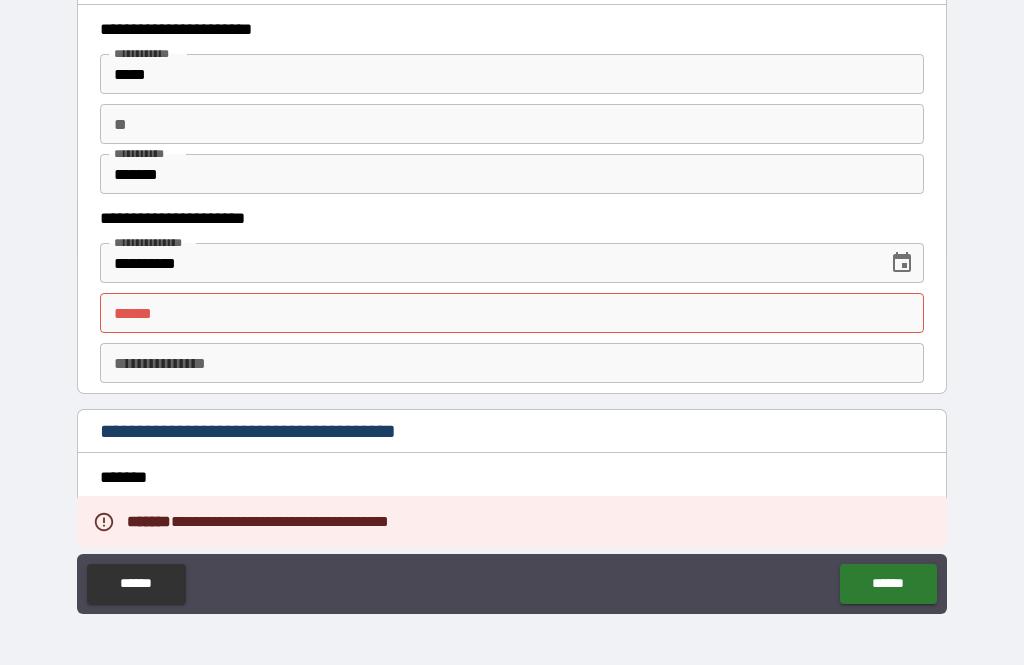 click on "******" at bounding box center (888, 584) 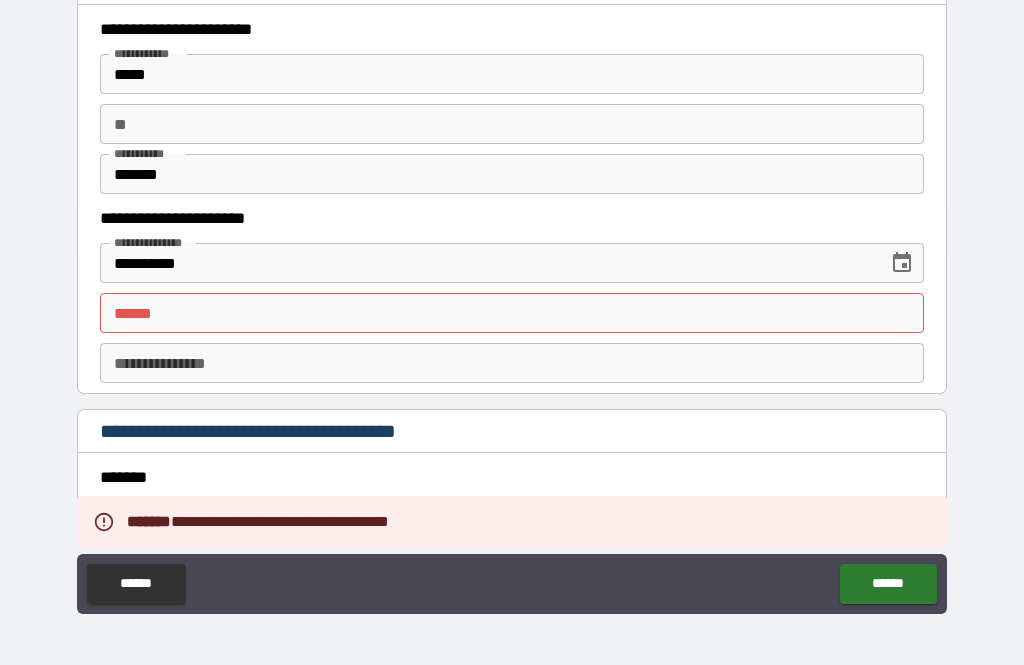 click on "******" at bounding box center [888, 584] 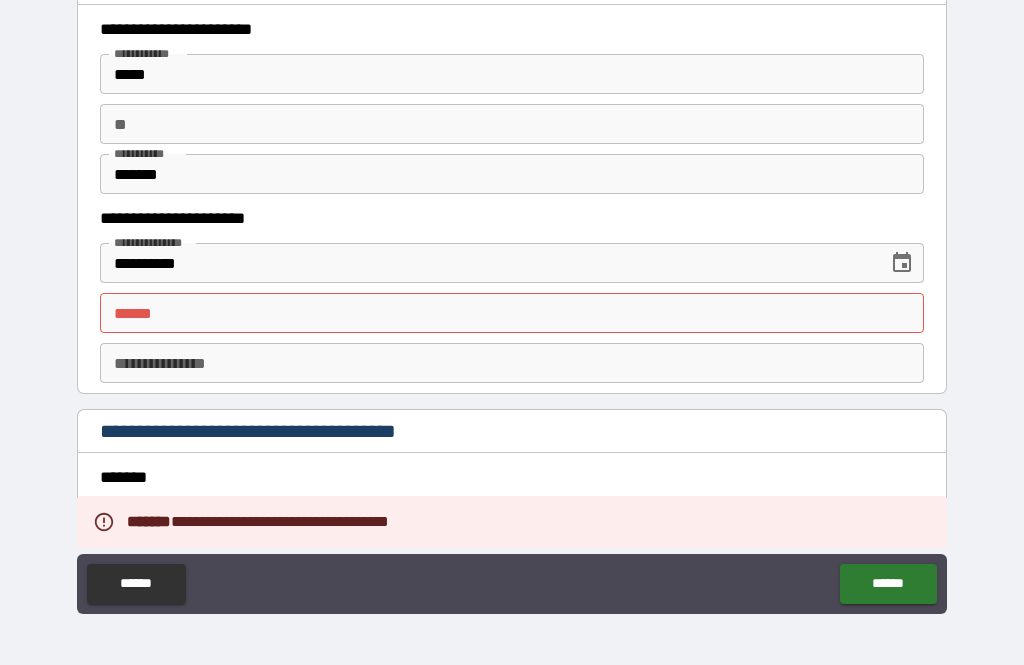 click on "******" at bounding box center [888, 584] 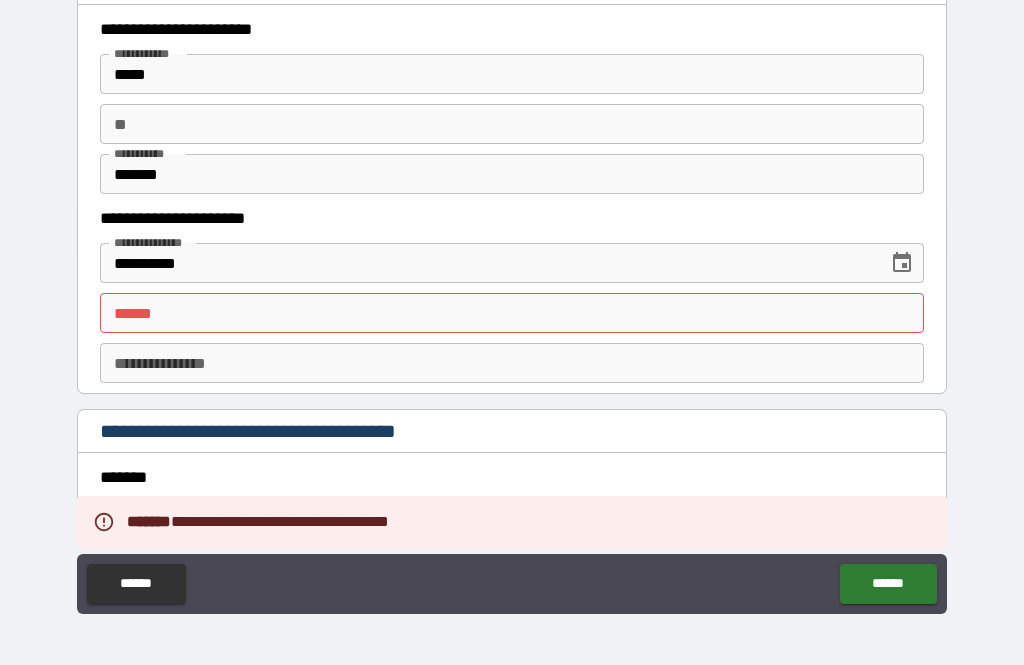click on "******" at bounding box center [888, 584] 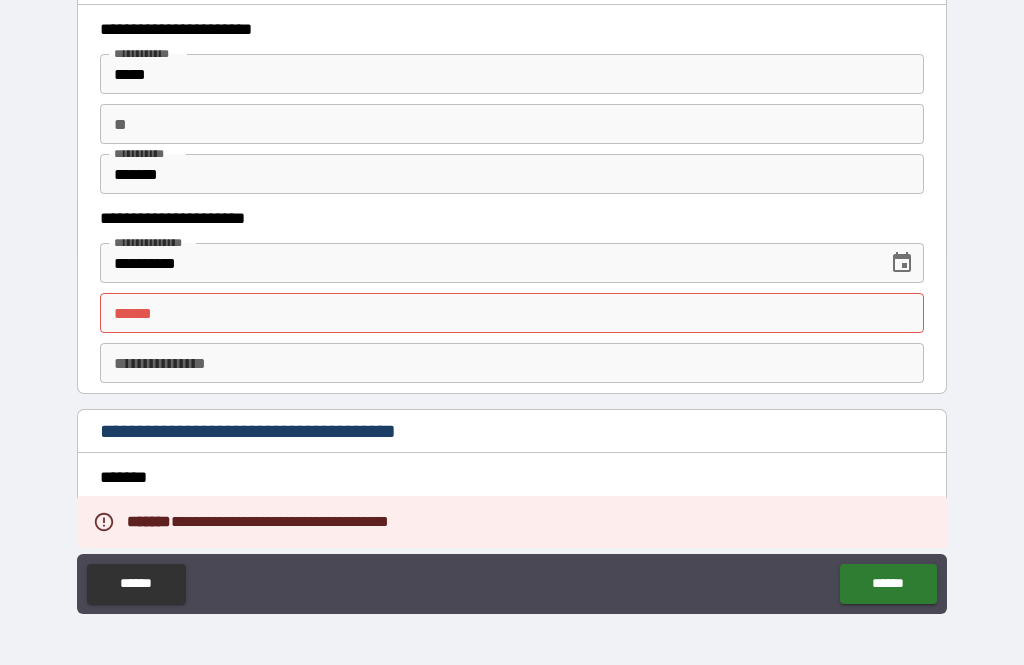 click on "******" at bounding box center (888, 584) 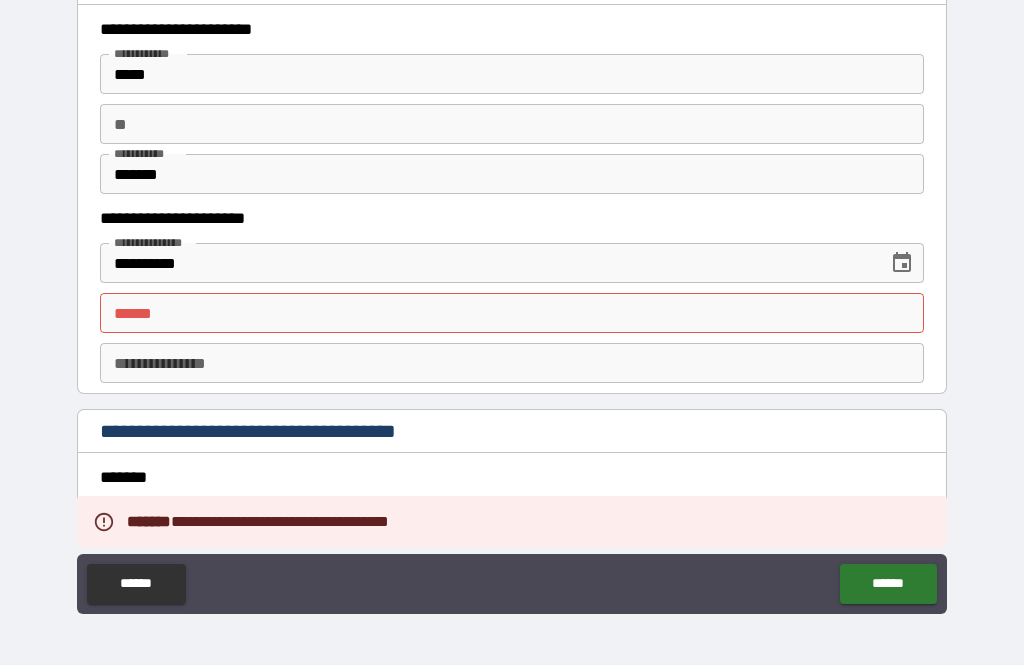 click on "******" at bounding box center (888, 584) 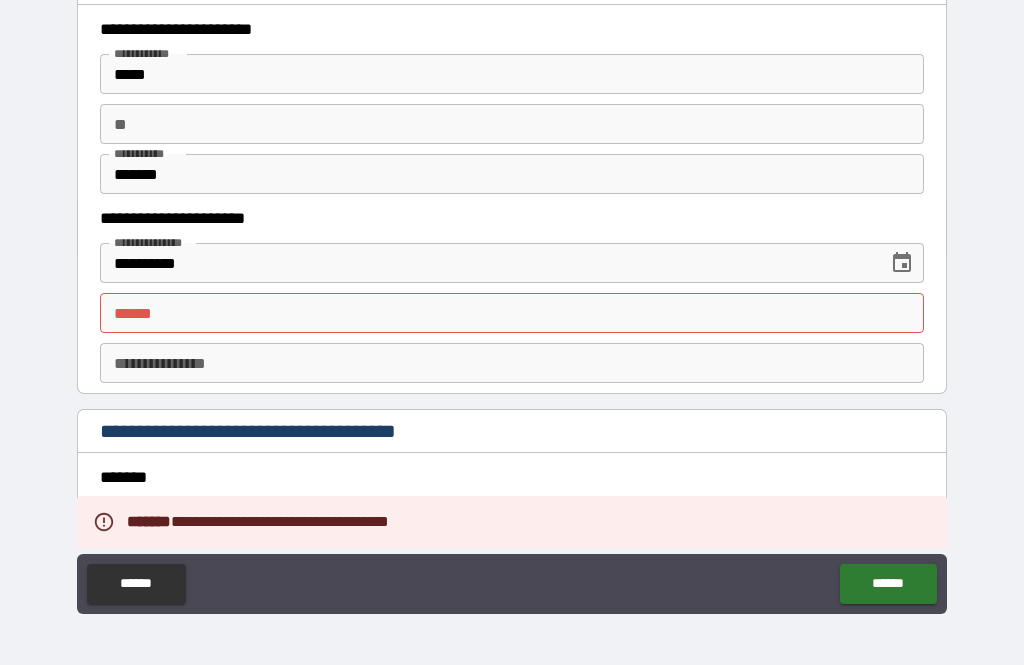 click on "******" at bounding box center (888, 584) 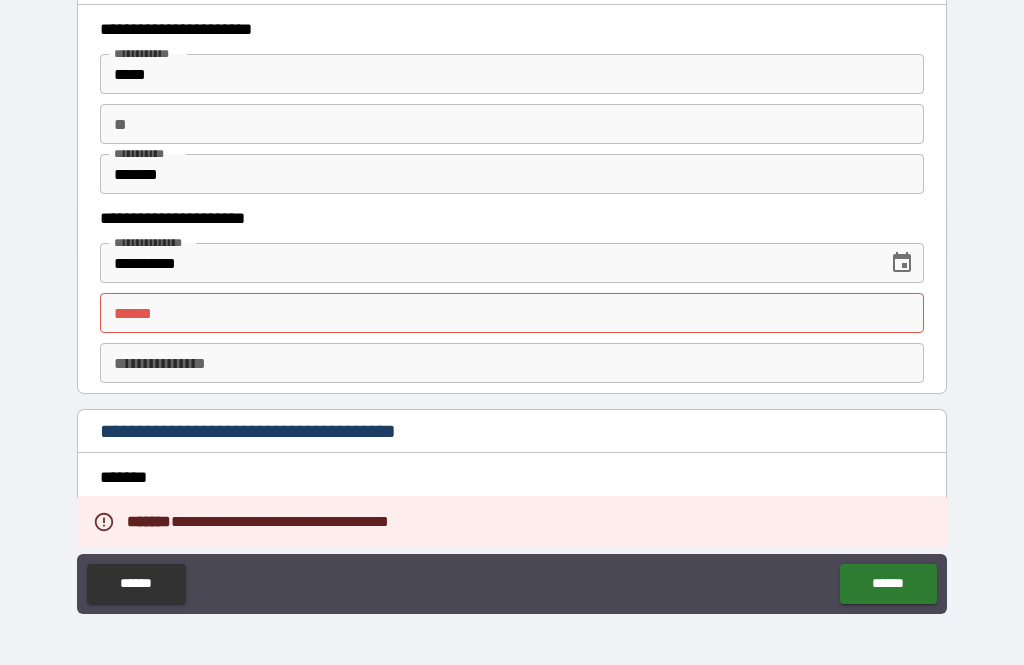 click on "******" at bounding box center [888, 584] 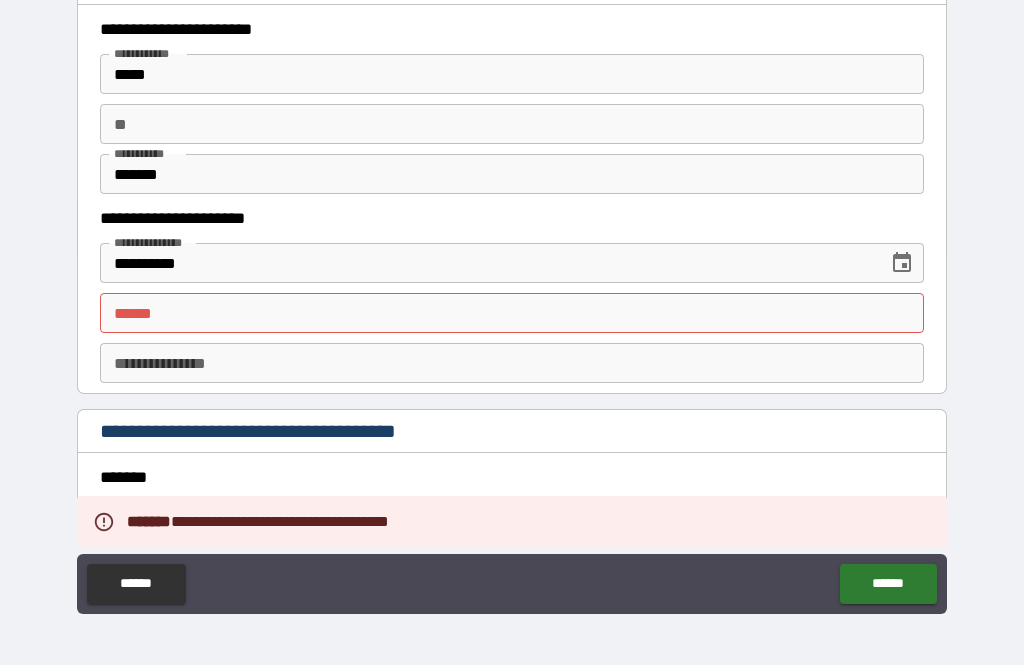 click on "******" at bounding box center (888, 584) 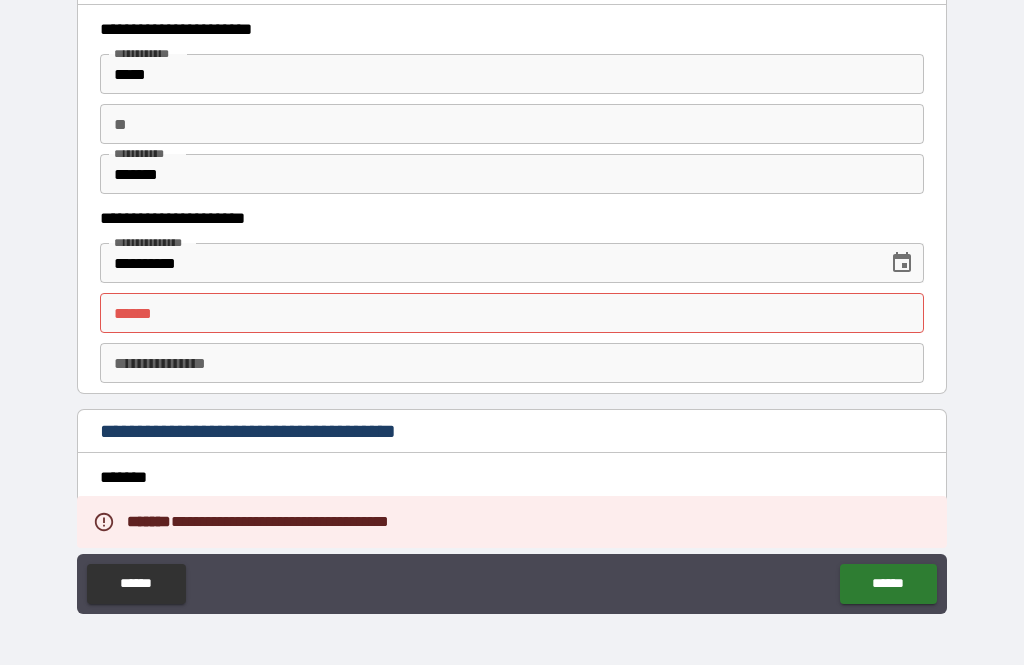 click on "******" at bounding box center [888, 584] 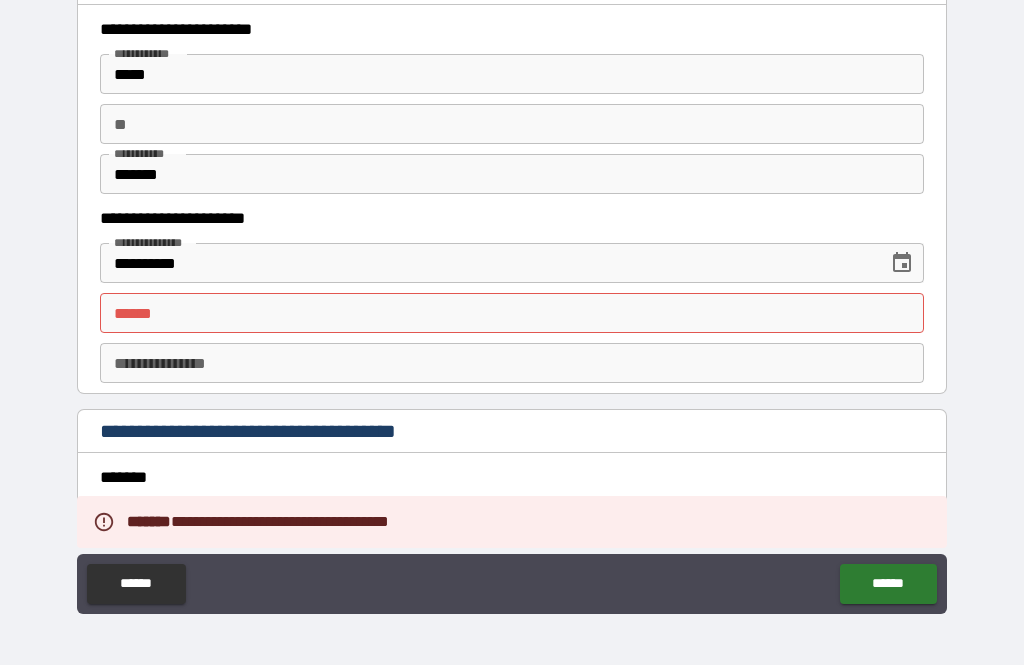 click on "******" at bounding box center [888, 584] 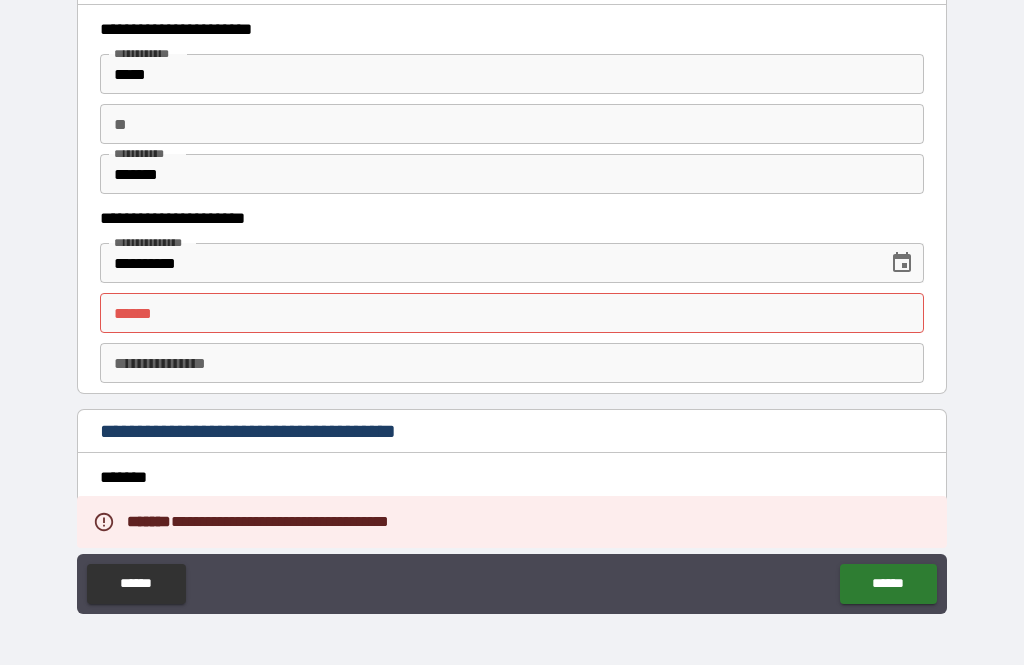 click on "******" at bounding box center [888, 584] 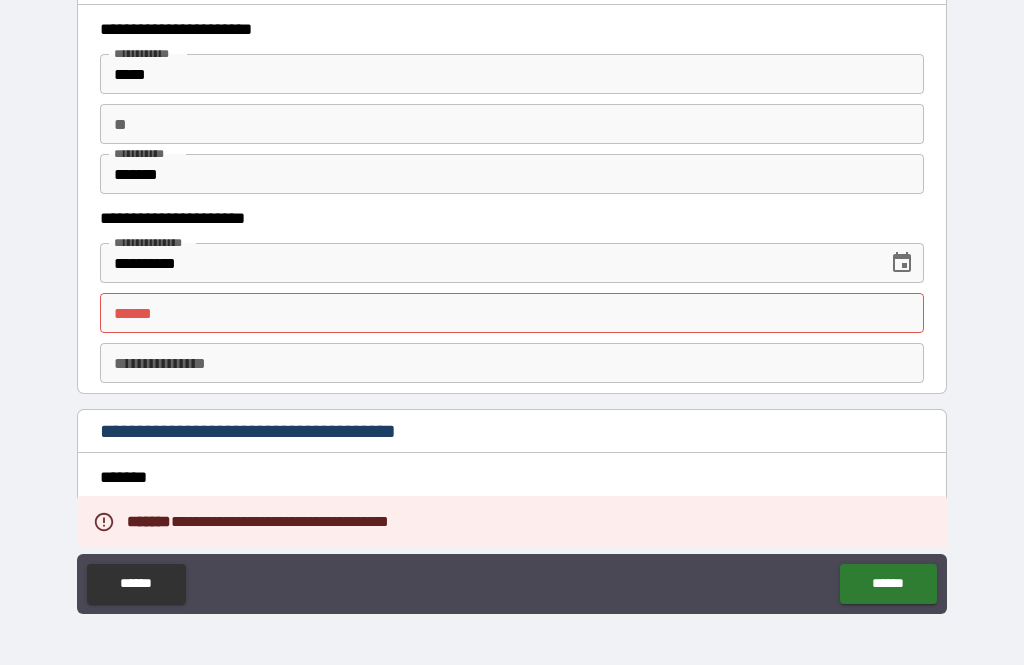 click on "******" at bounding box center (888, 584) 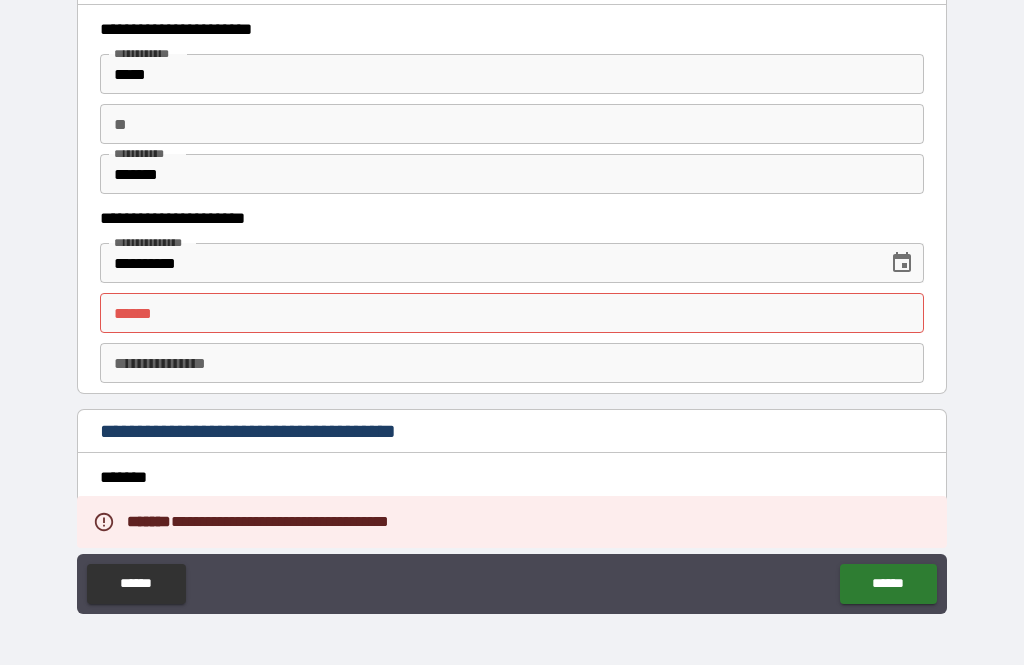 click on "******" at bounding box center [888, 584] 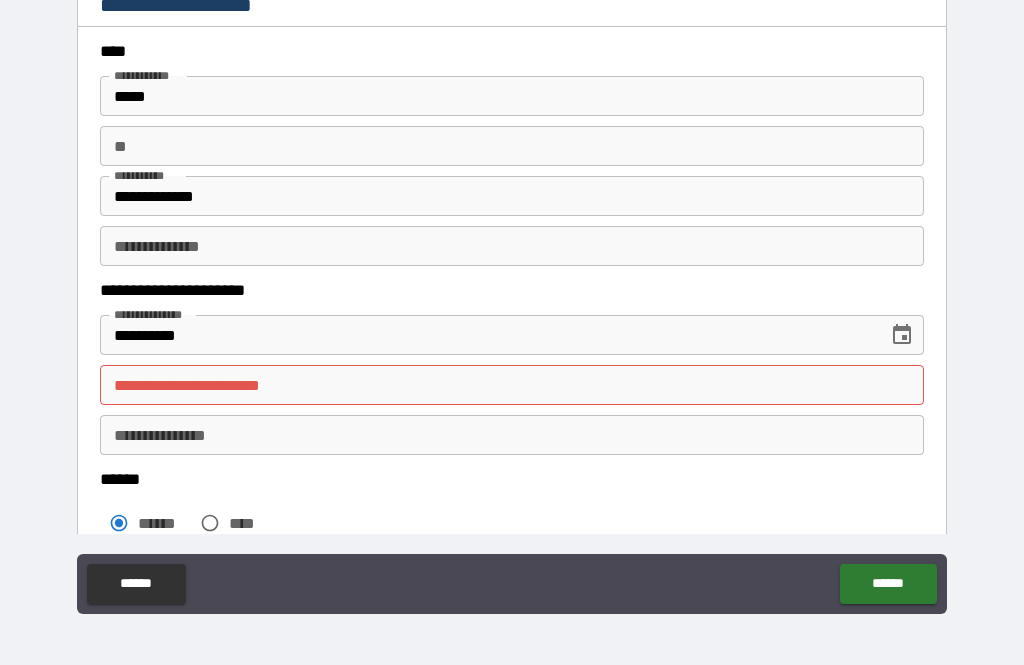 scroll, scrollTop: 60, scrollLeft: 0, axis: vertical 